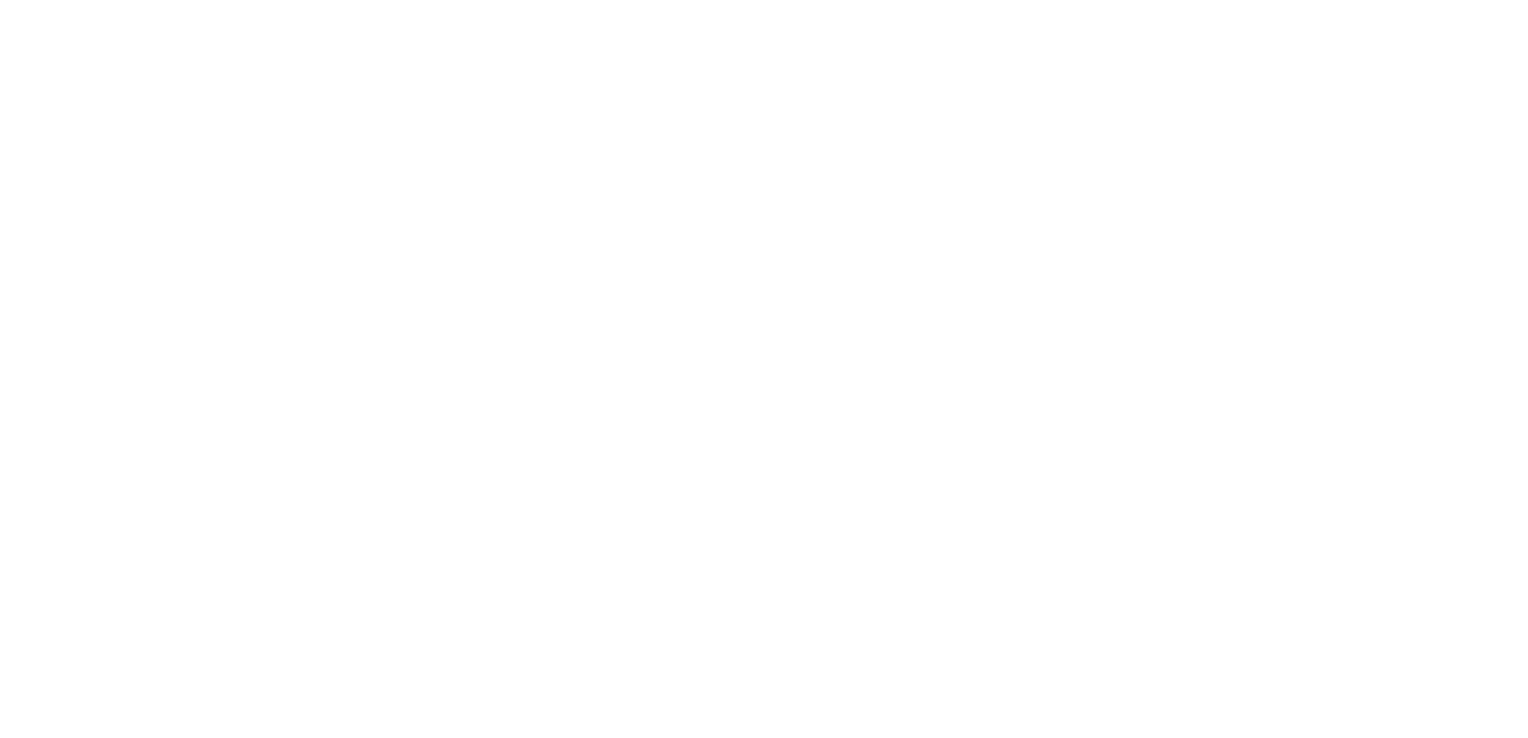 scroll, scrollTop: 0, scrollLeft: 0, axis: both 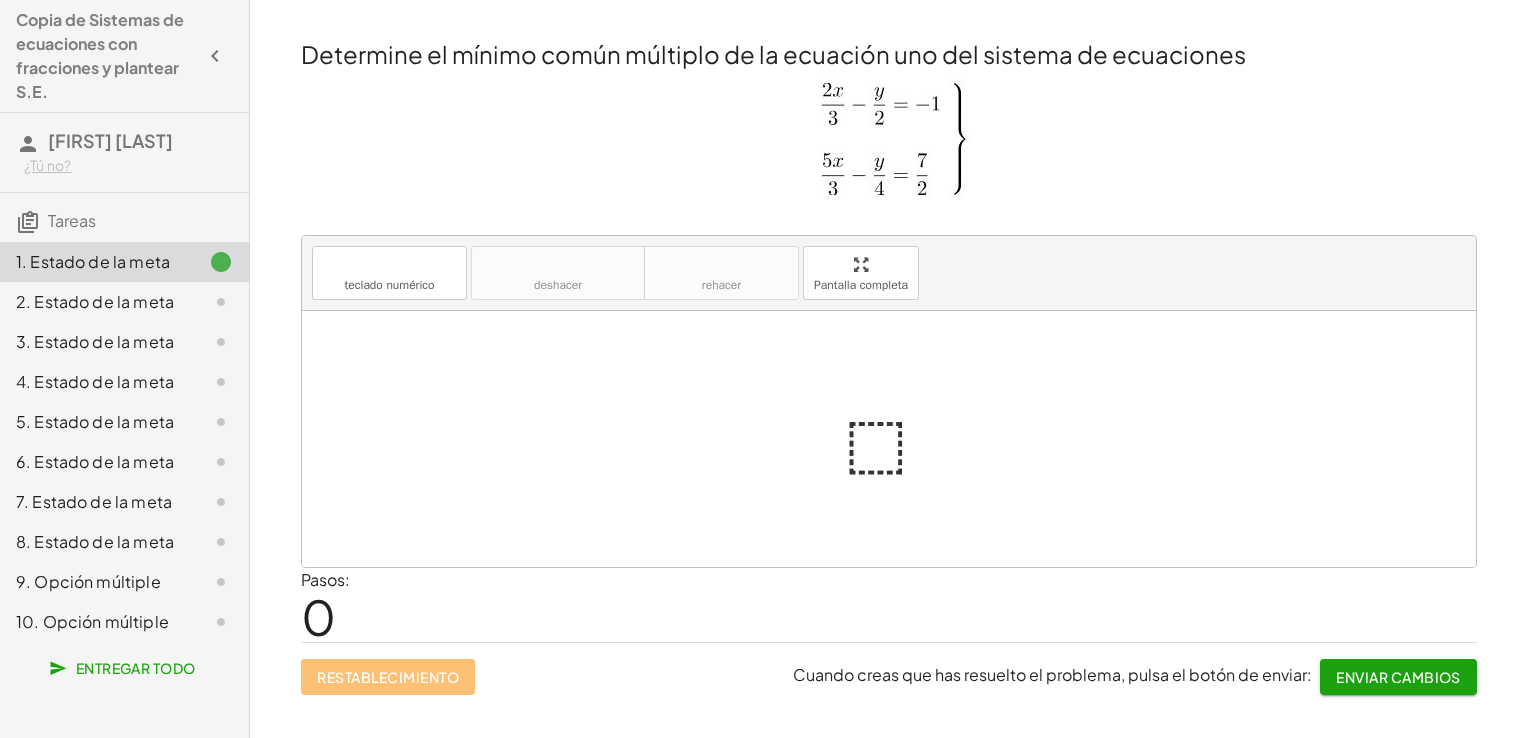 click at bounding box center [897, 439] 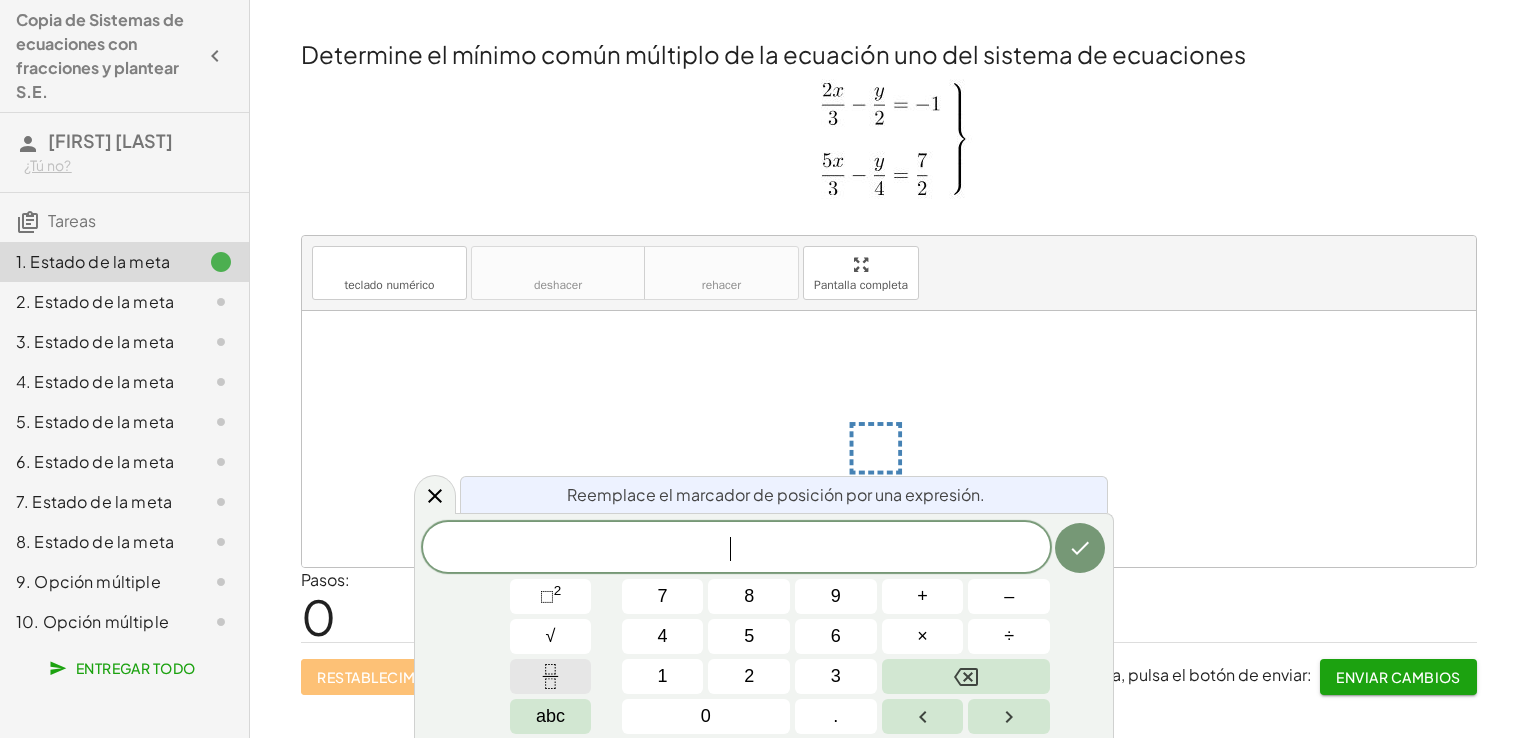 click 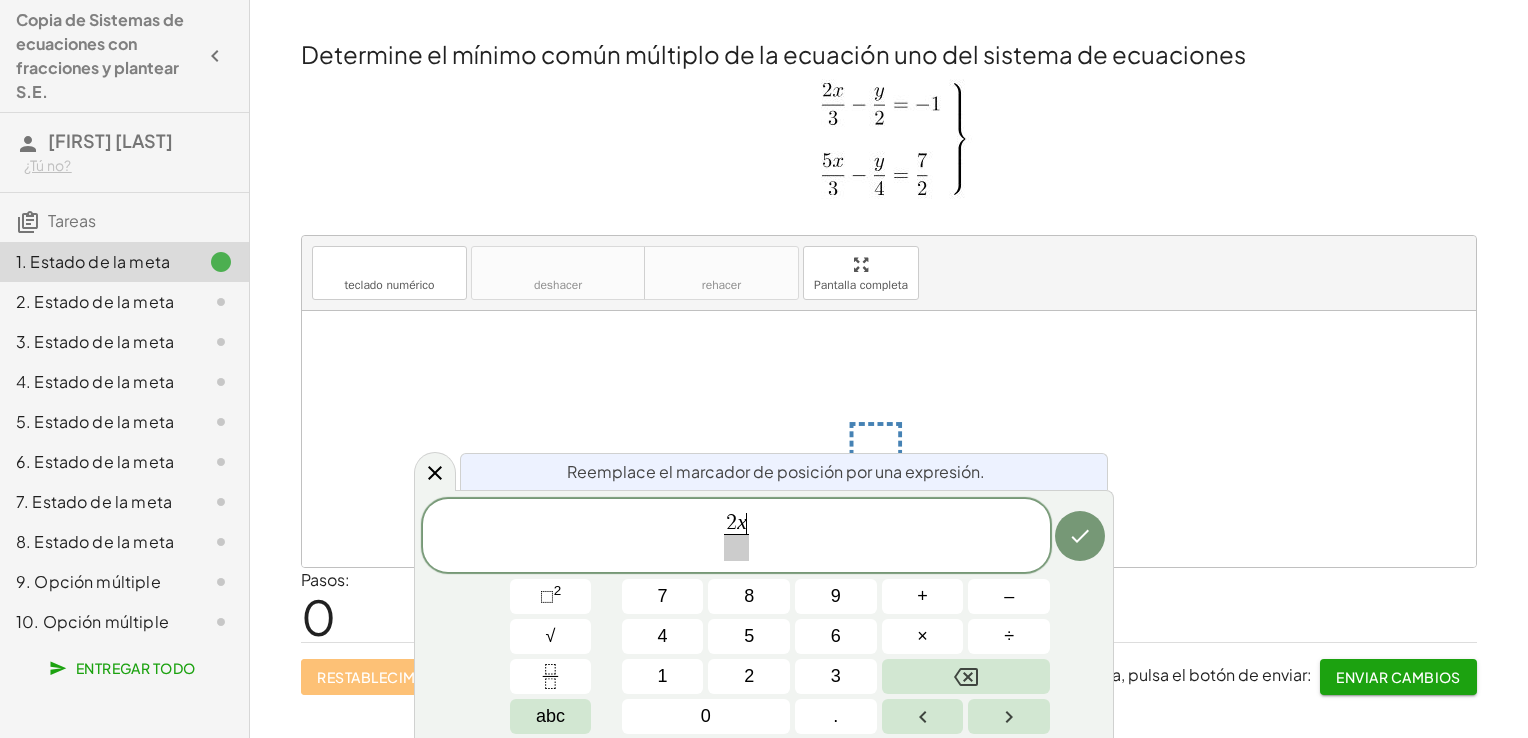 click at bounding box center (736, 547) 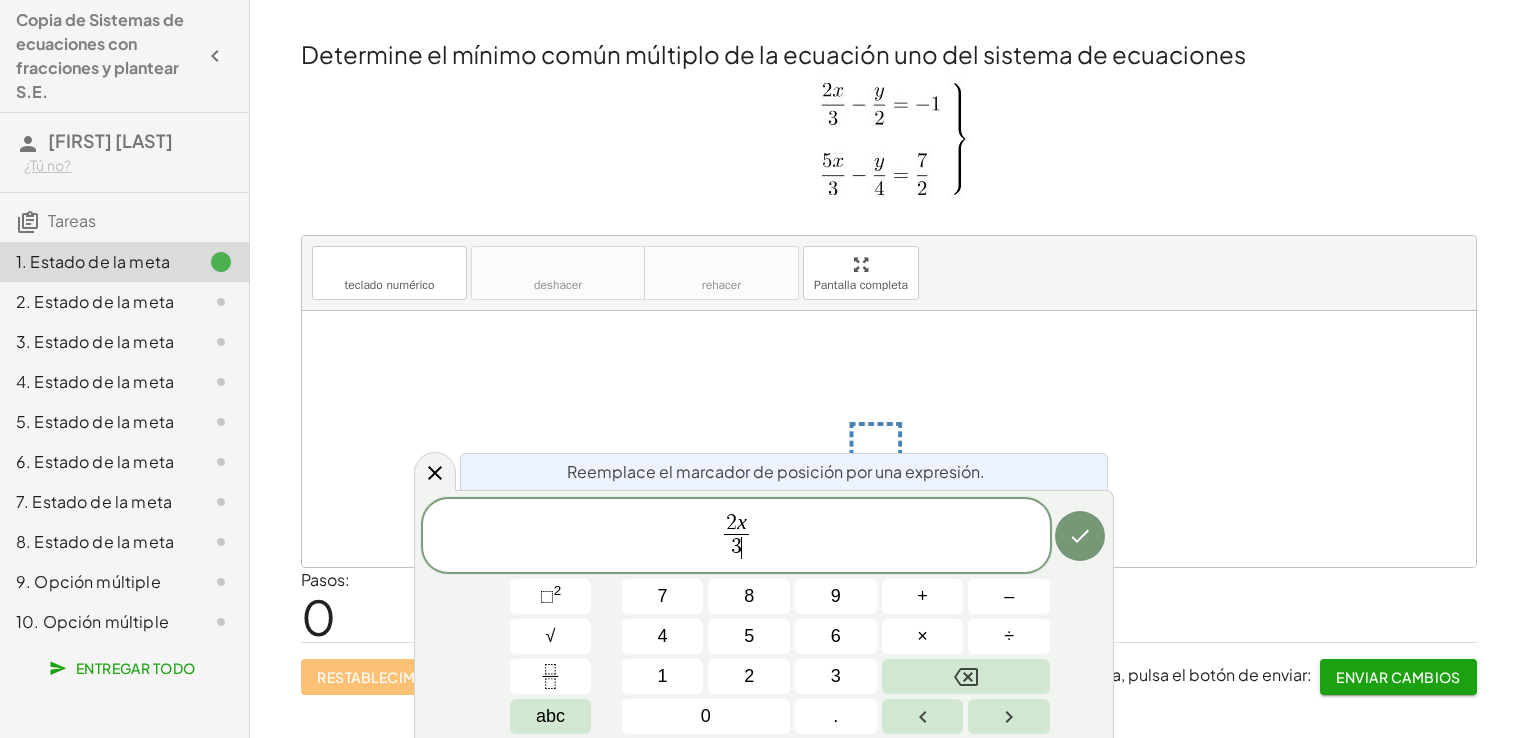 click on "2 x 3 ​ ​" at bounding box center (736, 537) 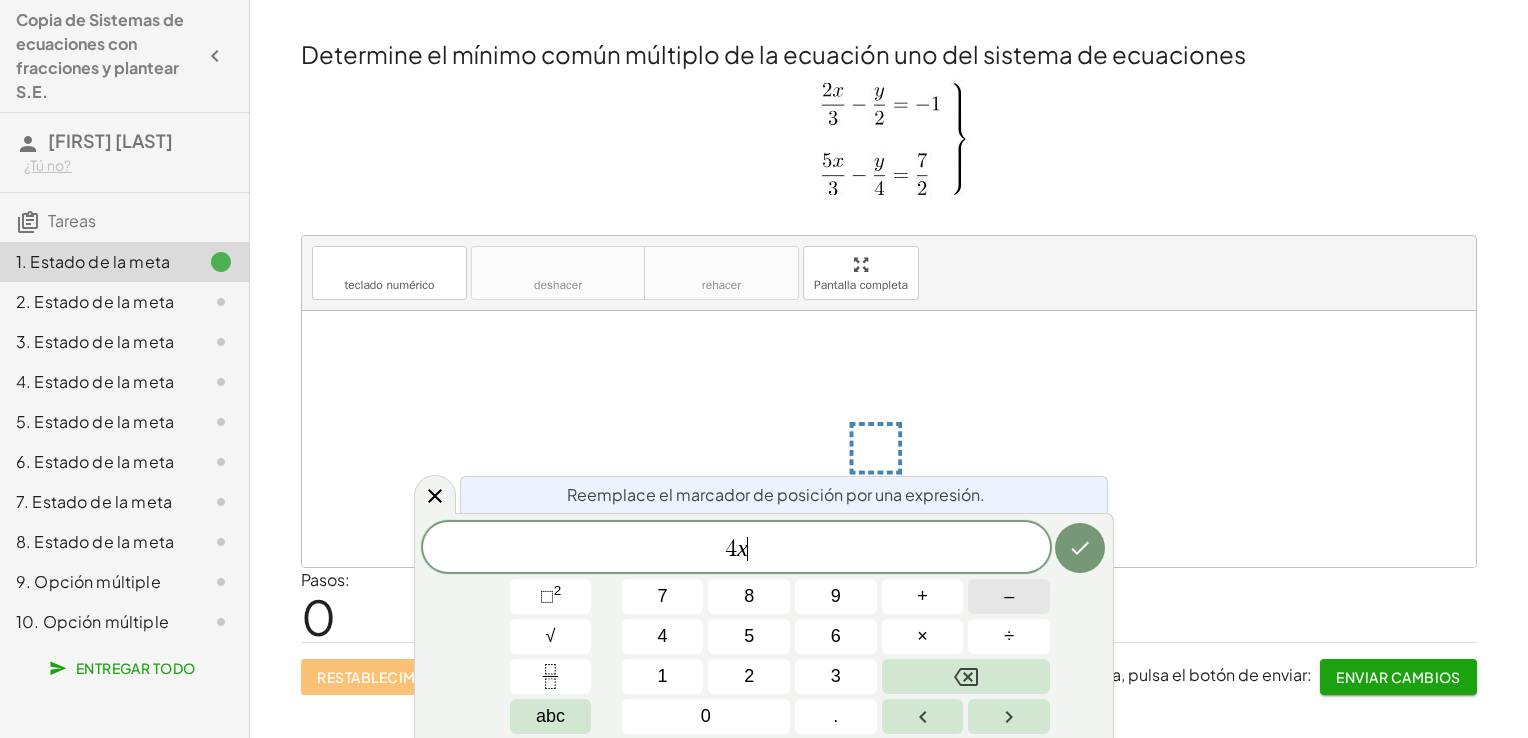 click on "–" at bounding box center [1009, 596] 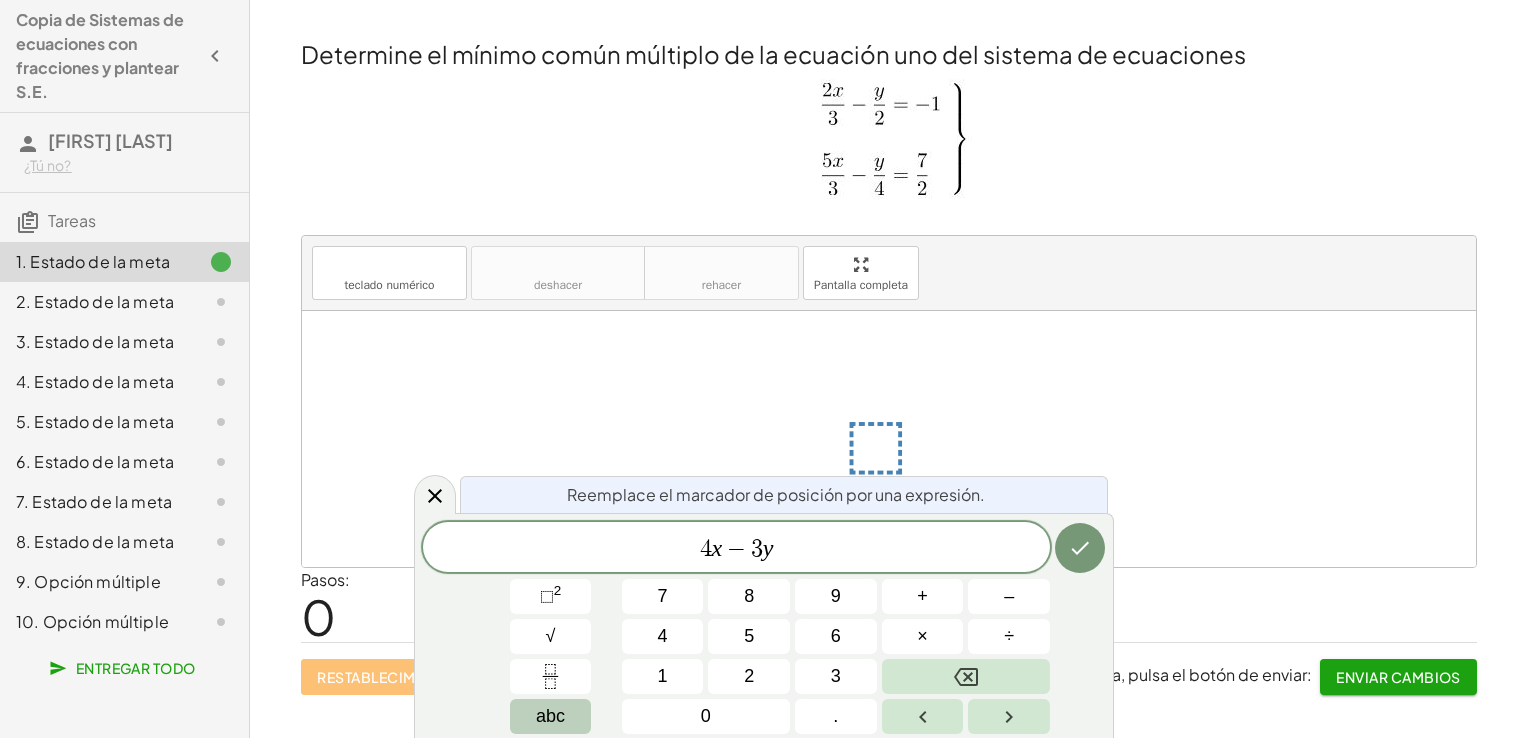 click on "abc" at bounding box center (551, 716) 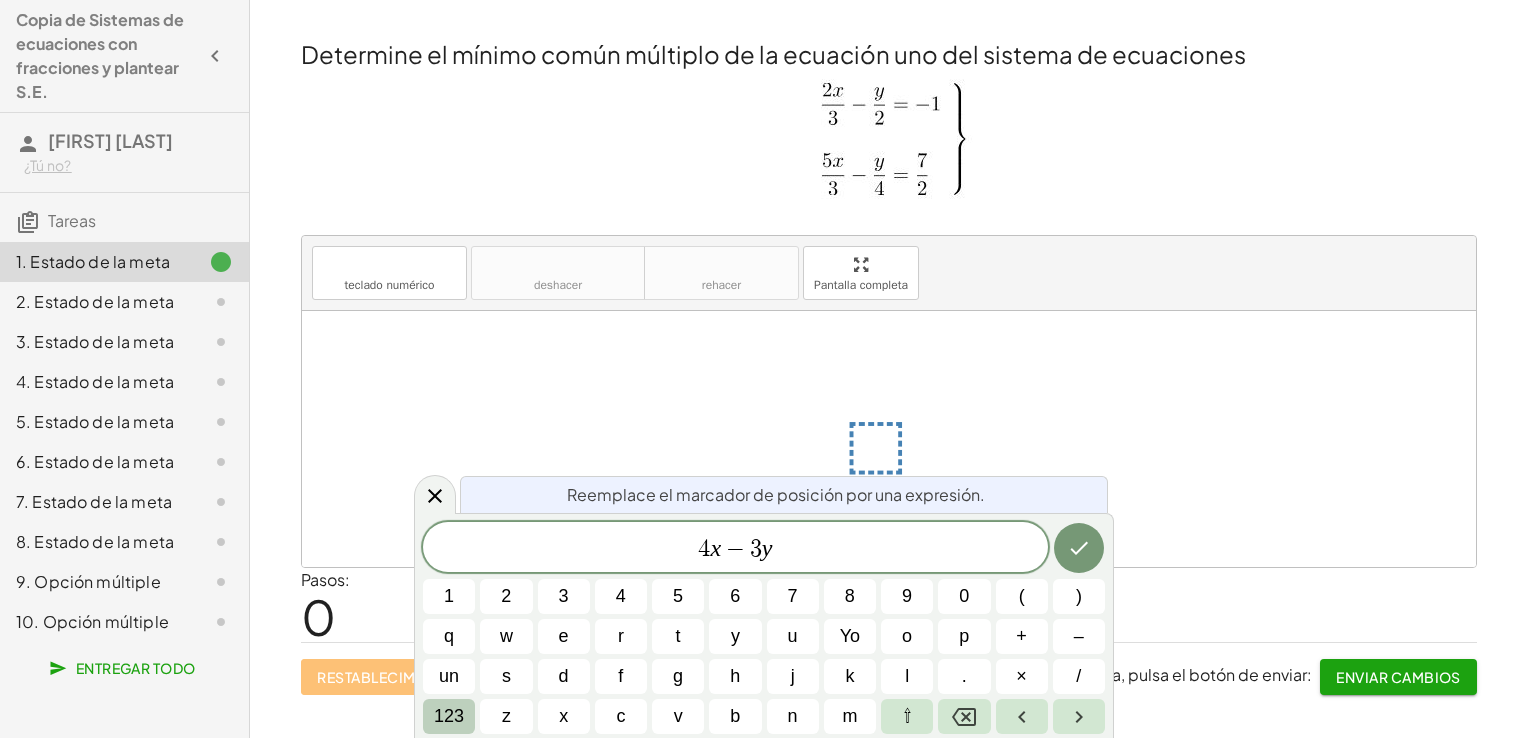 click on "123" at bounding box center [449, 716] 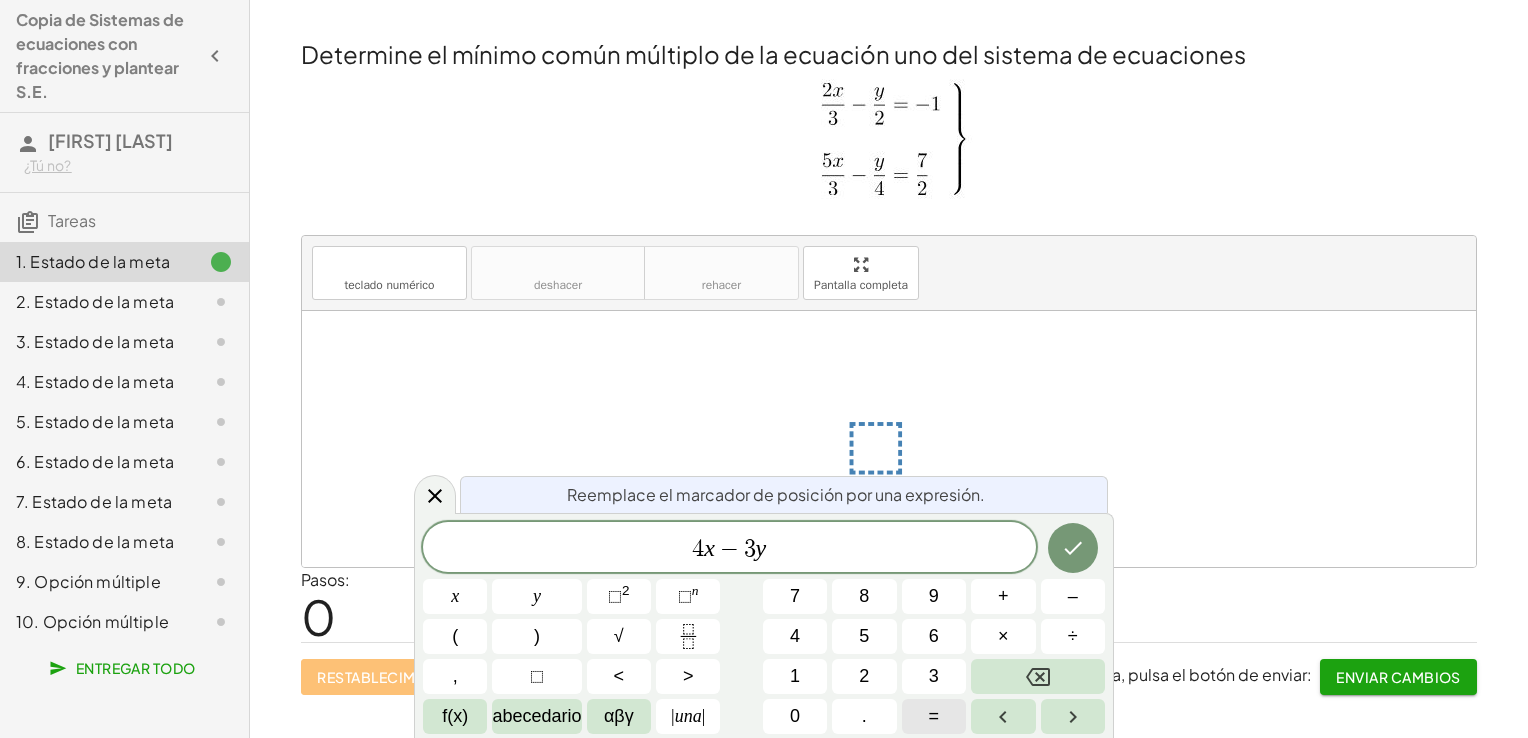 click on "=" at bounding box center (934, 716) 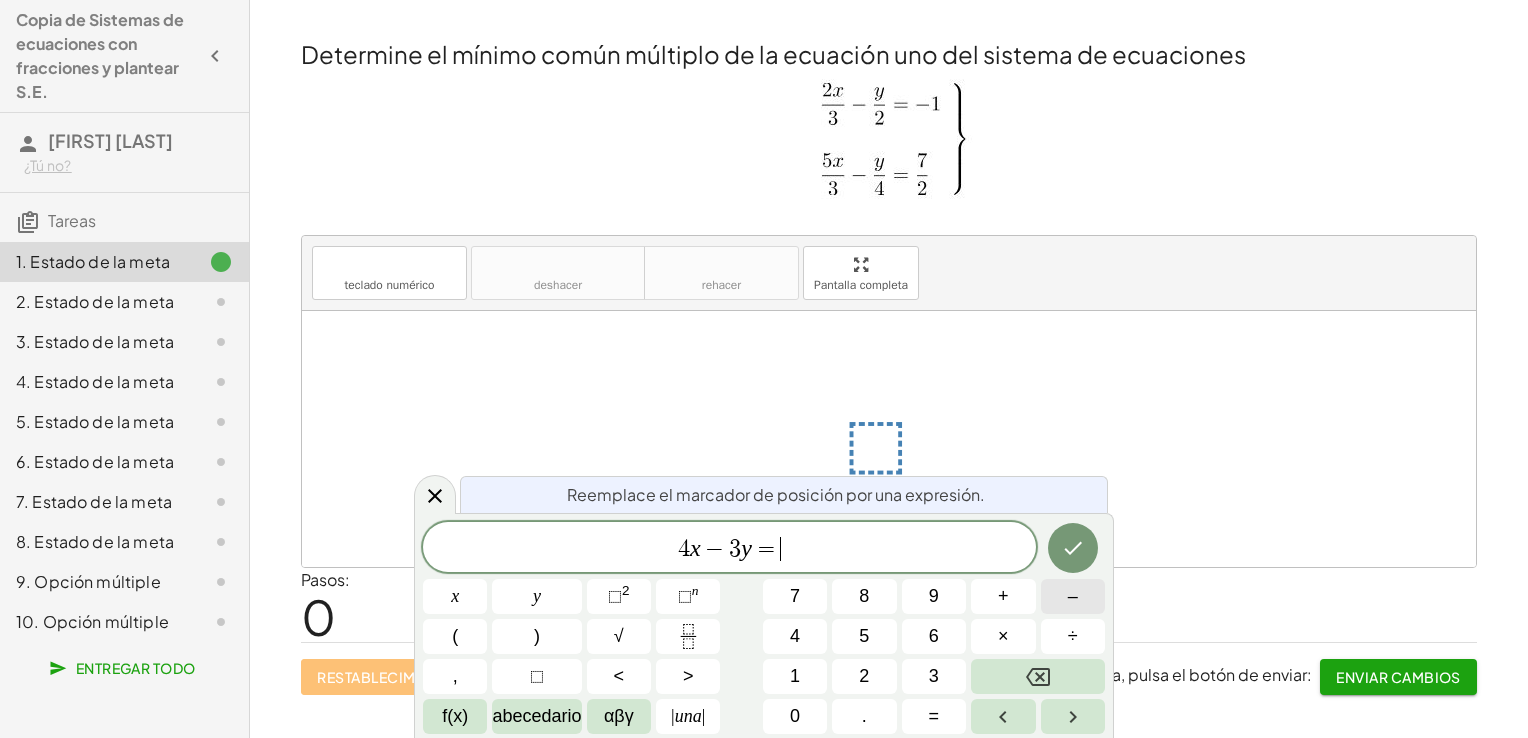 click on "–" at bounding box center [1073, 596] 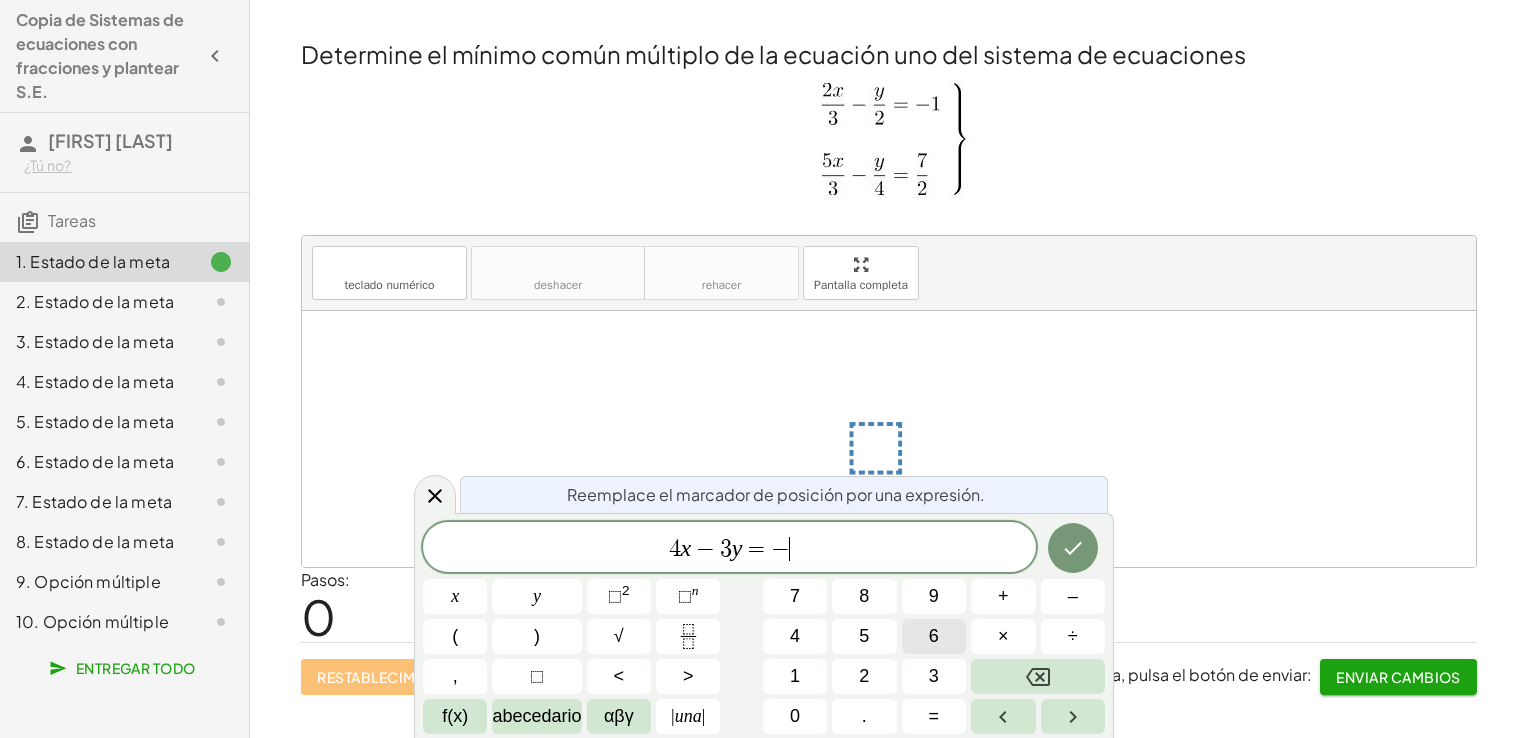 click on "6" at bounding box center (934, 636) 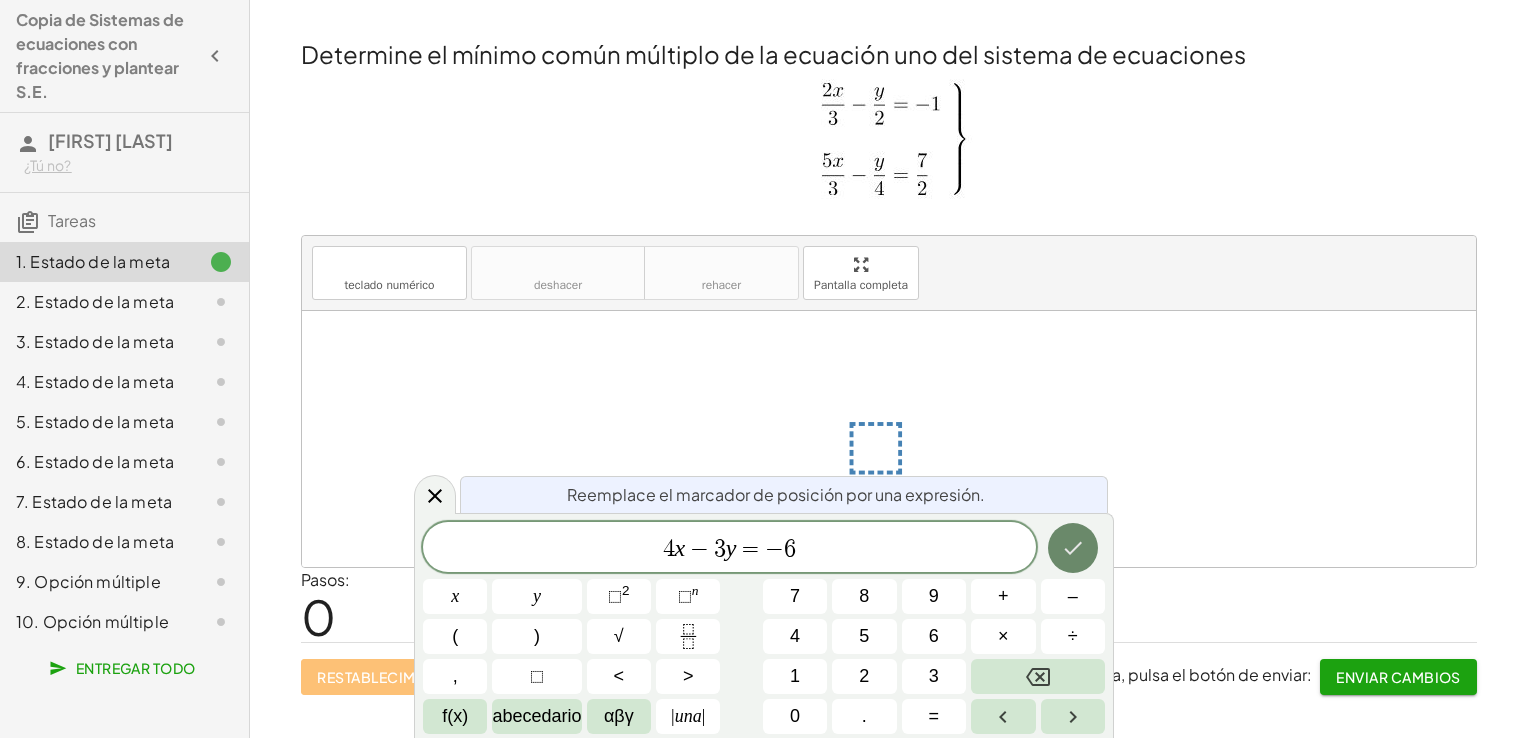 click at bounding box center (1073, 548) 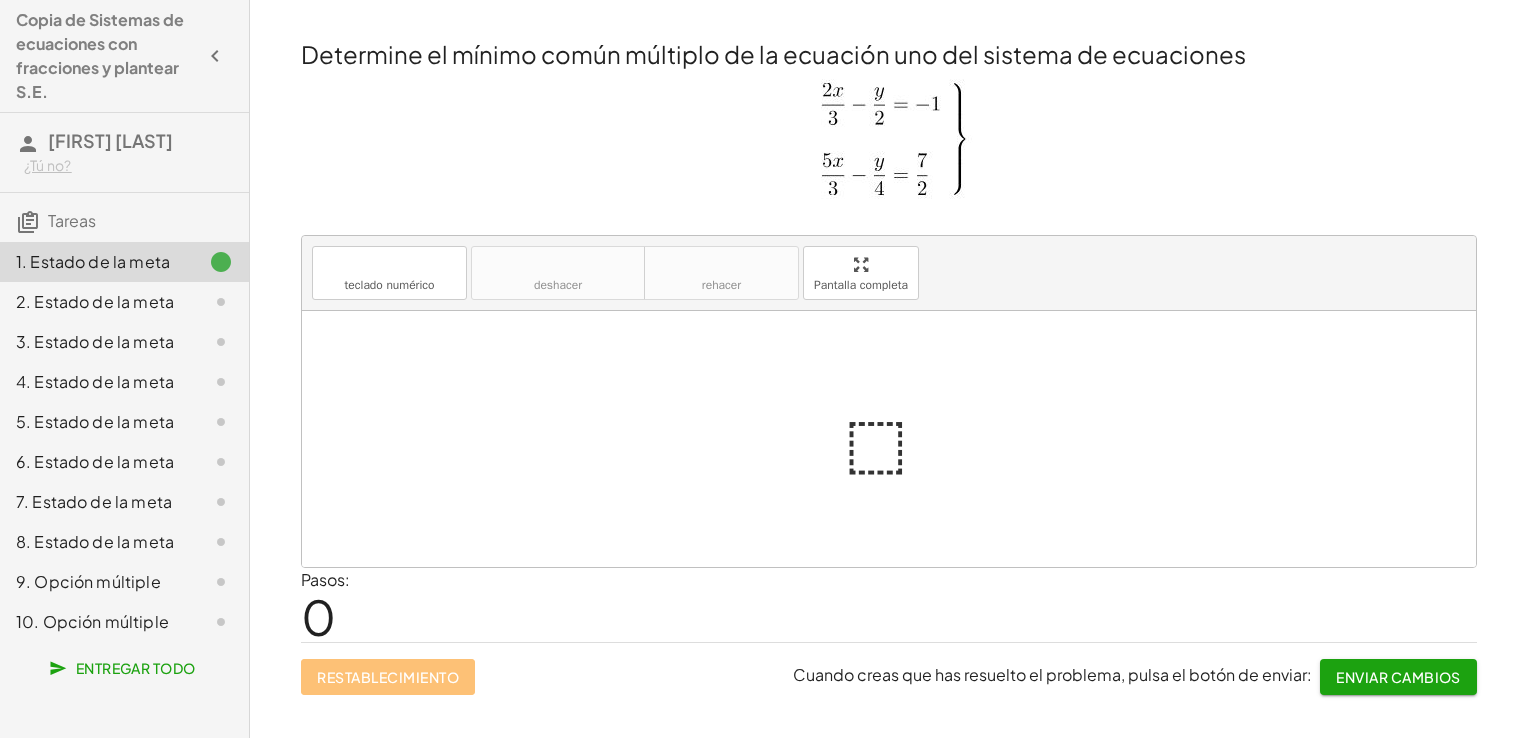 click at bounding box center (897, 439) 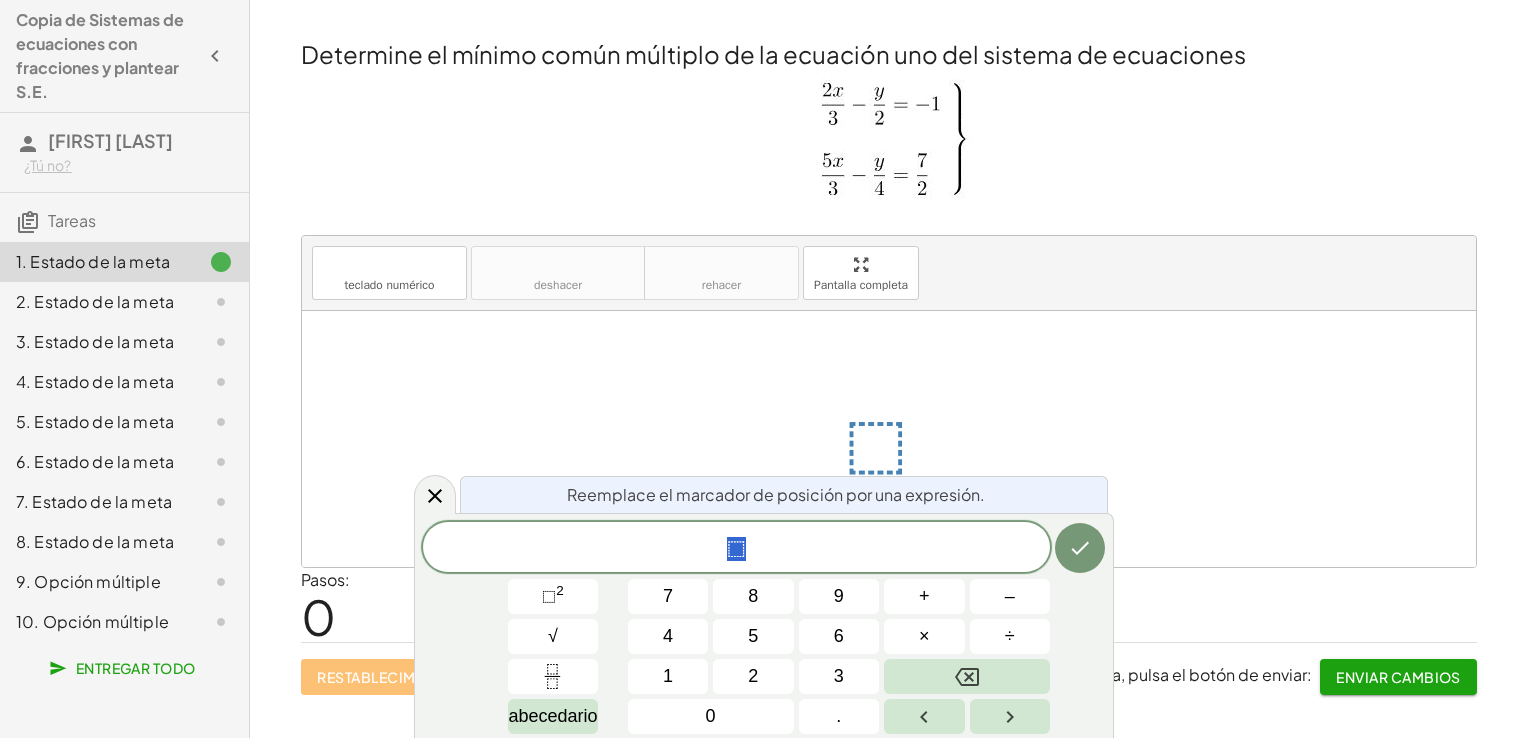click on "⬚" at bounding box center [736, 549] 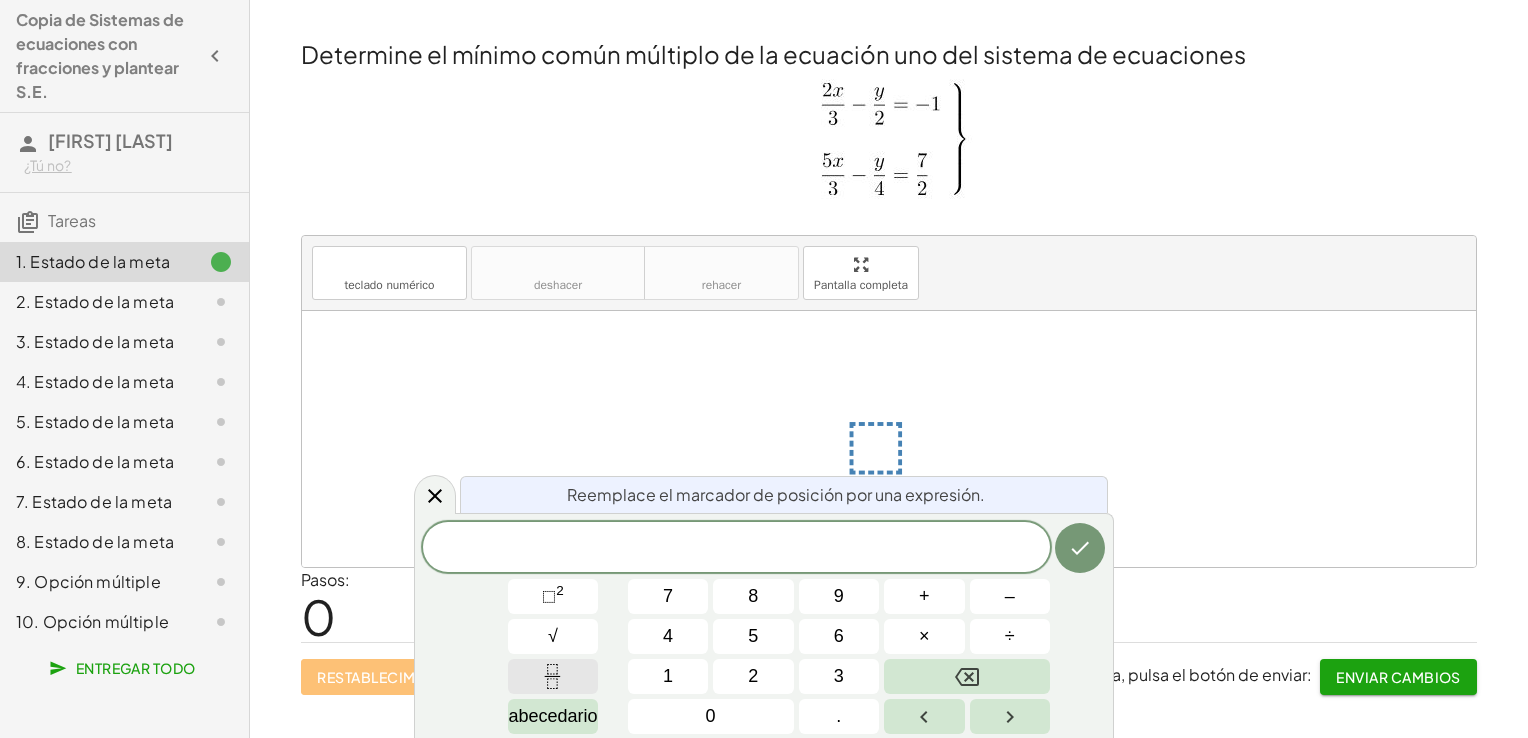 click 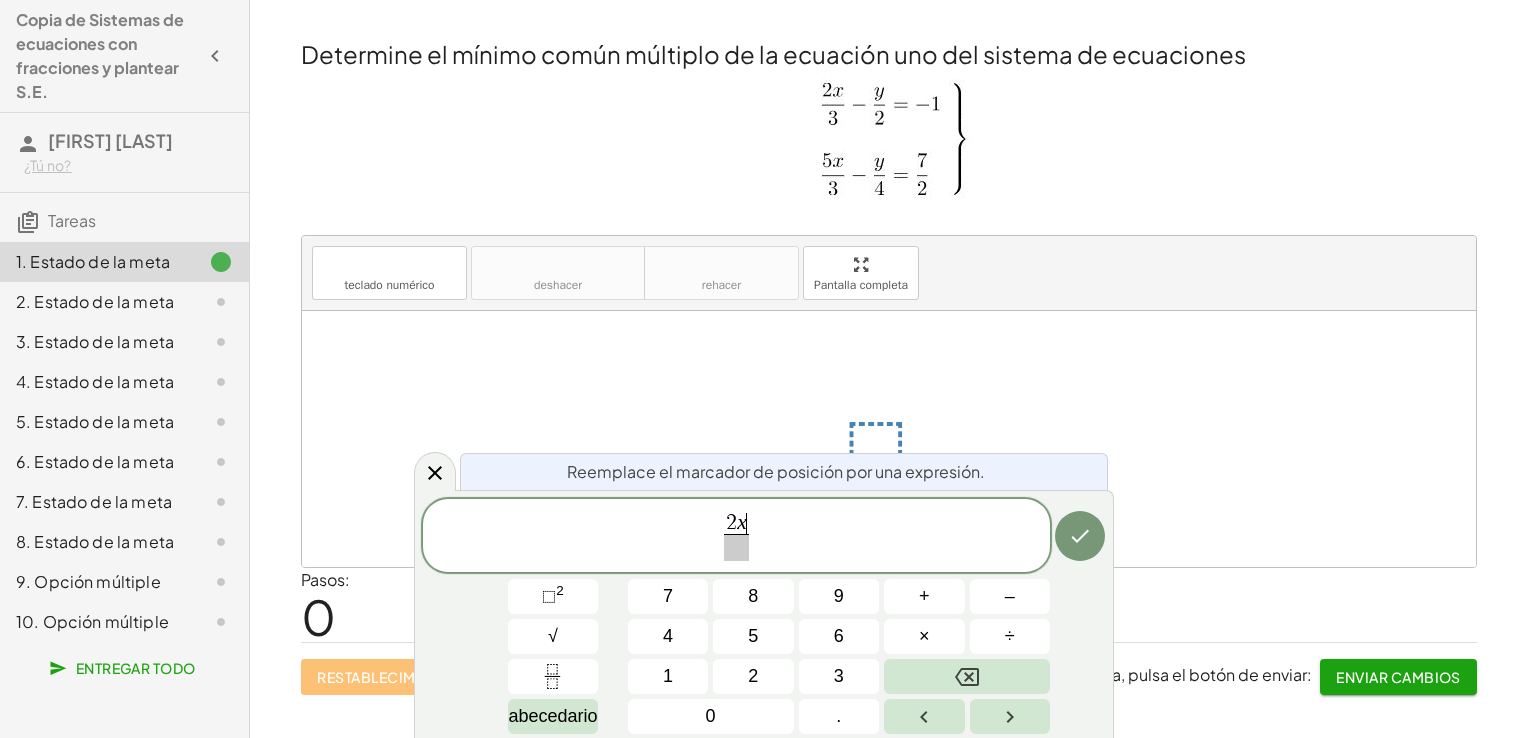 click at bounding box center (736, 547) 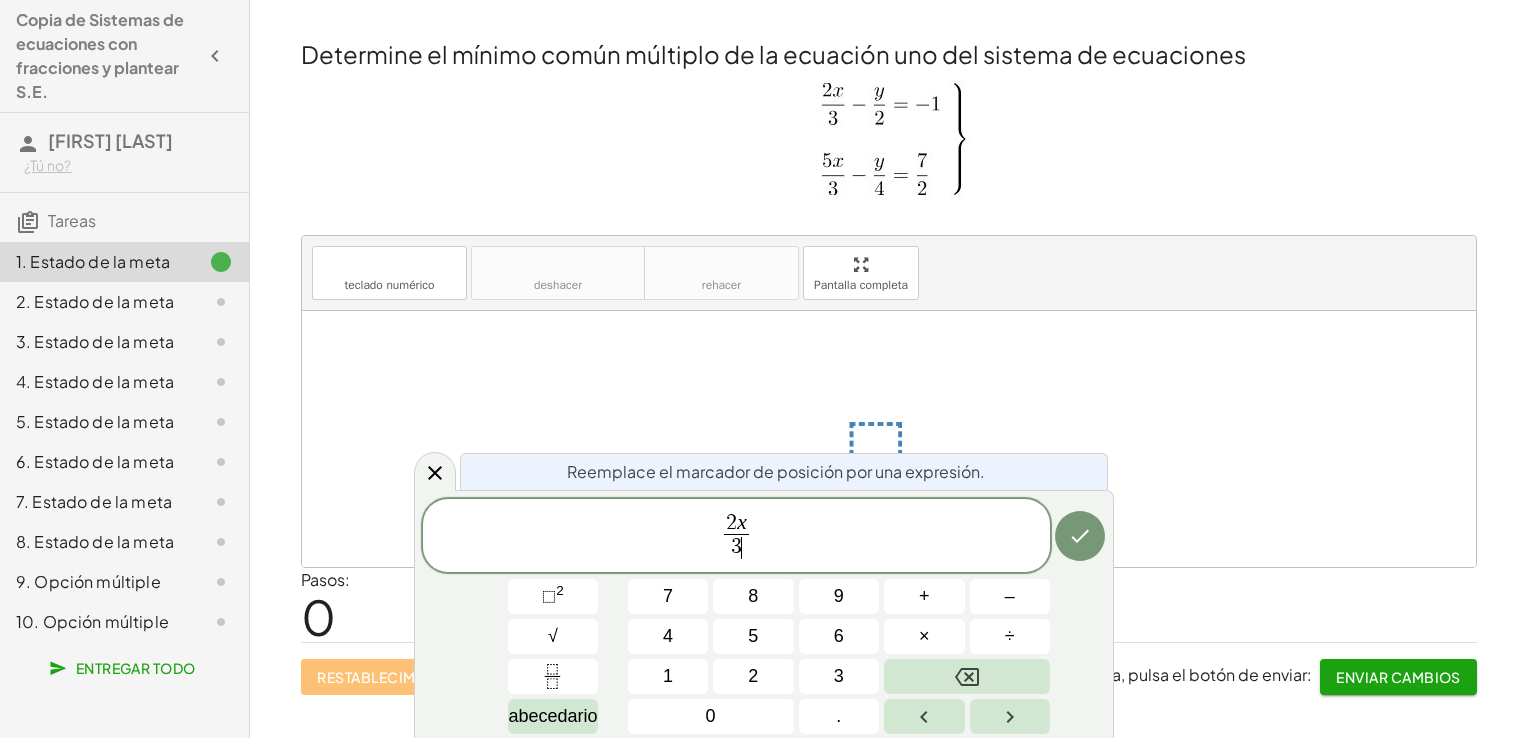 click on "2 x 3 ​ ​" at bounding box center [736, 537] 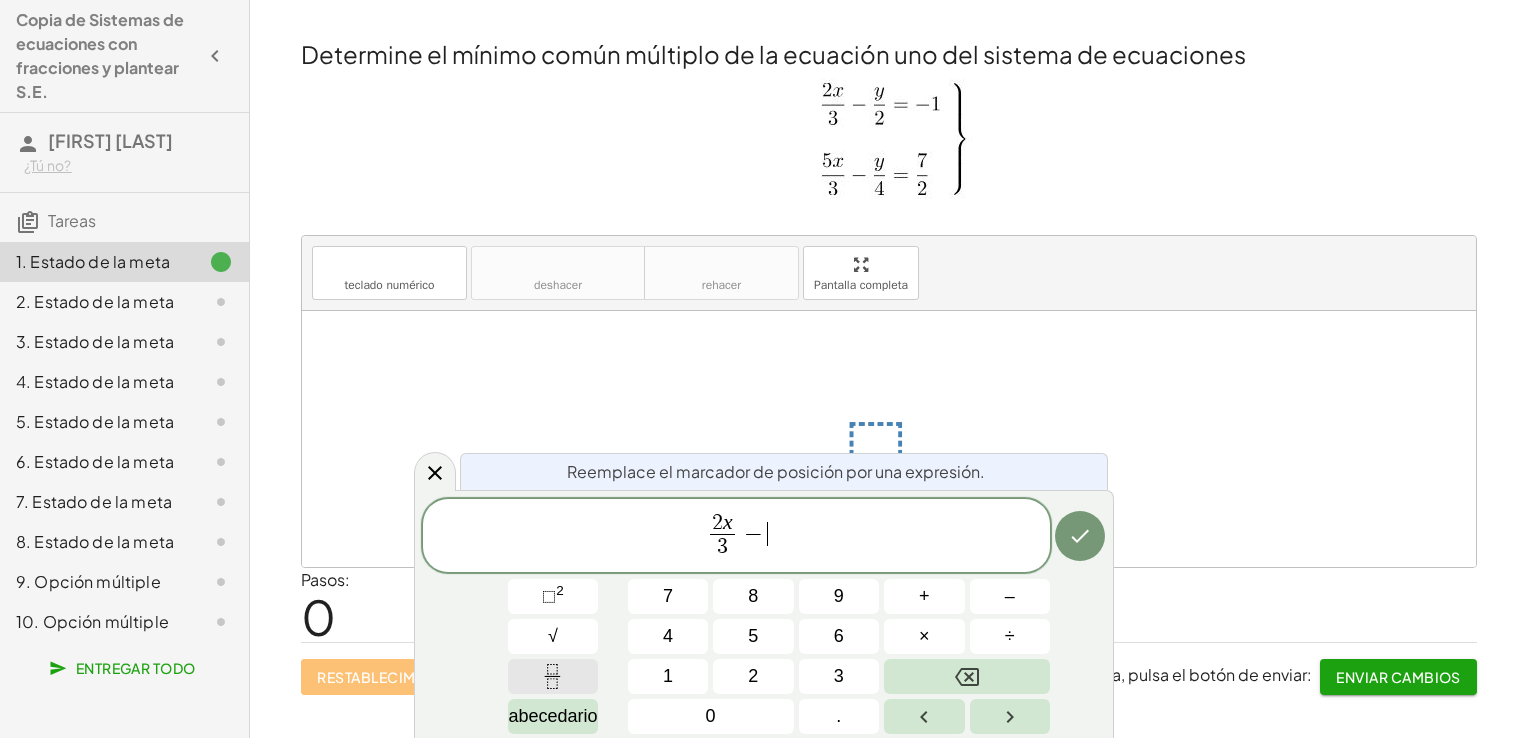 click at bounding box center (552, 676) 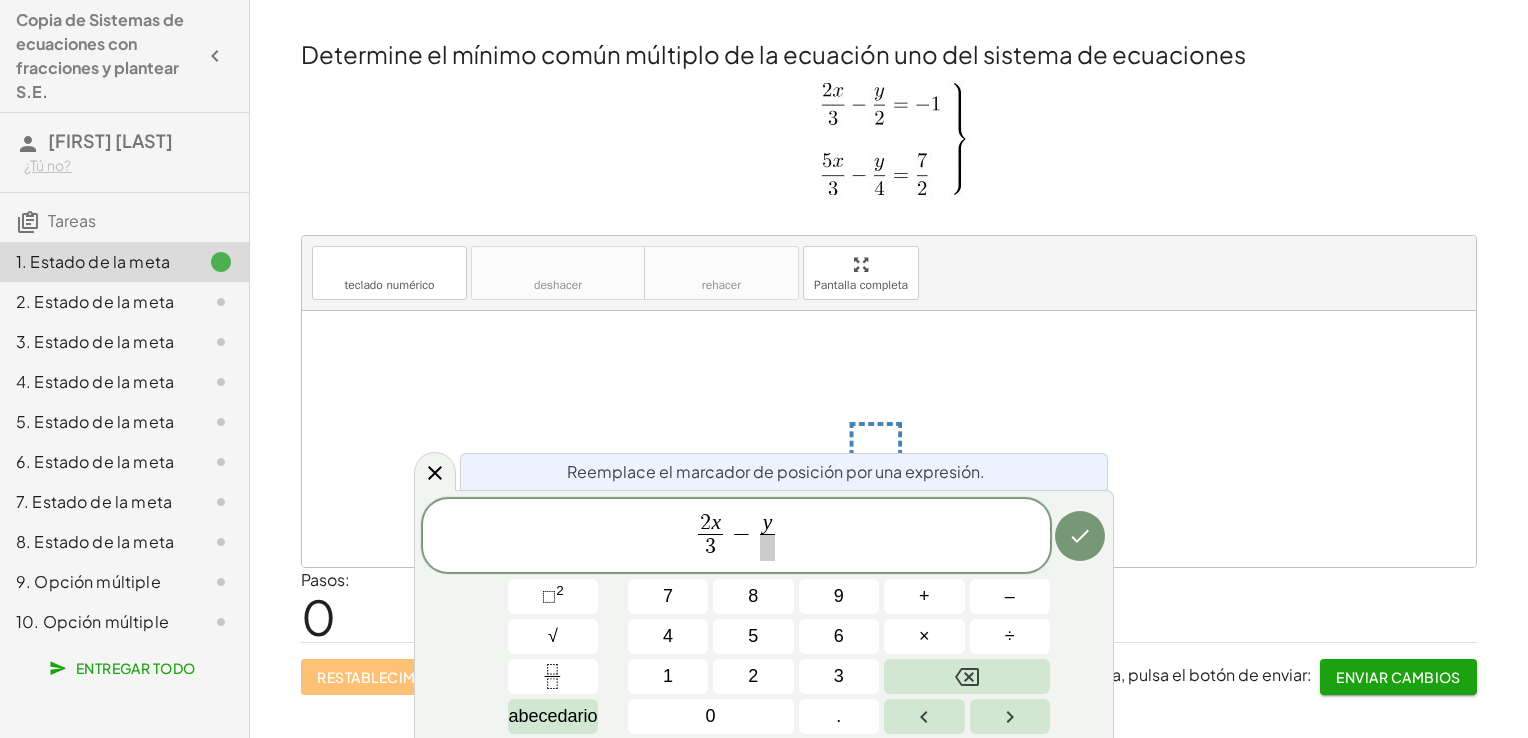 click on "2 x 3 ​ − y ​ ​" at bounding box center (736, 537) 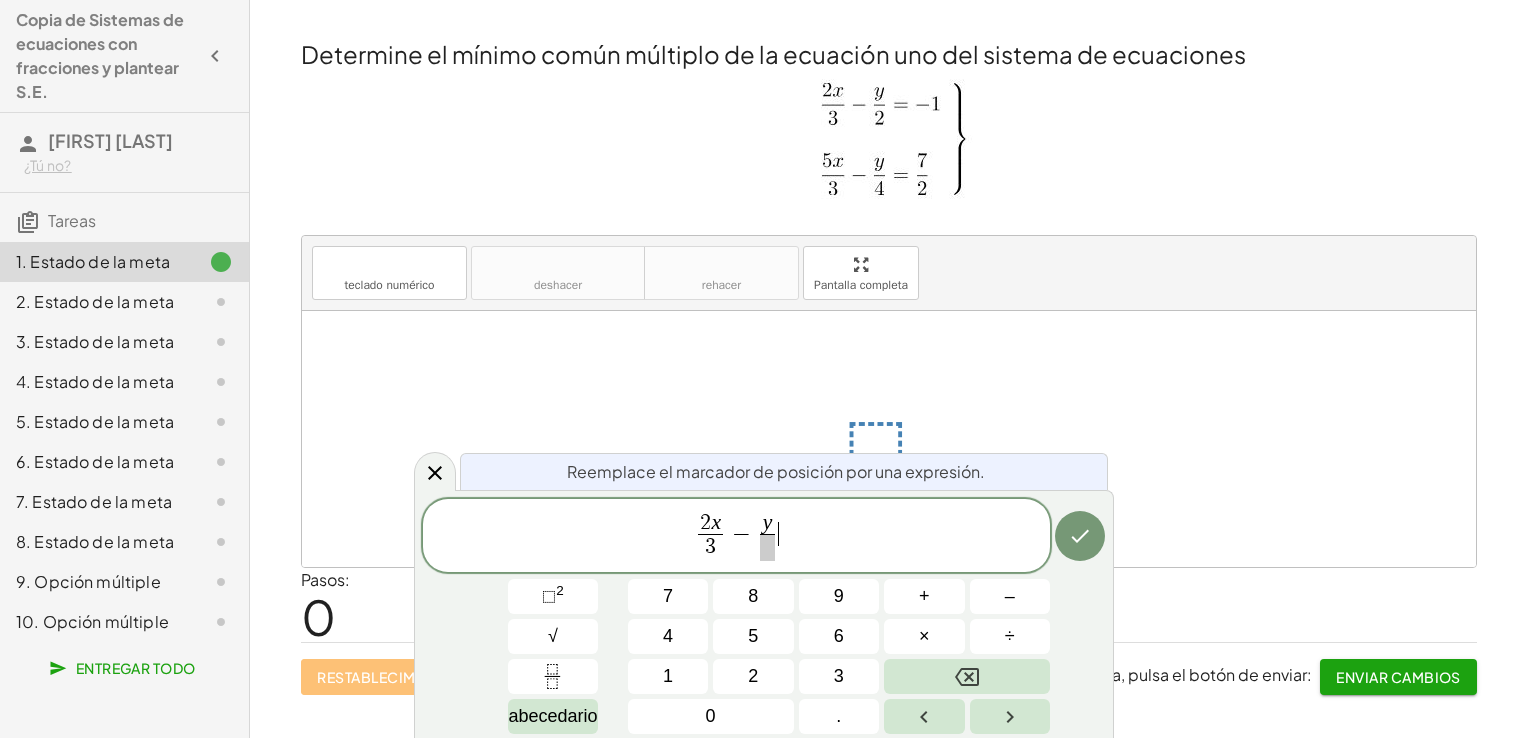 click on "2 x 3 ​ − y ​ ​" at bounding box center [736, 537] 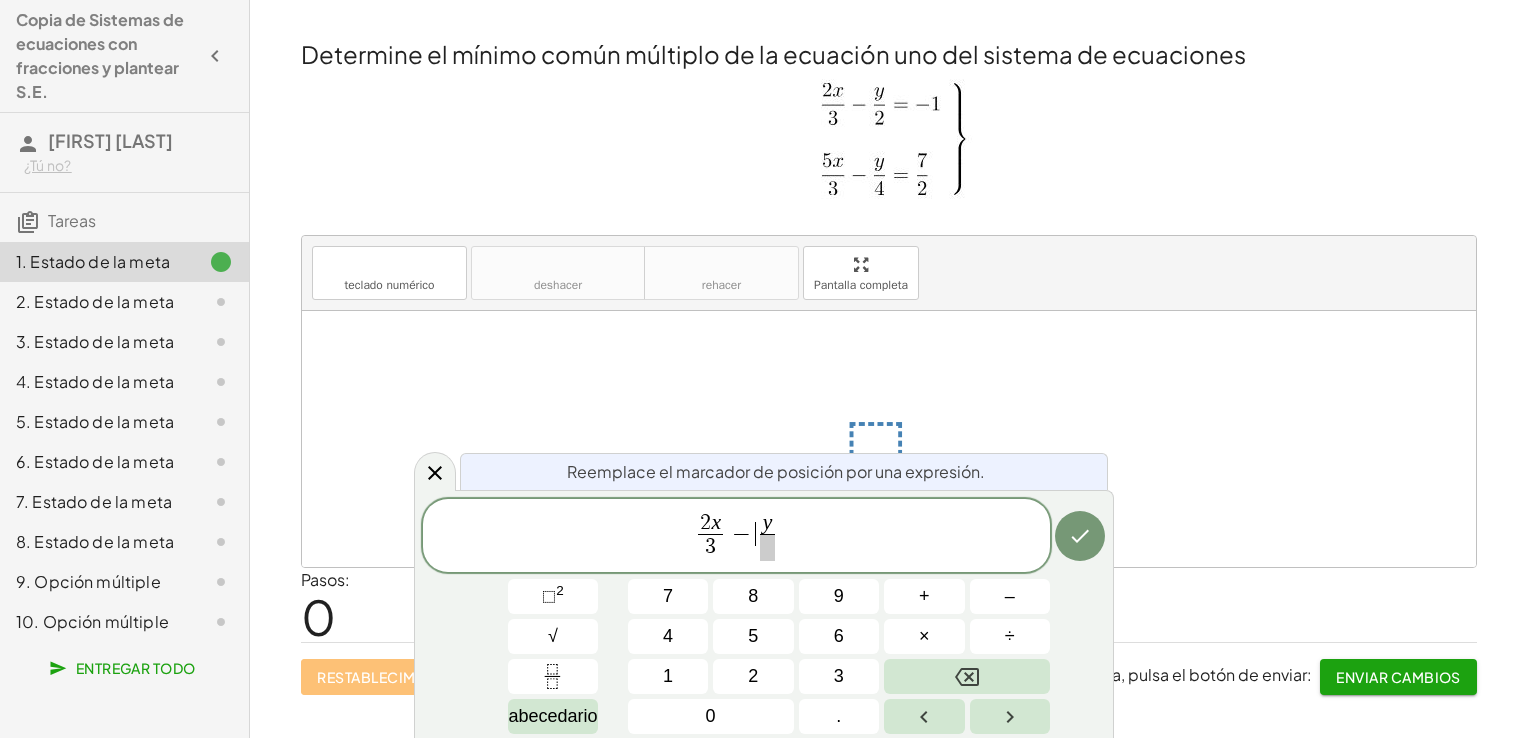 click on "y ​" at bounding box center [767, 537] 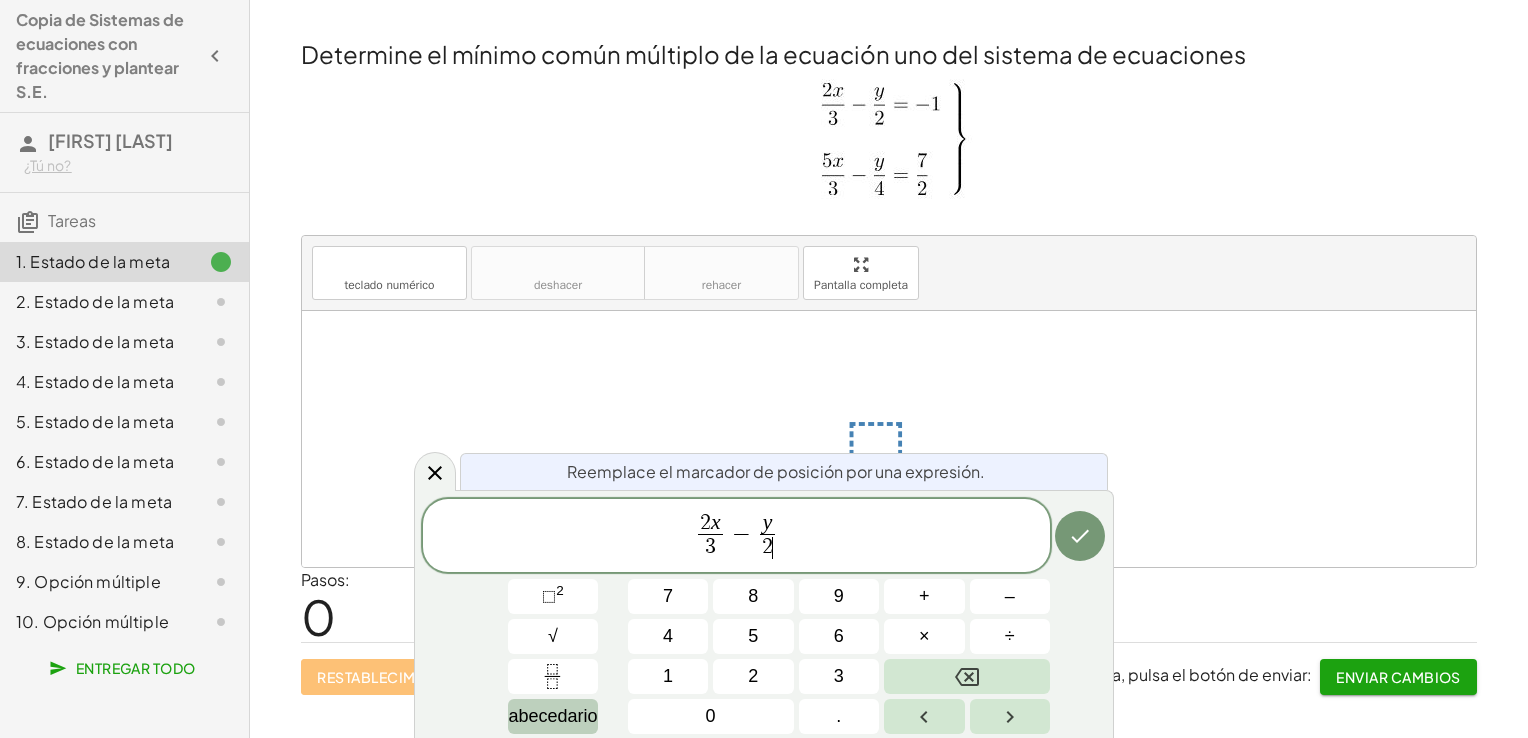 click on "abecedario" at bounding box center (552, 716) 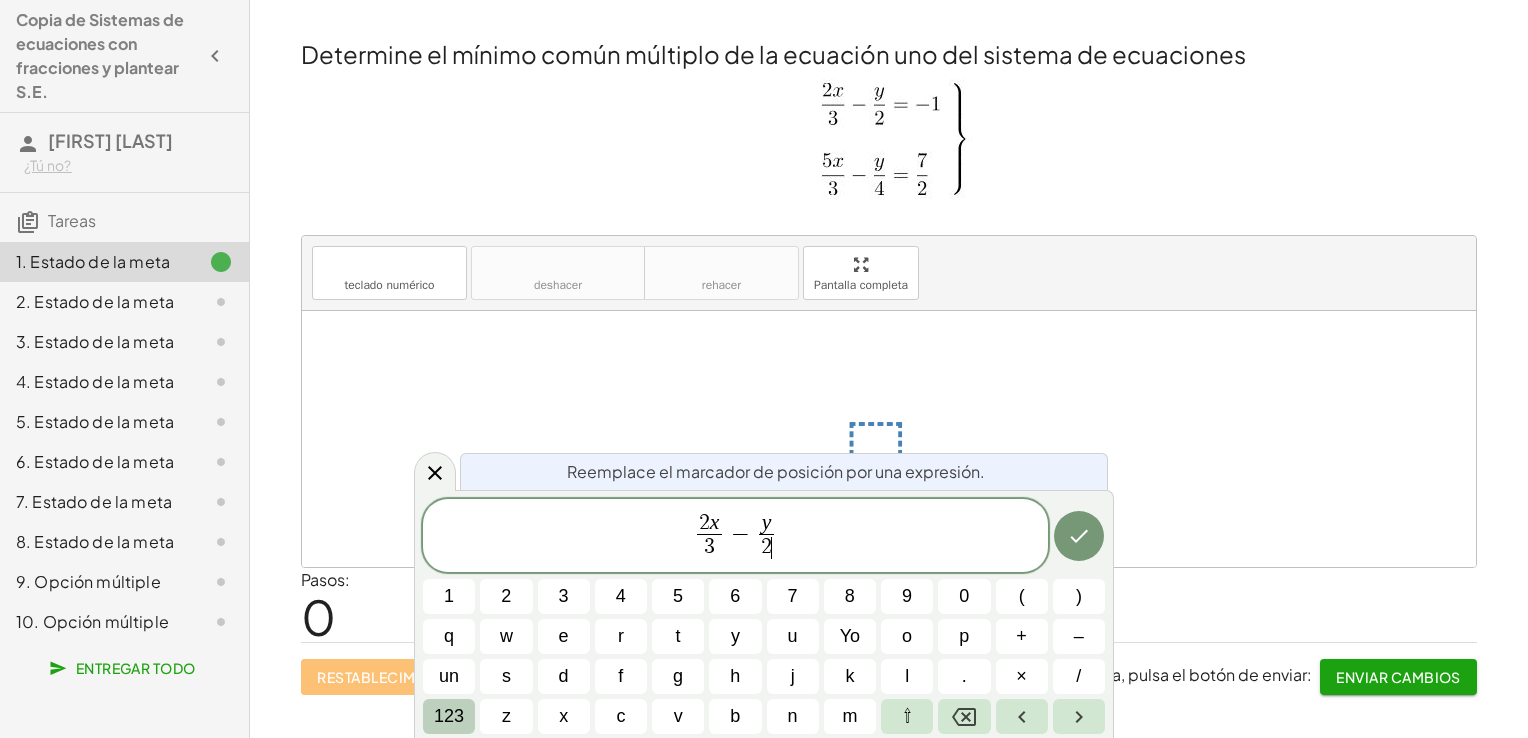 click on "123" at bounding box center (449, 716) 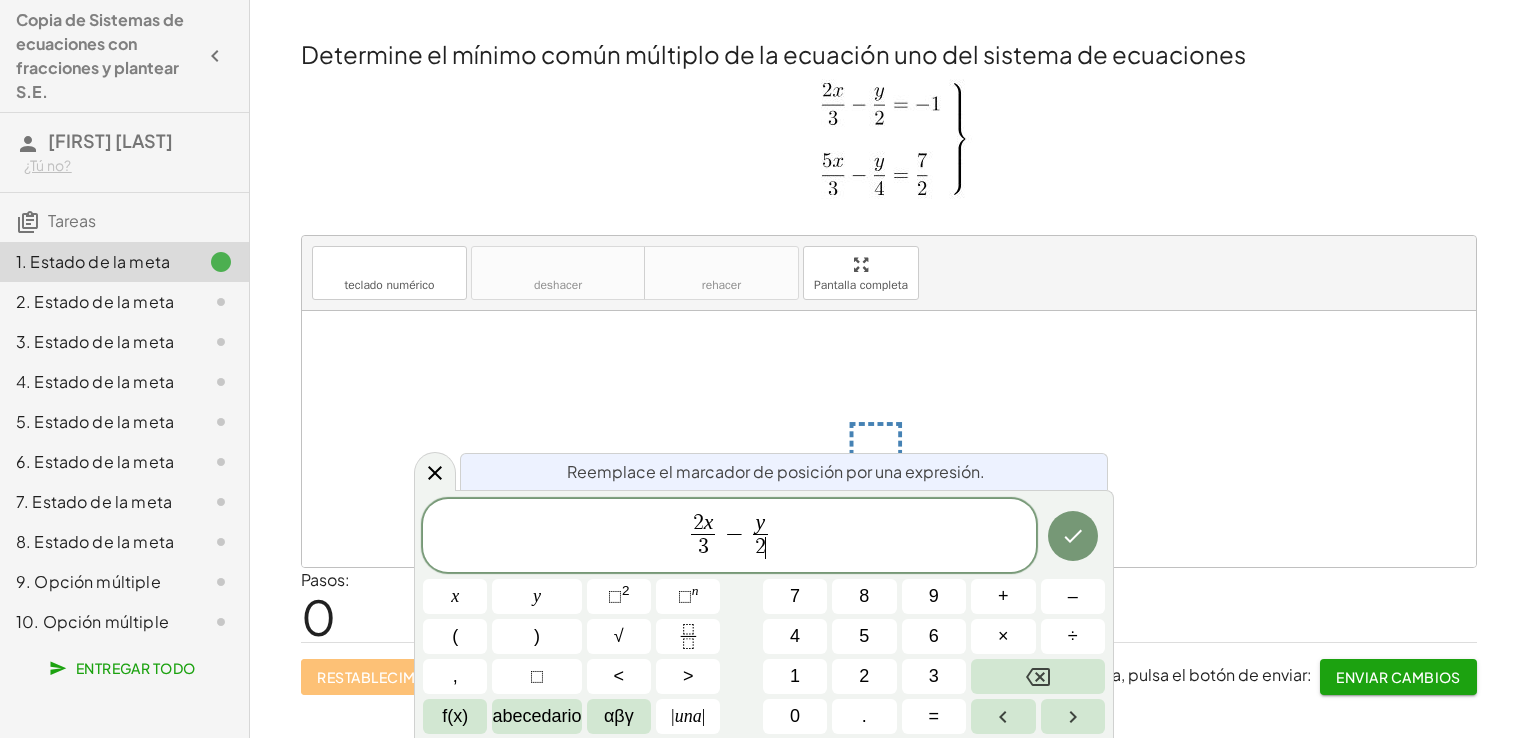 drag, startPoint x: 794, startPoint y: 534, endPoint x: 790, endPoint y: 564, distance: 30.265491 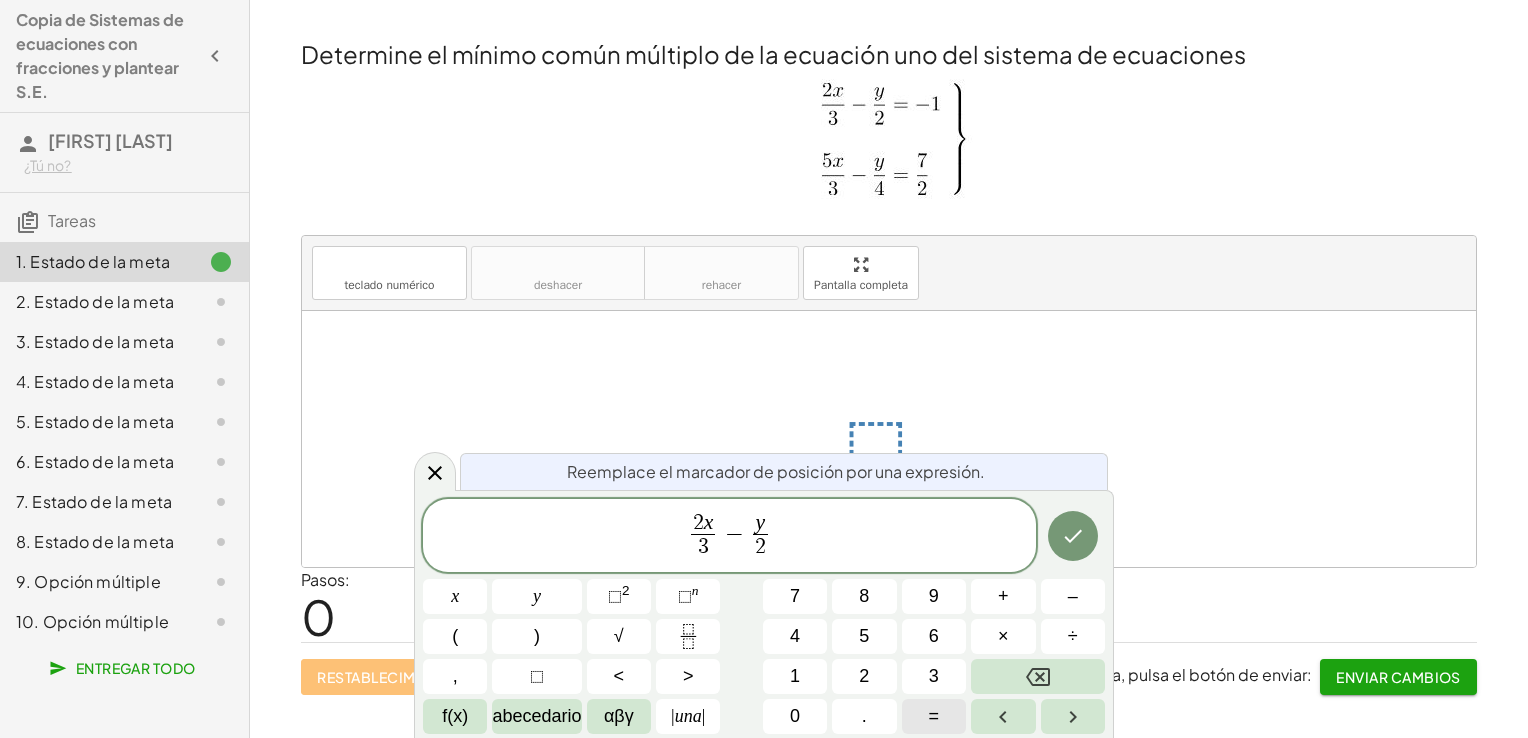 click on "=" at bounding box center [934, 716] 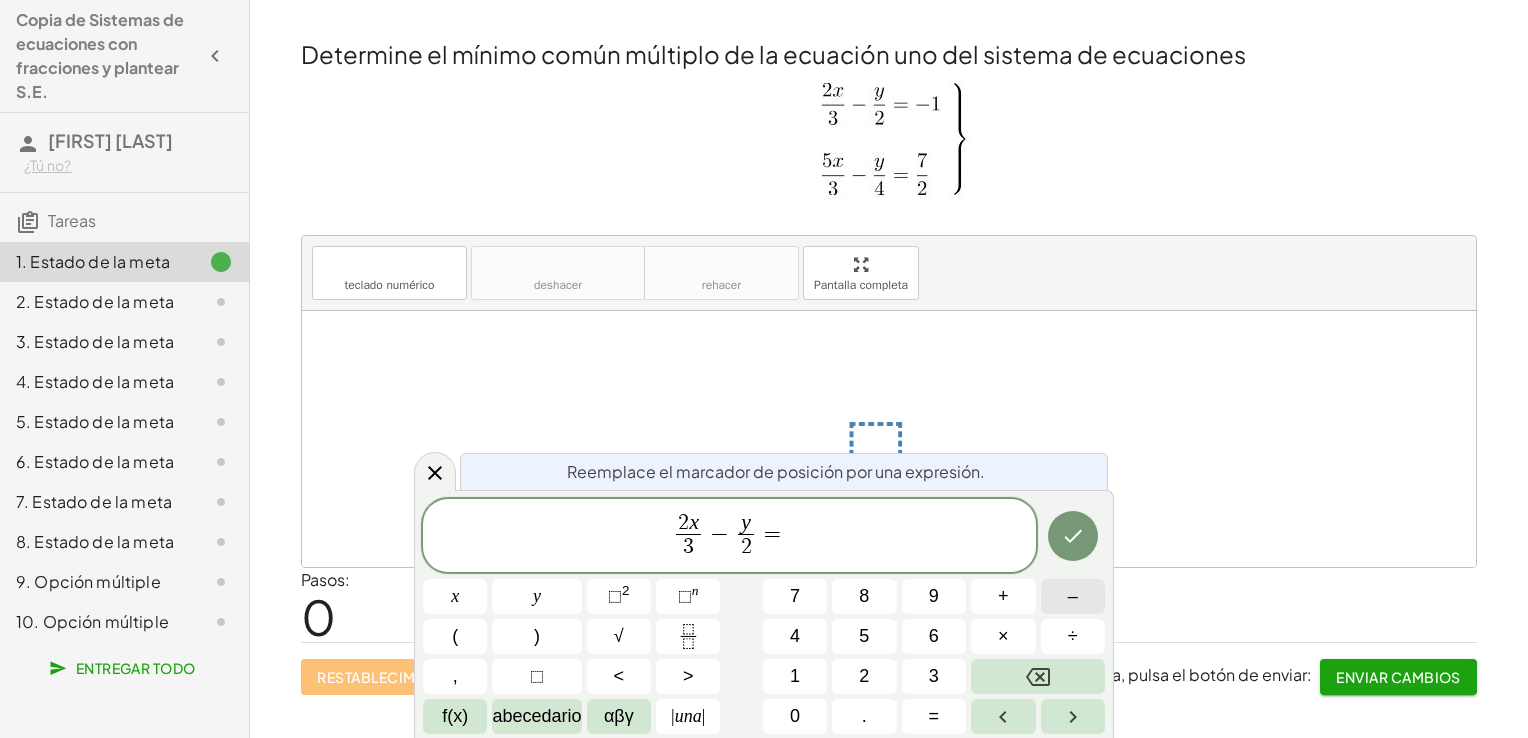click on "–" at bounding box center [1073, 596] 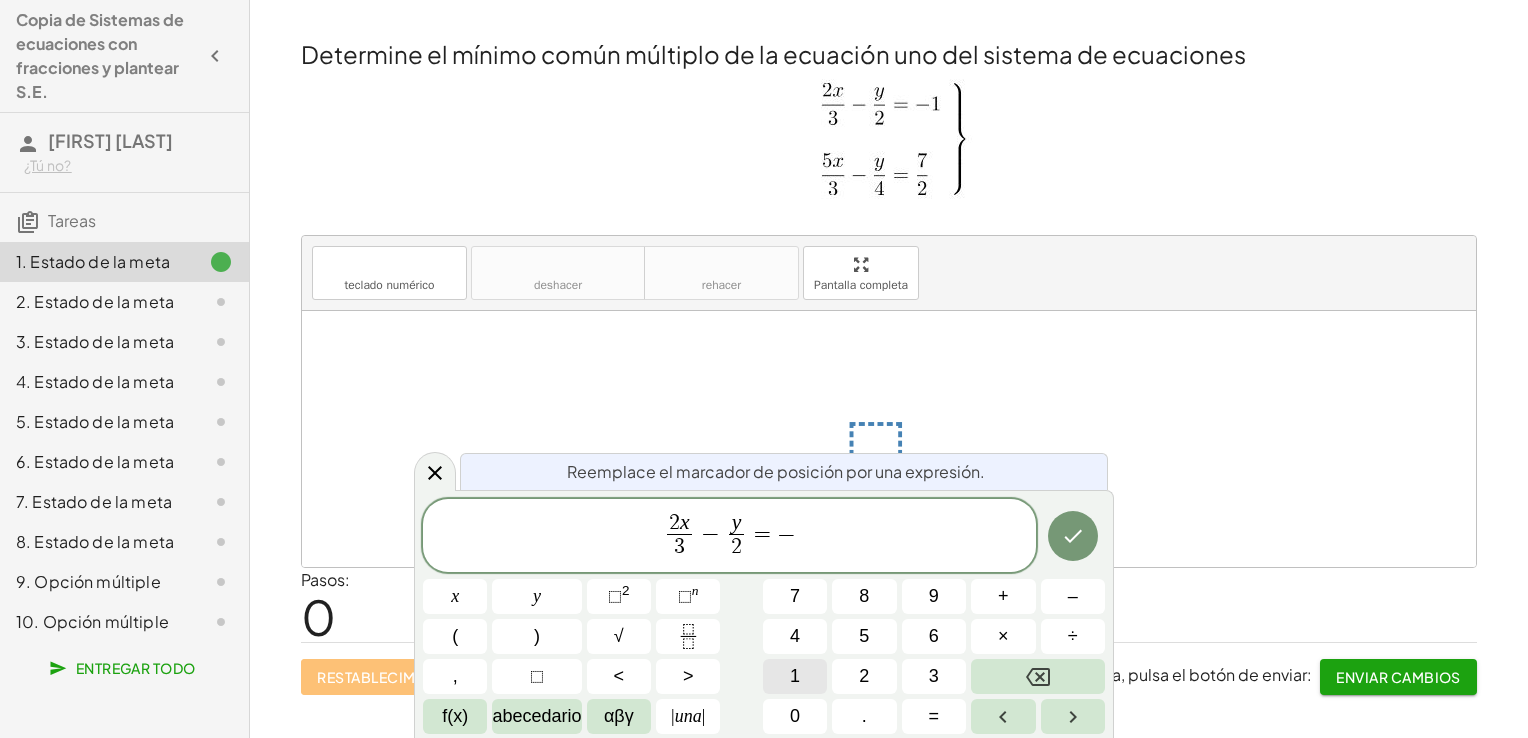 click on "1" at bounding box center [795, 676] 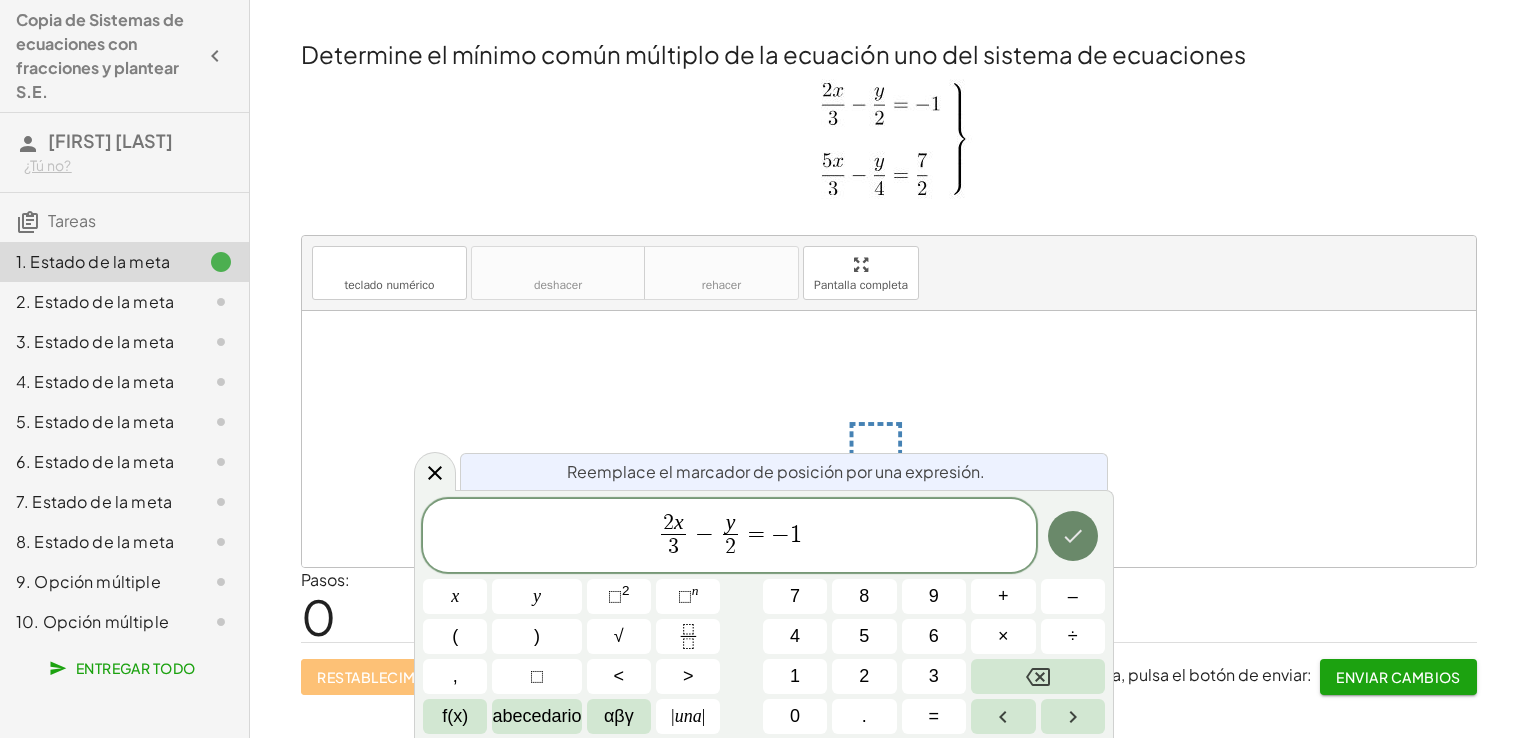 click at bounding box center (1073, 536) 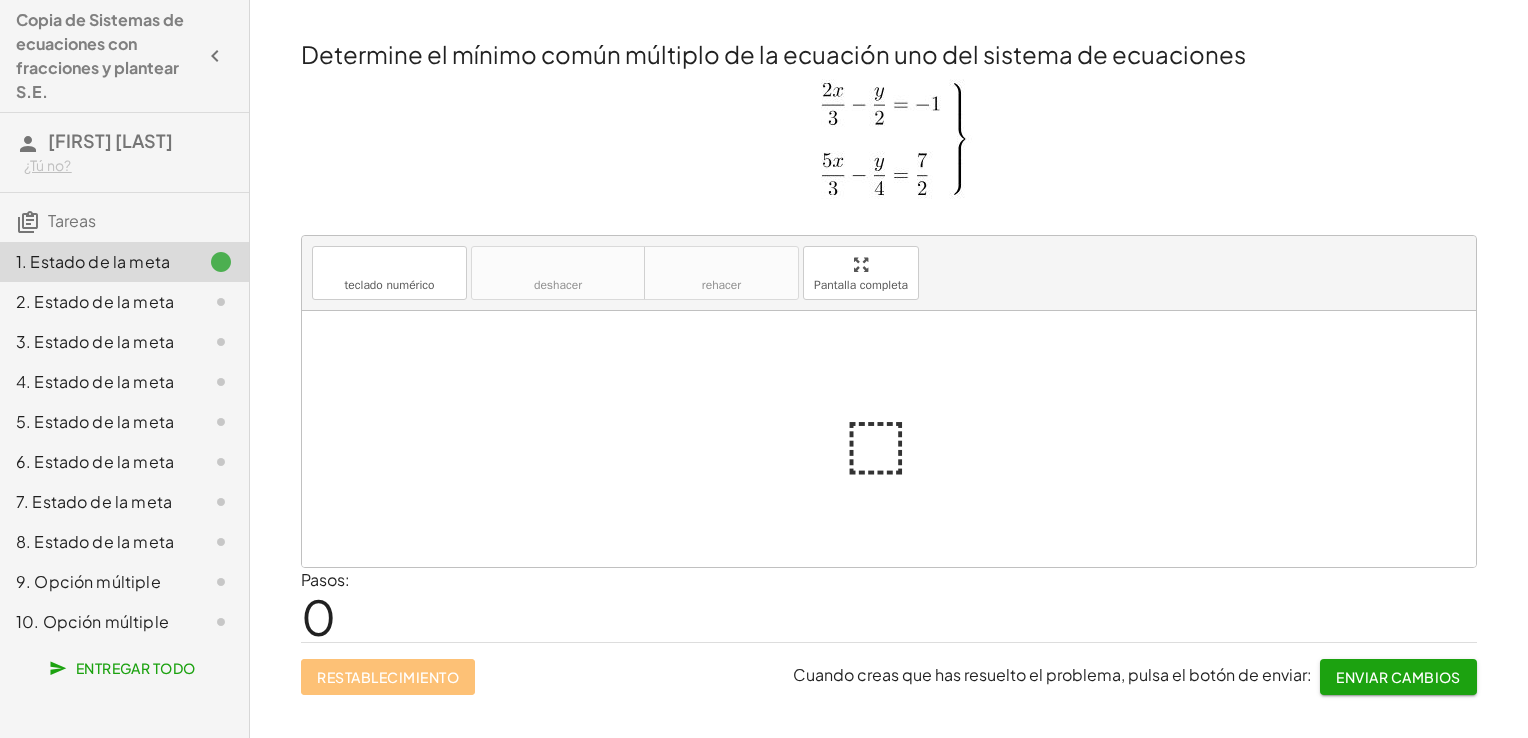 drag, startPoint x: 877, startPoint y: 437, endPoint x: 852, endPoint y: 422, distance: 29.15476 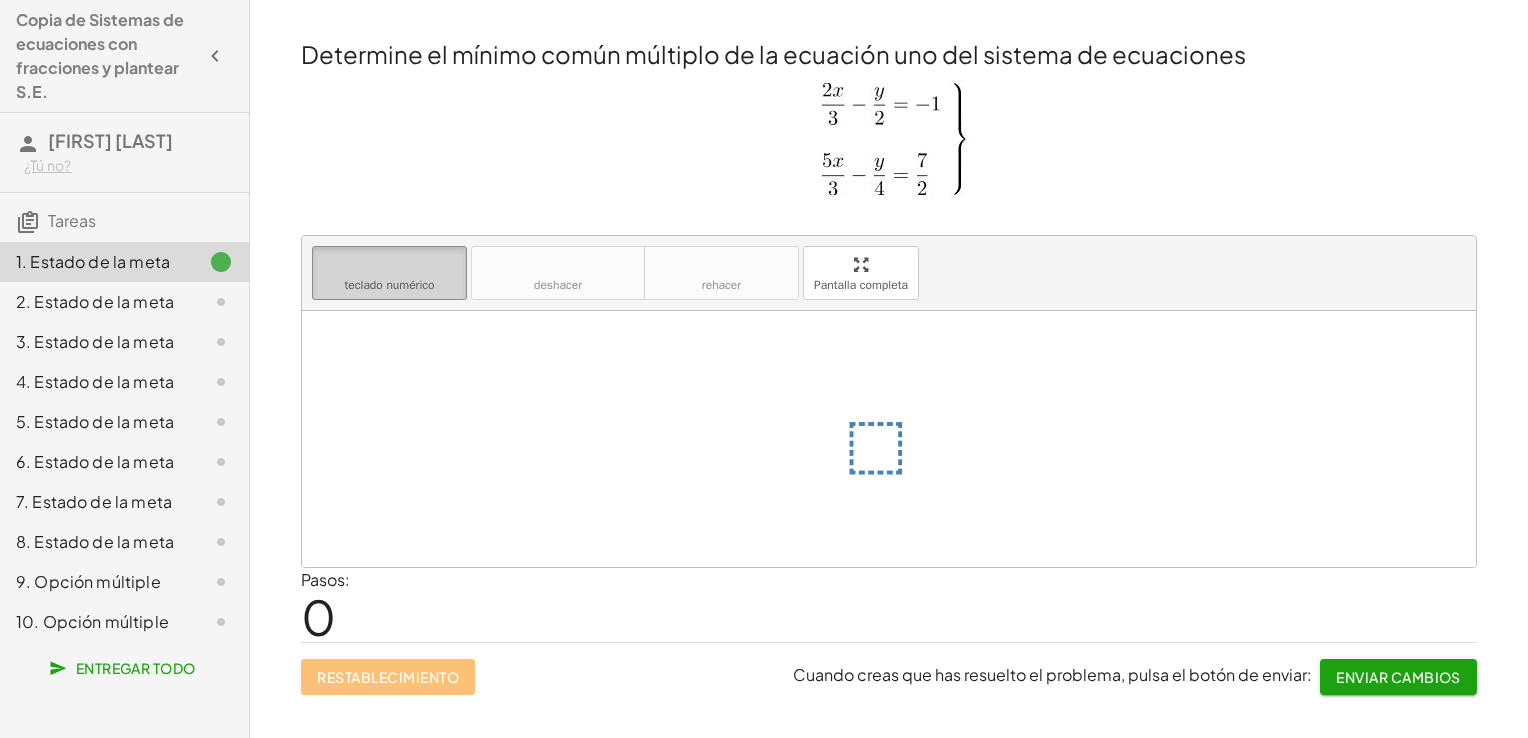 click on "teclado" at bounding box center [389, 265] 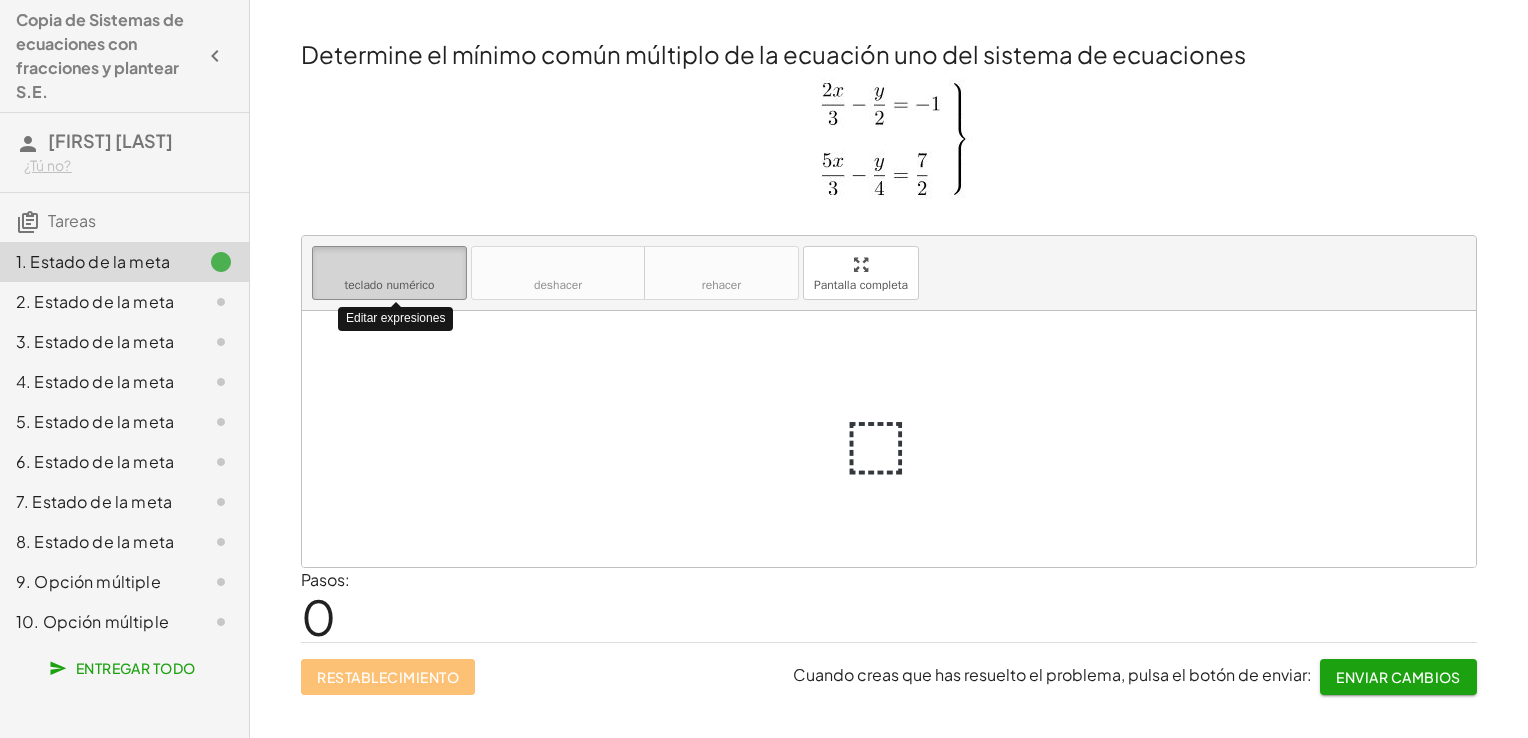 click on "teclado" at bounding box center (389, 265) 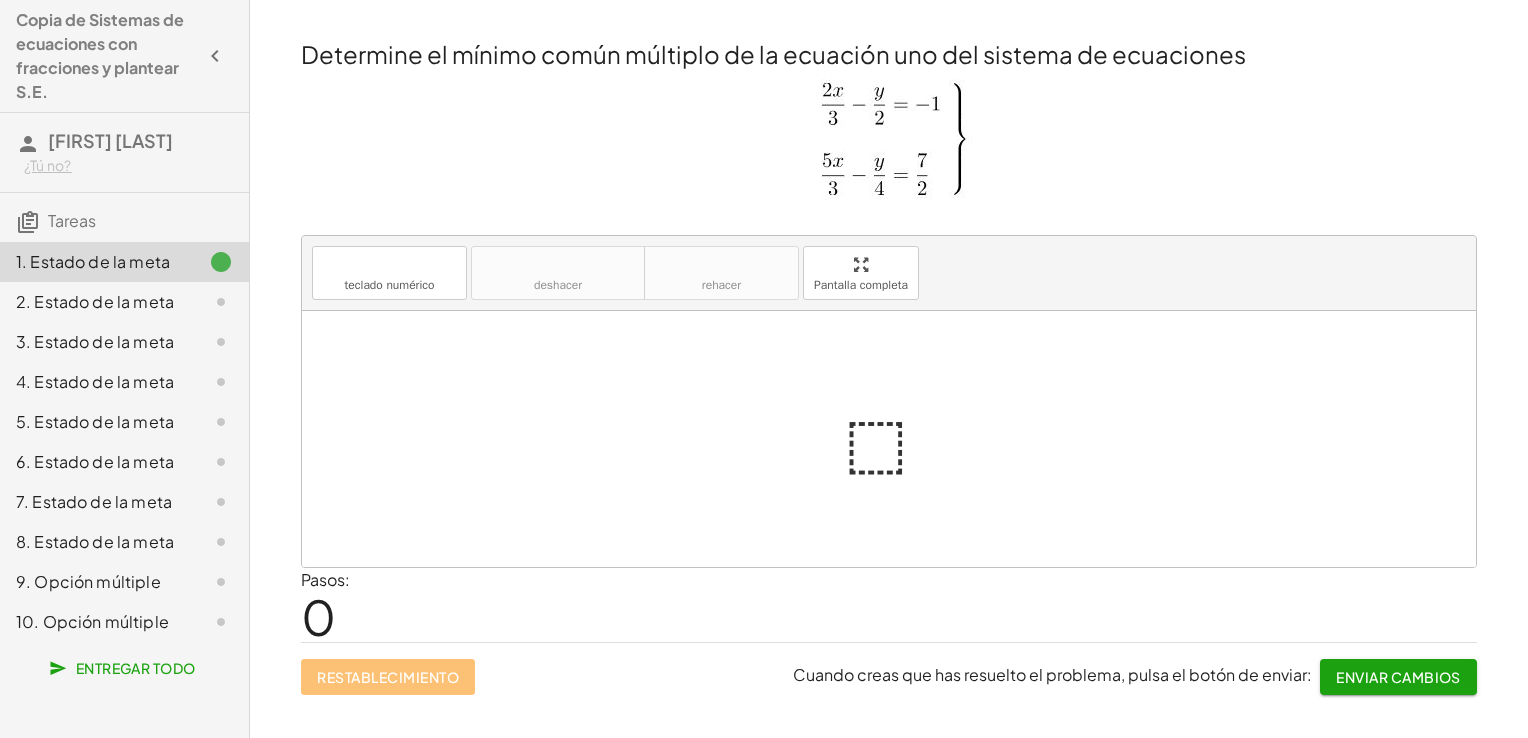 click on "⬚" at bounding box center [889, 439] 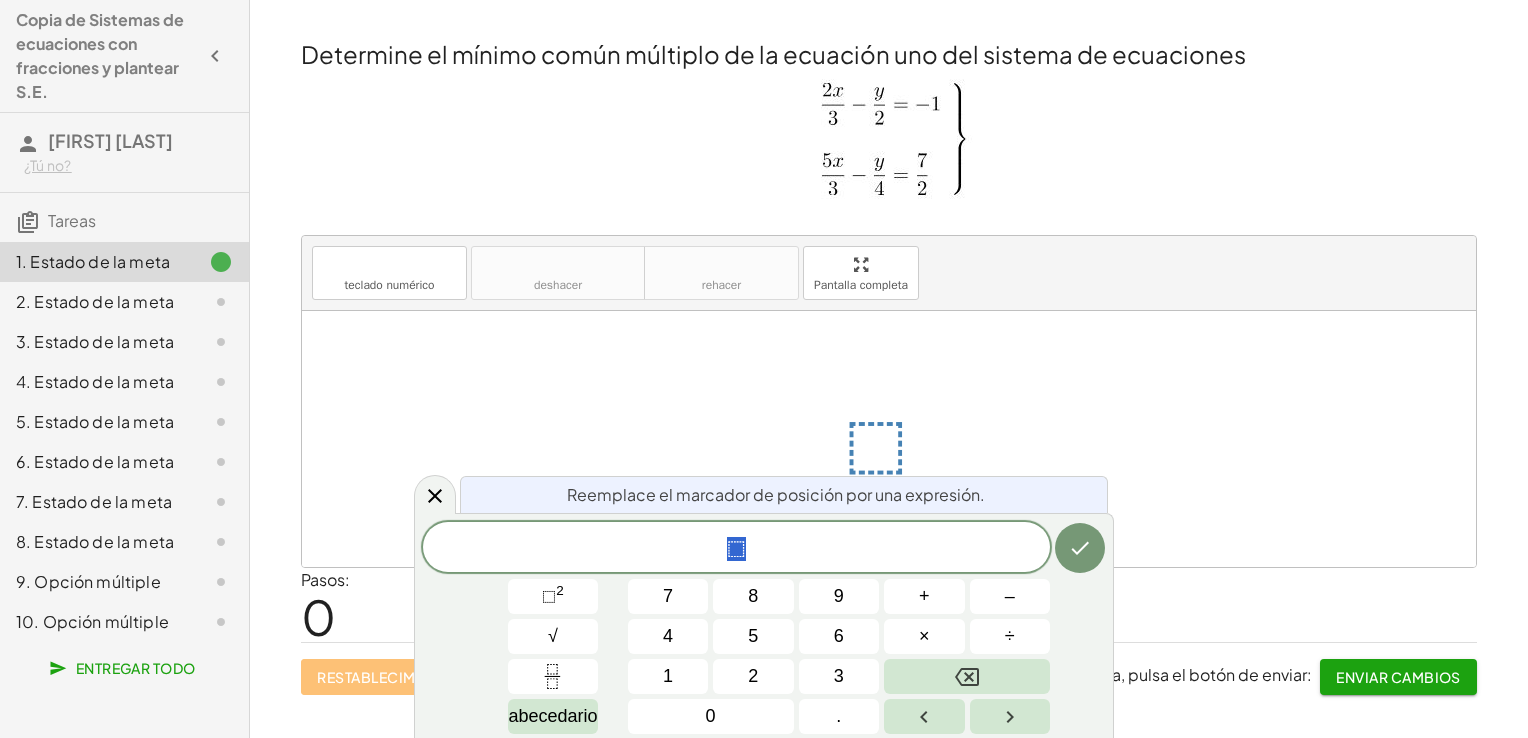 drag, startPoint x: 758, startPoint y: 557, endPoint x: 743, endPoint y: 558, distance: 15.033297 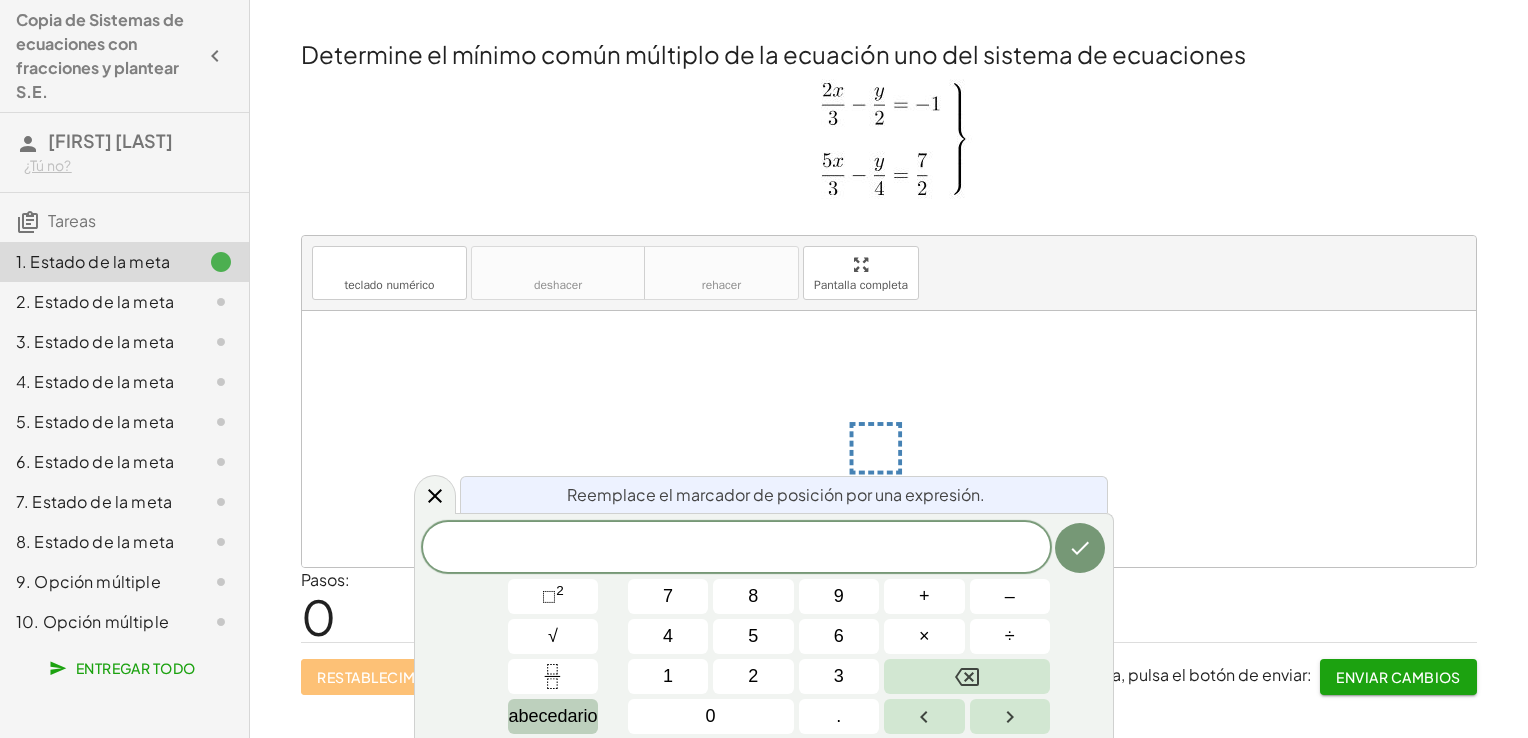 click on "abecedario" at bounding box center (552, 716) 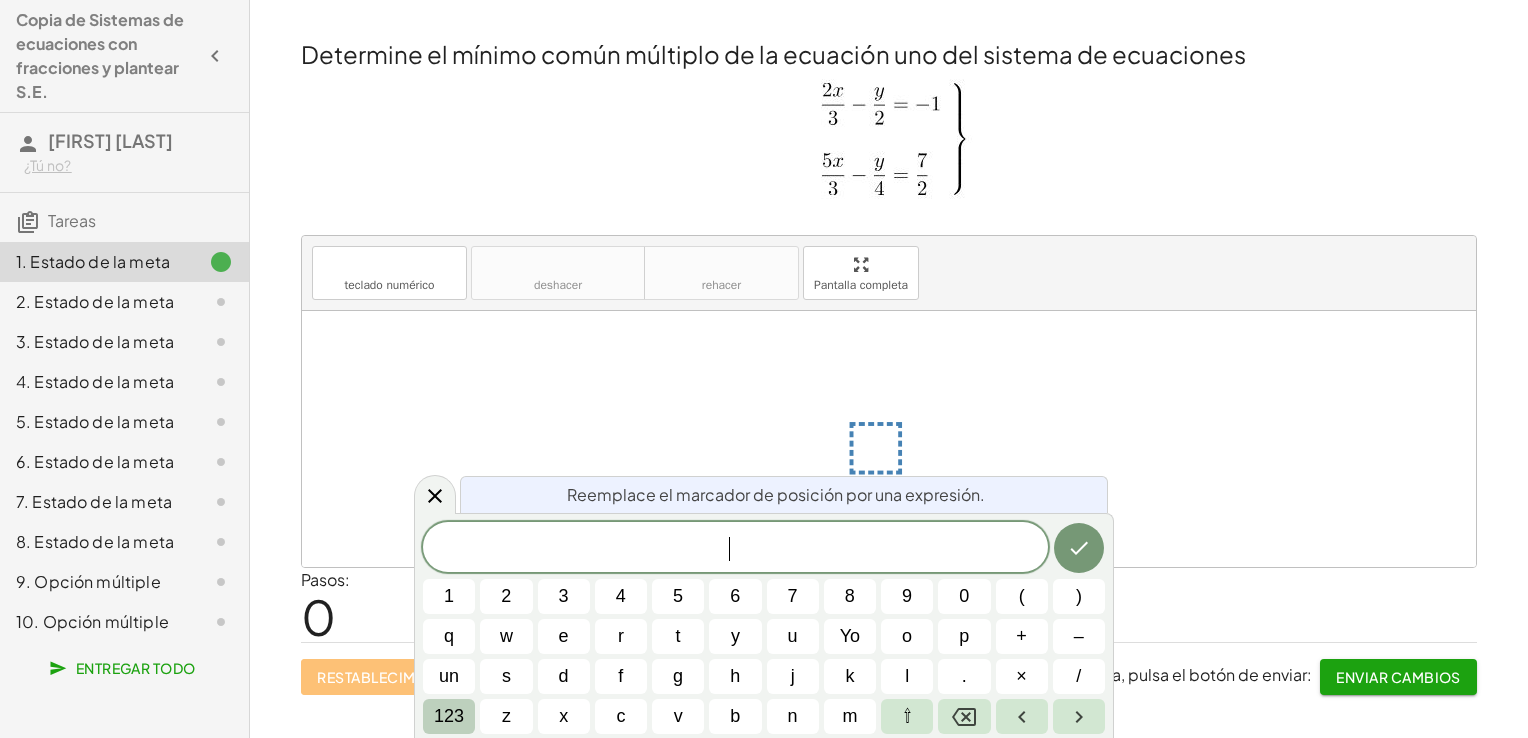 click on "123" at bounding box center [449, 716] 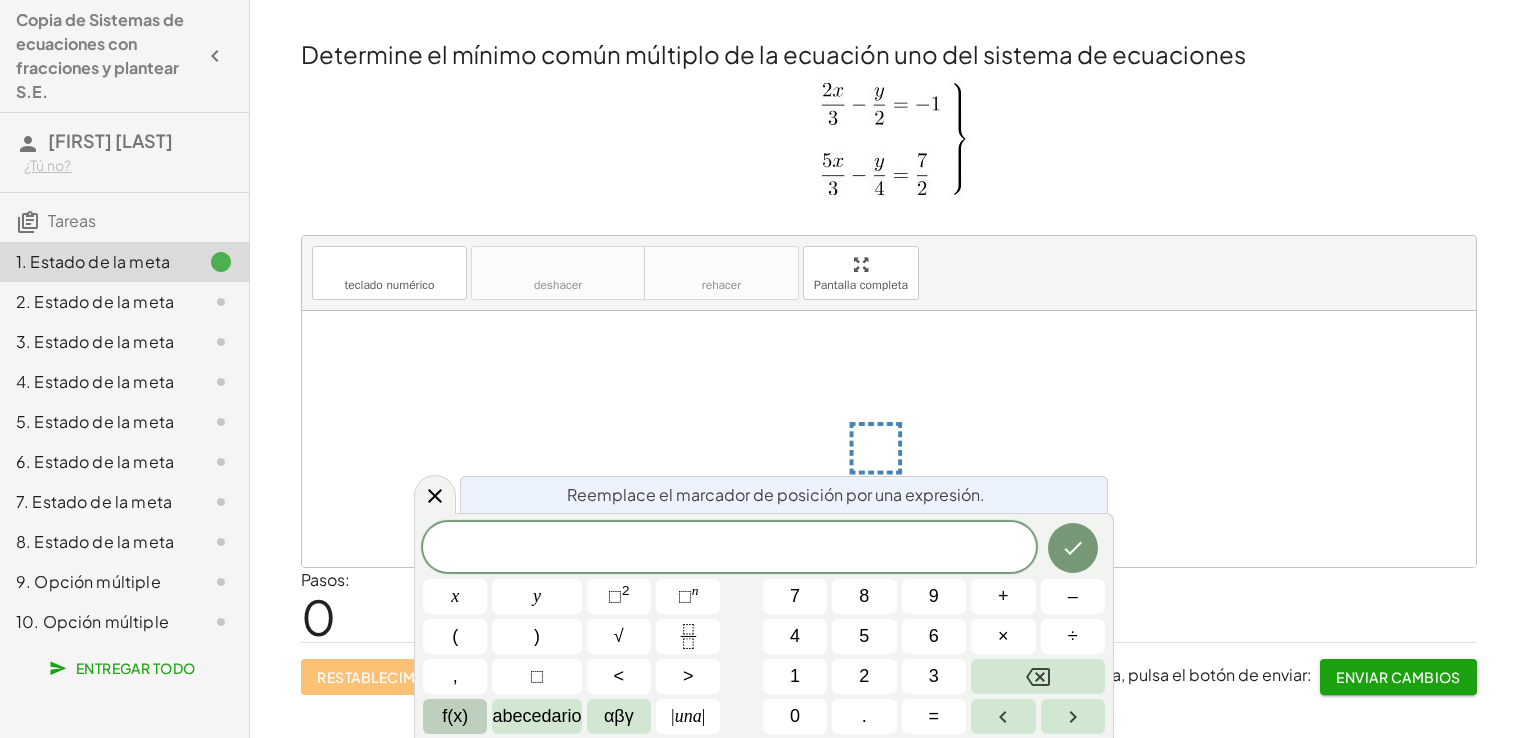 click on "f(x)" at bounding box center (455, 716) 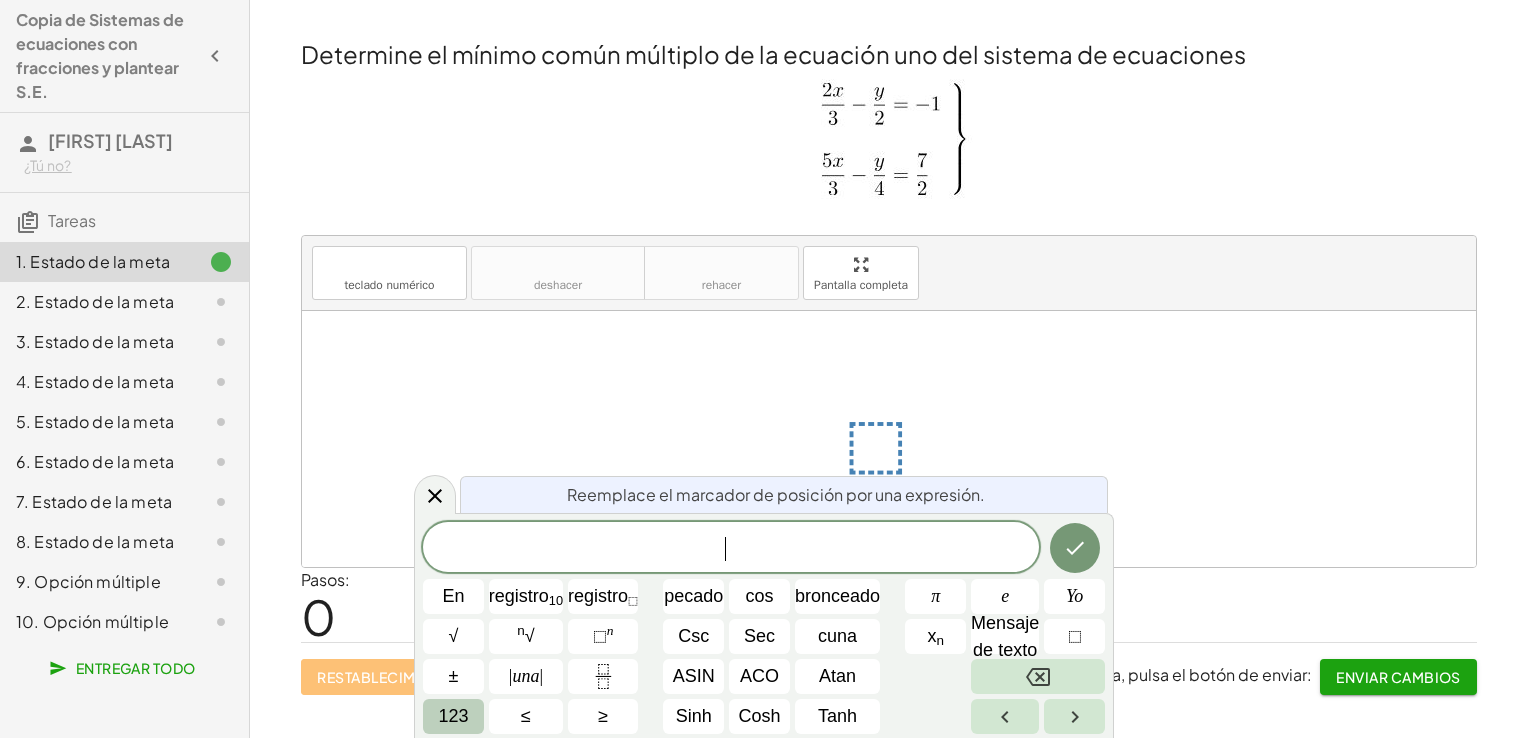 click on "123" at bounding box center (453, 716) 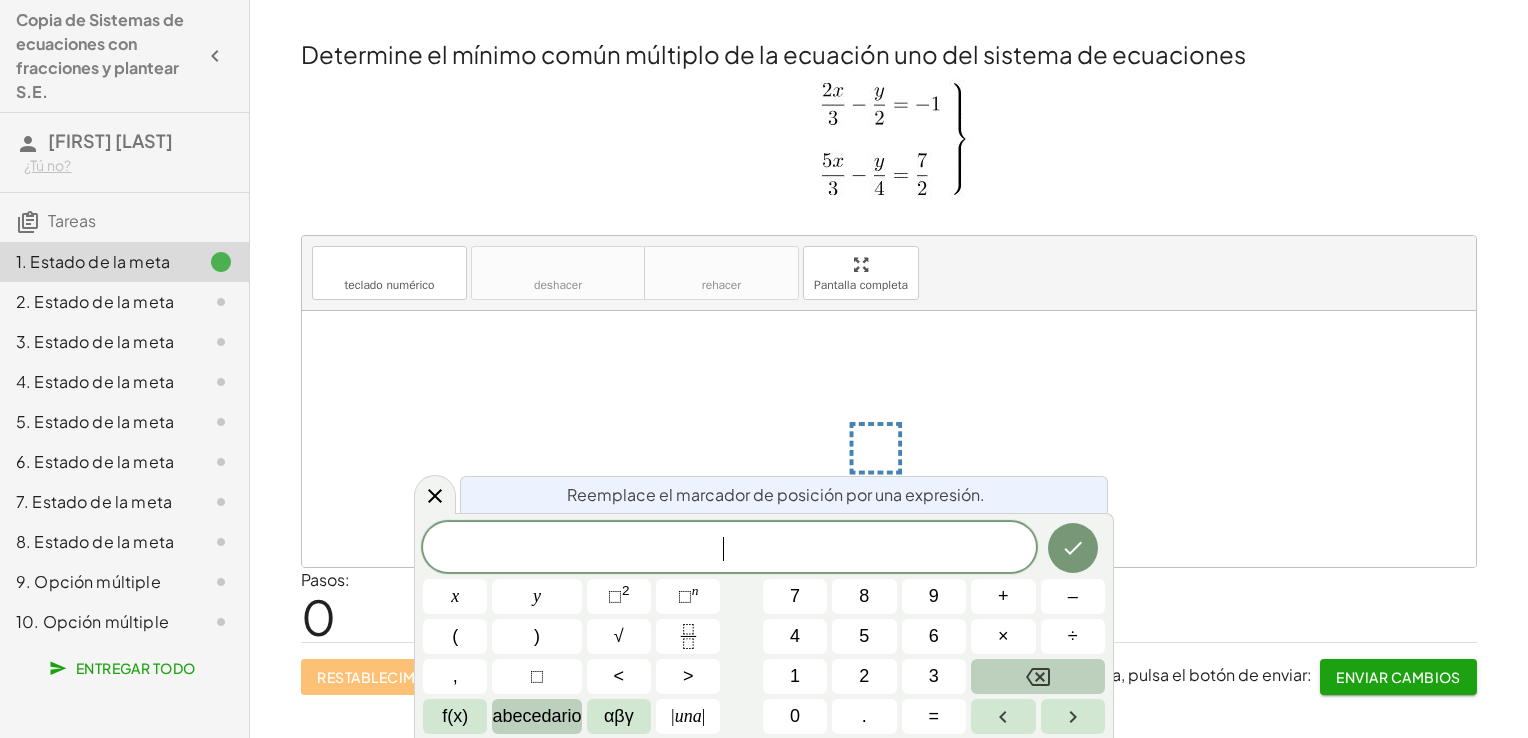 click on "abecedario" at bounding box center [536, 716] 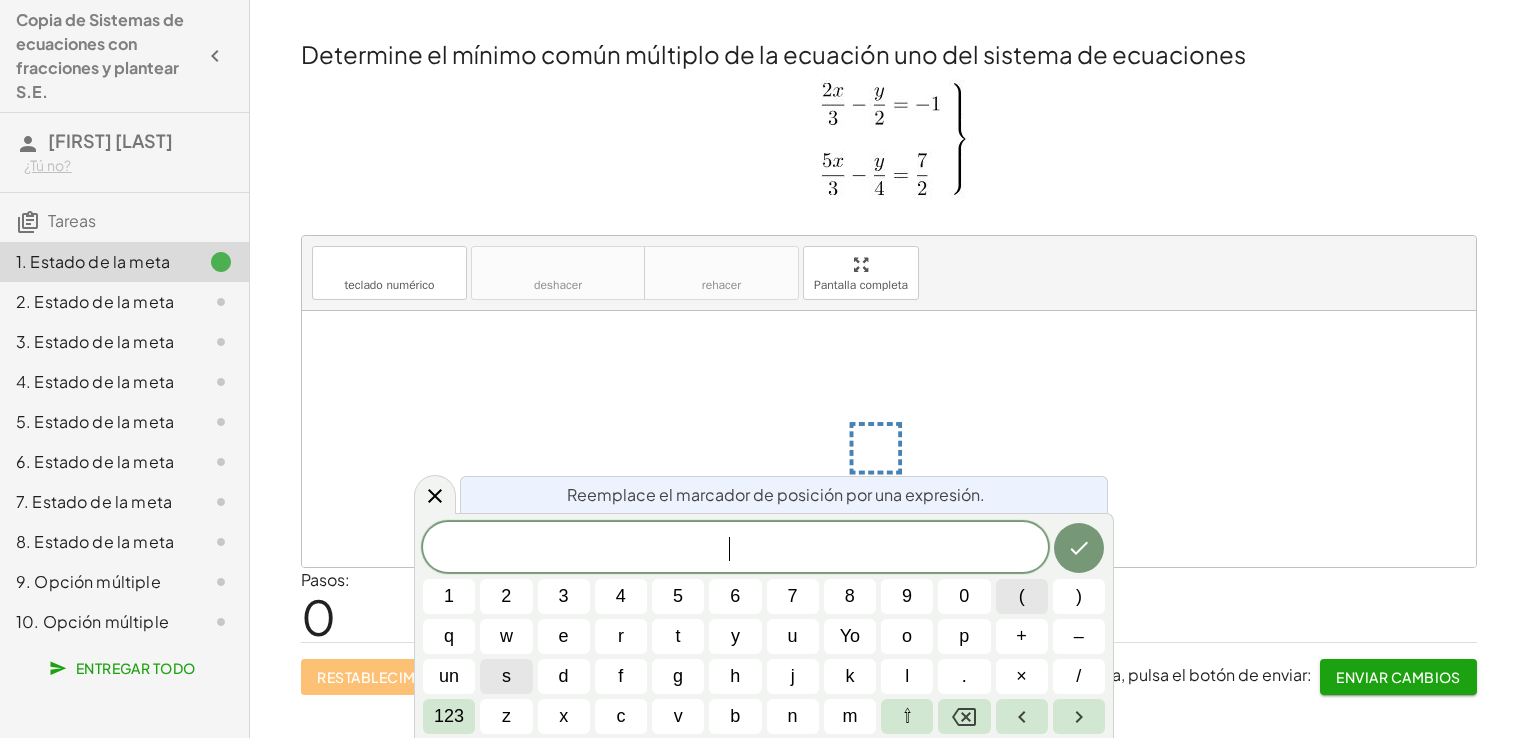 click on "(" at bounding box center (1022, 596) 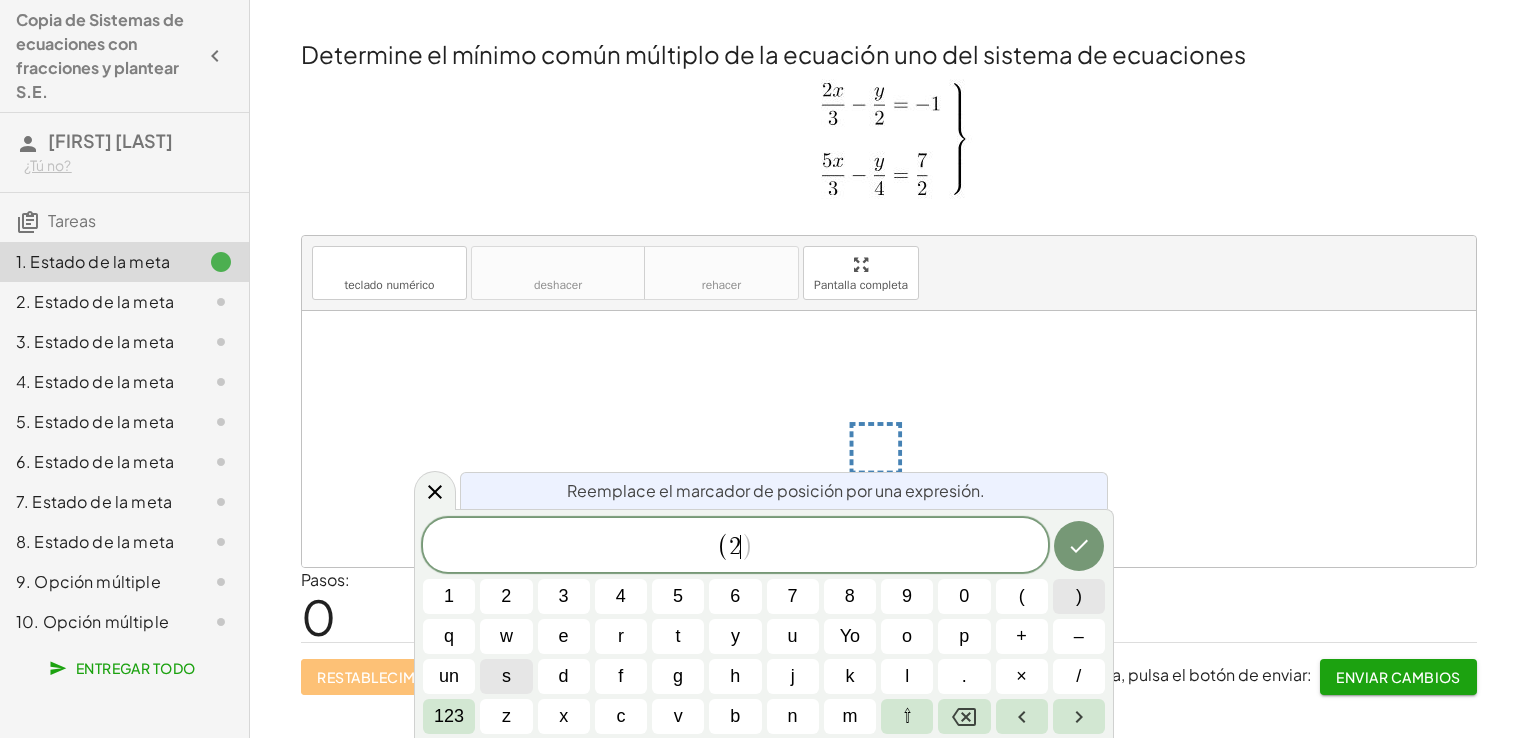 click on ")" at bounding box center [1079, 596] 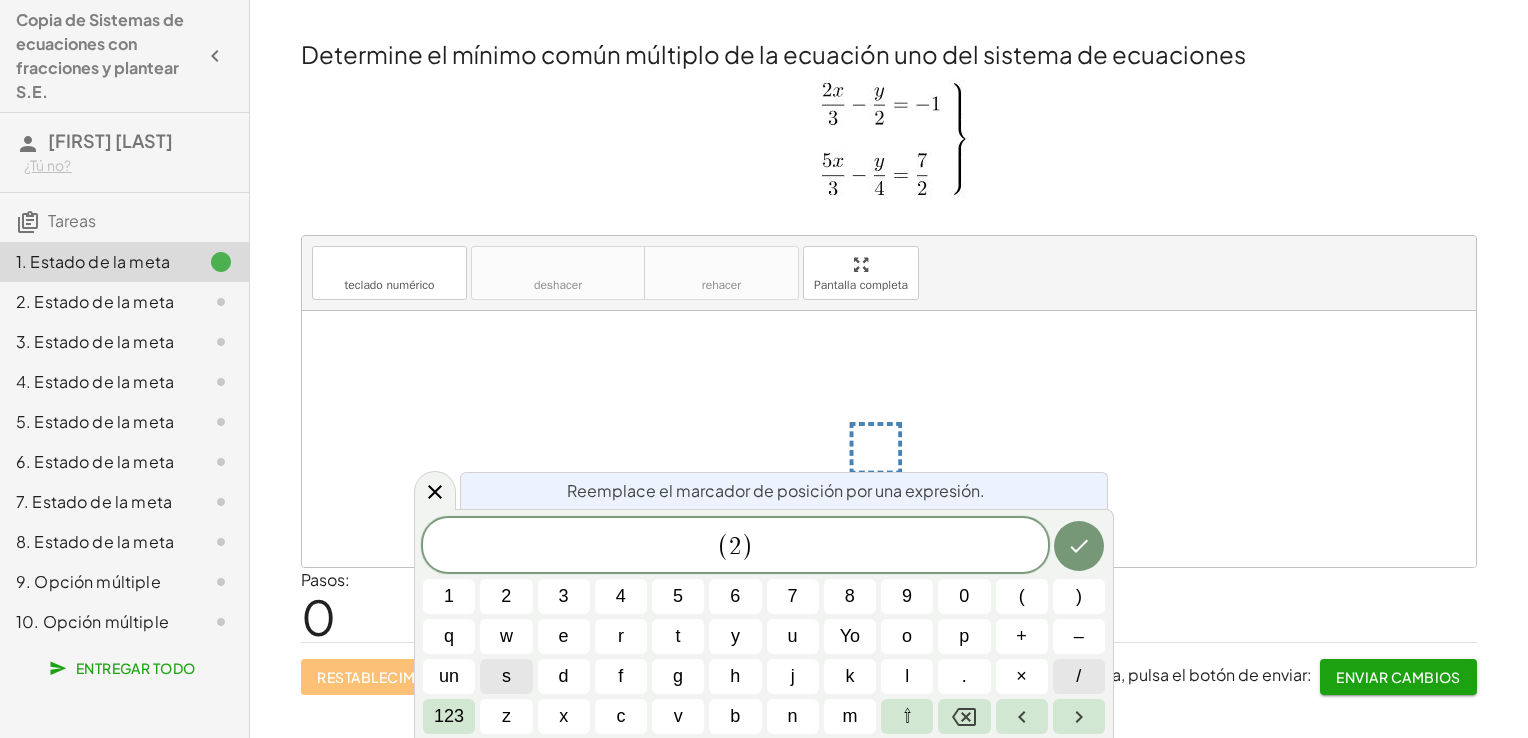 click on "/" at bounding box center (1079, 676) 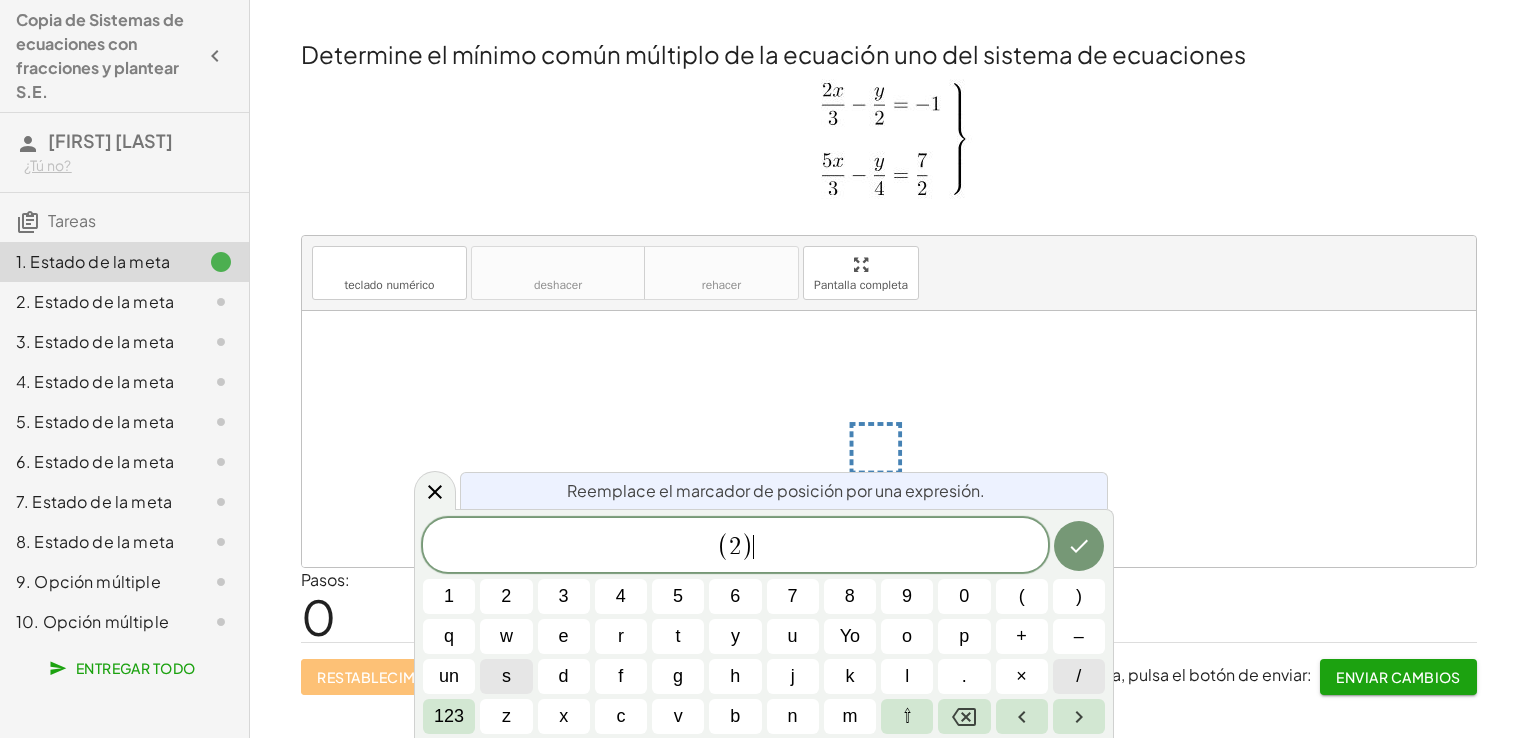 click on "/" at bounding box center [1079, 676] 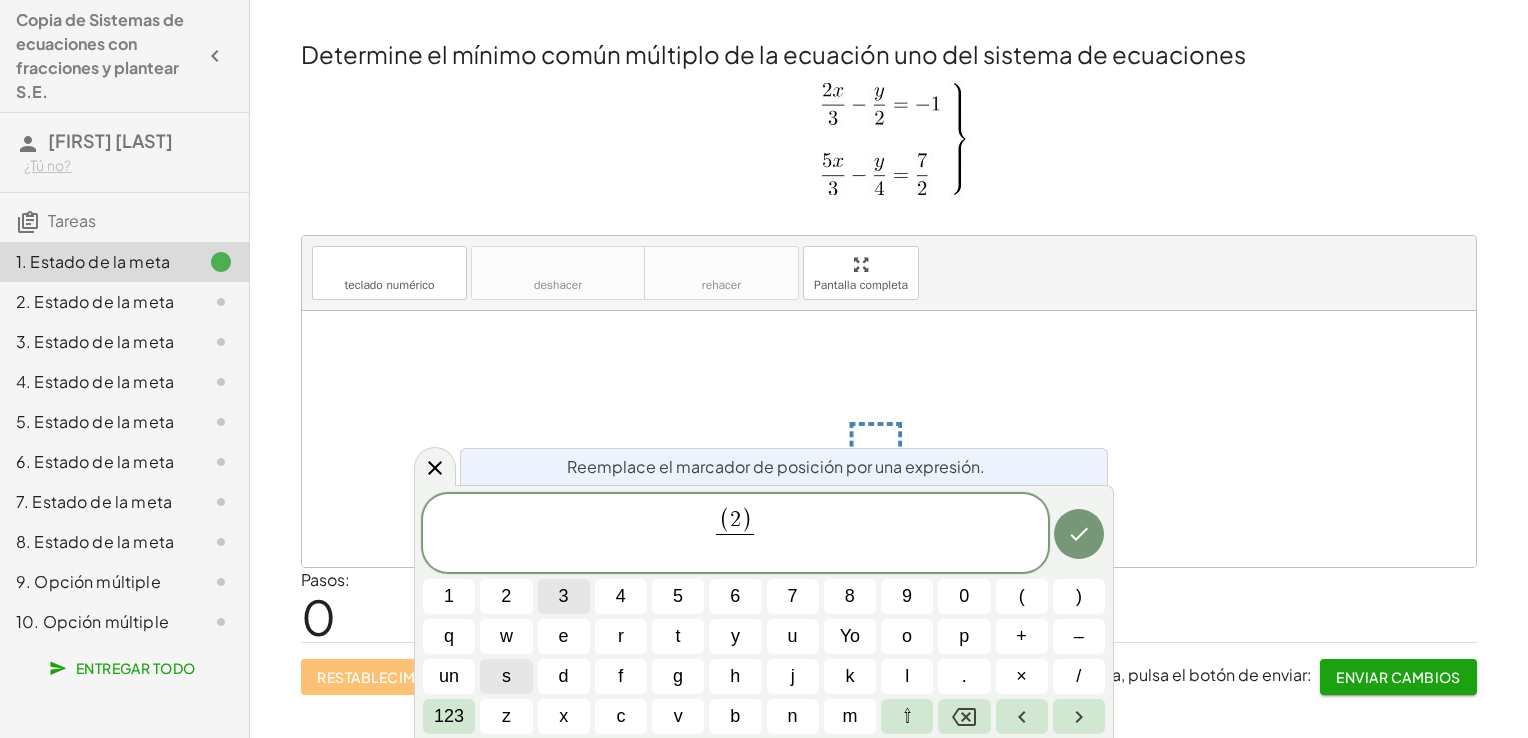 click on "3" at bounding box center (564, 596) 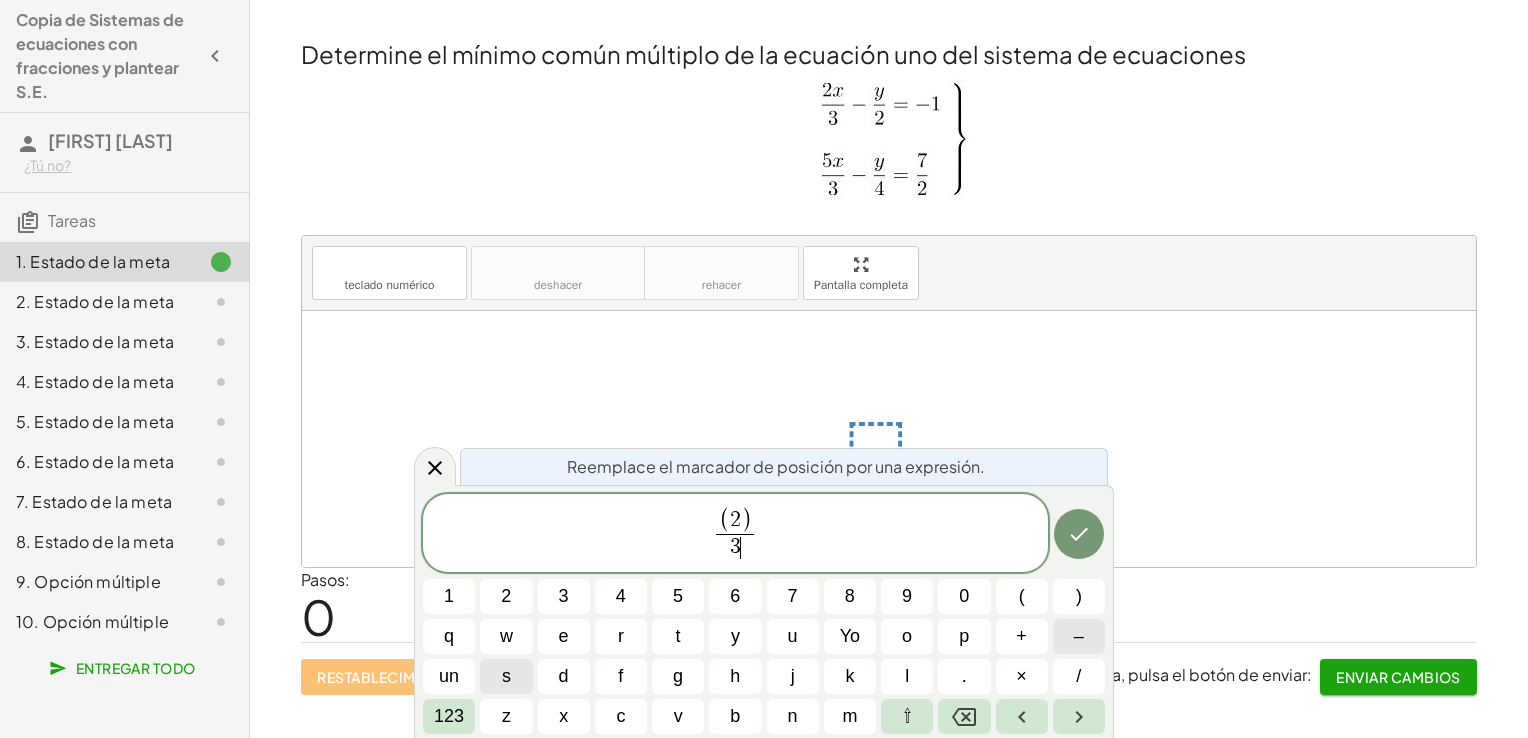 click on "–" at bounding box center (1079, 636) 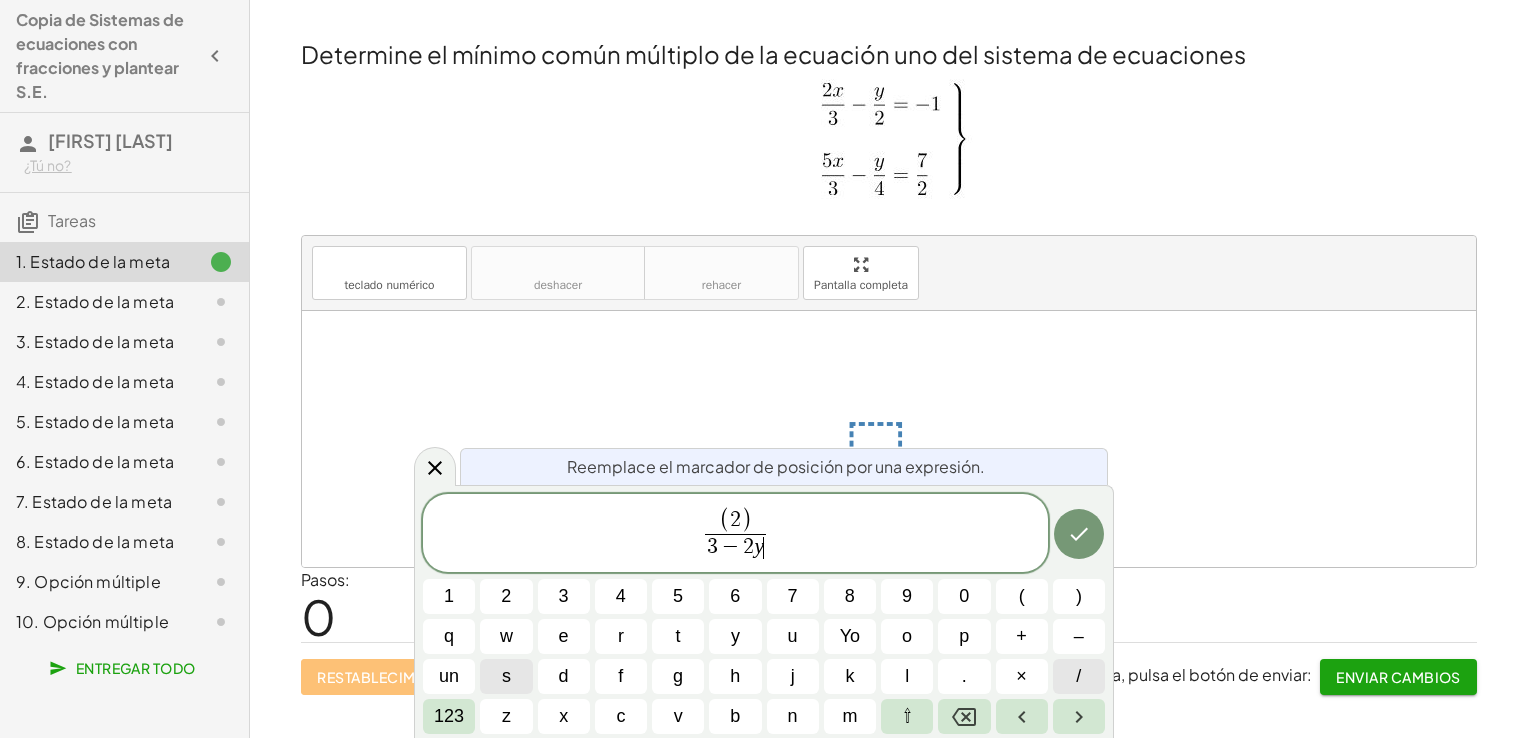 click on "/" at bounding box center (1079, 676) 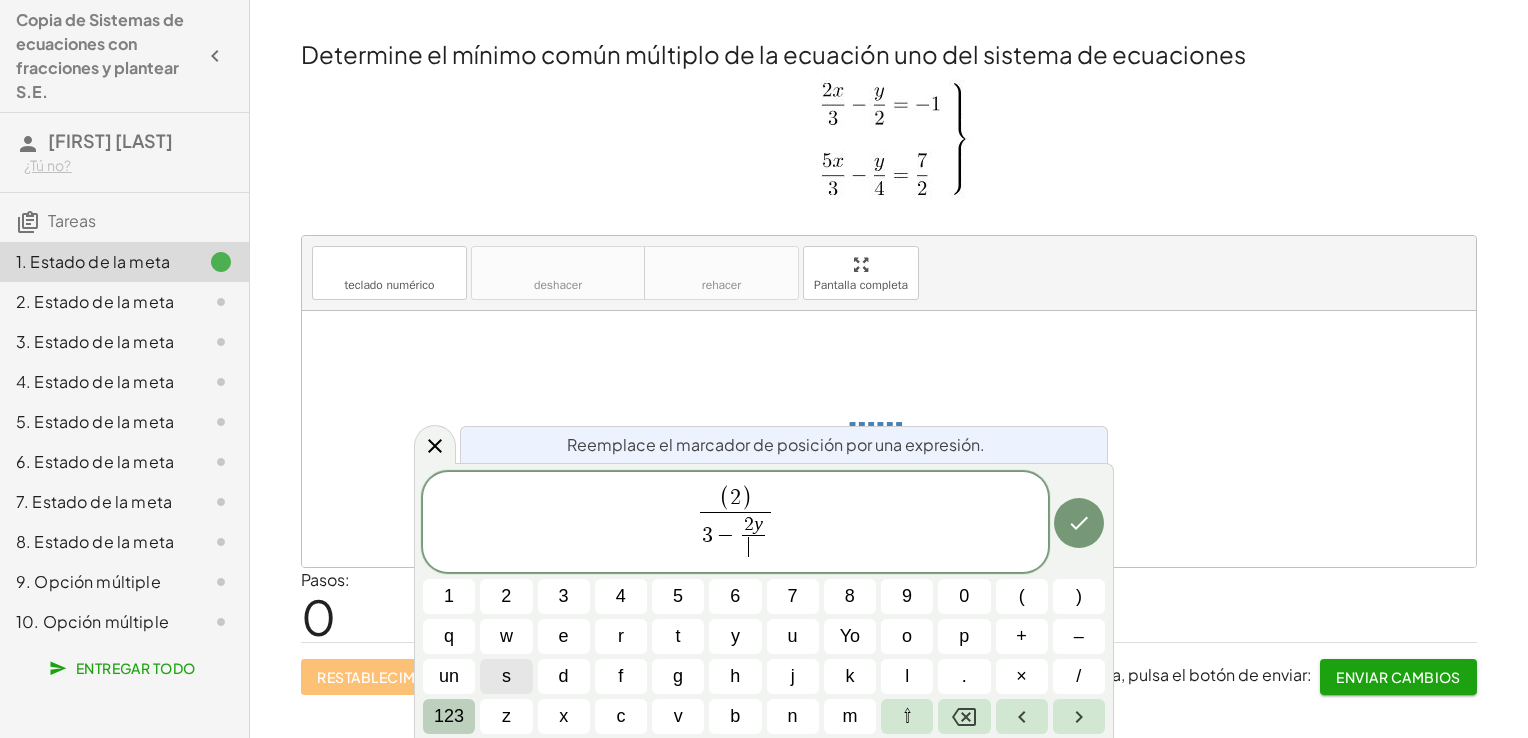 click on "123" at bounding box center [449, 716] 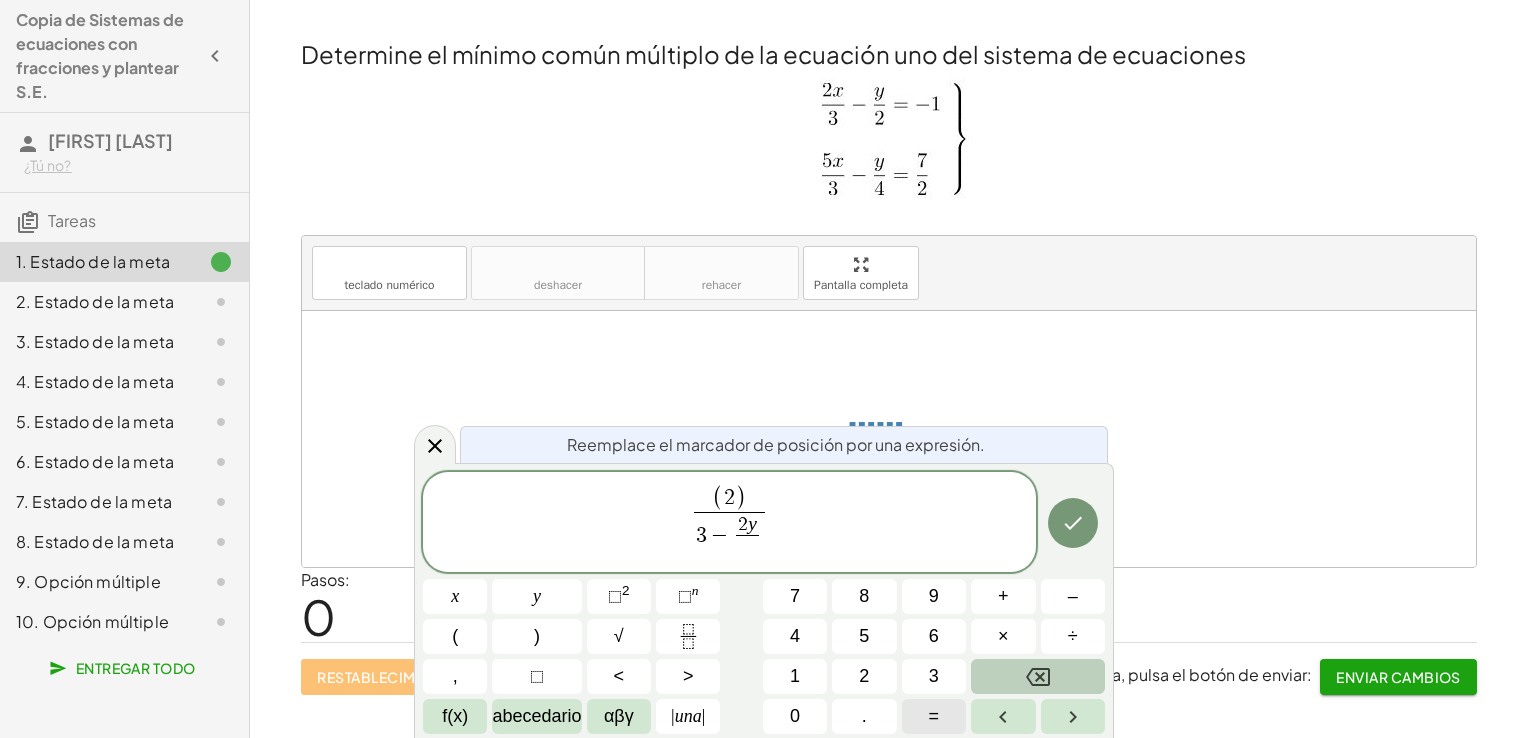 click on "=" at bounding box center (934, 716) 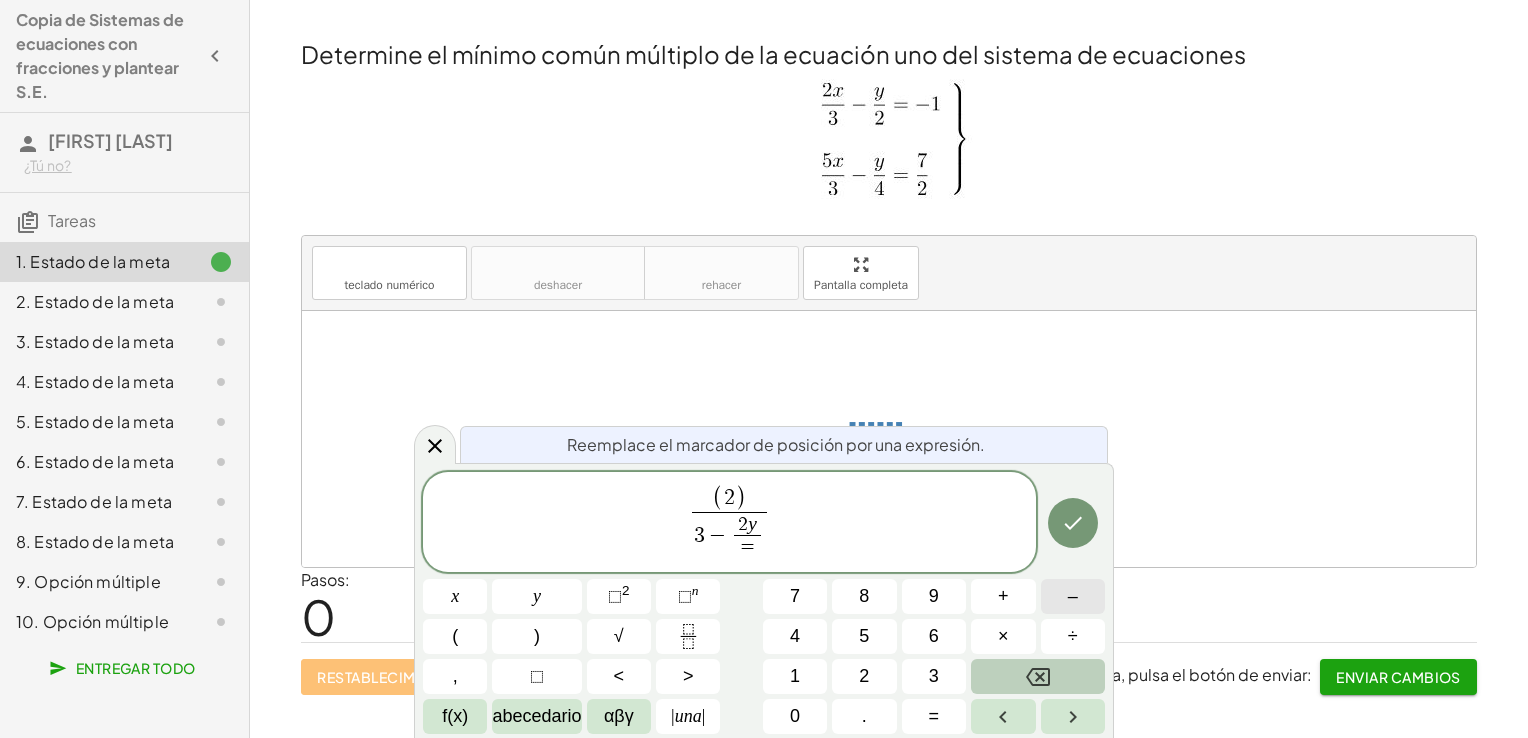 click on "–" at bounding box center [1073, 596] 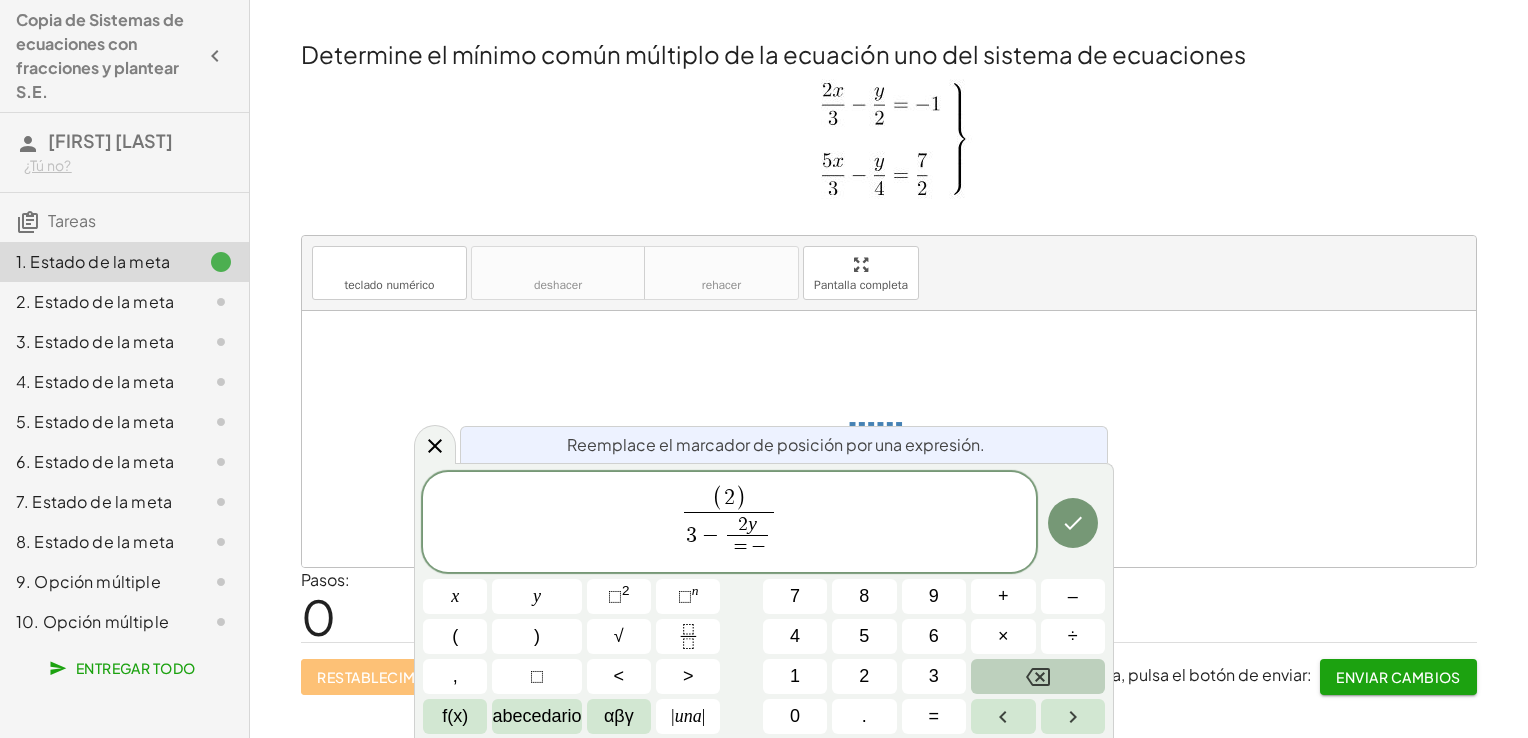click on "( 2 ) 3 − 2 y = − ​ ​ x y ⬚ 2 ⬚ n 7 8 9 + – ( ) √ 4 5 6 × ÷ , ⬚ < > 1 2 3 f(x) abecedario αβγ | una | 0 . =" at bounding box center (764, 603) 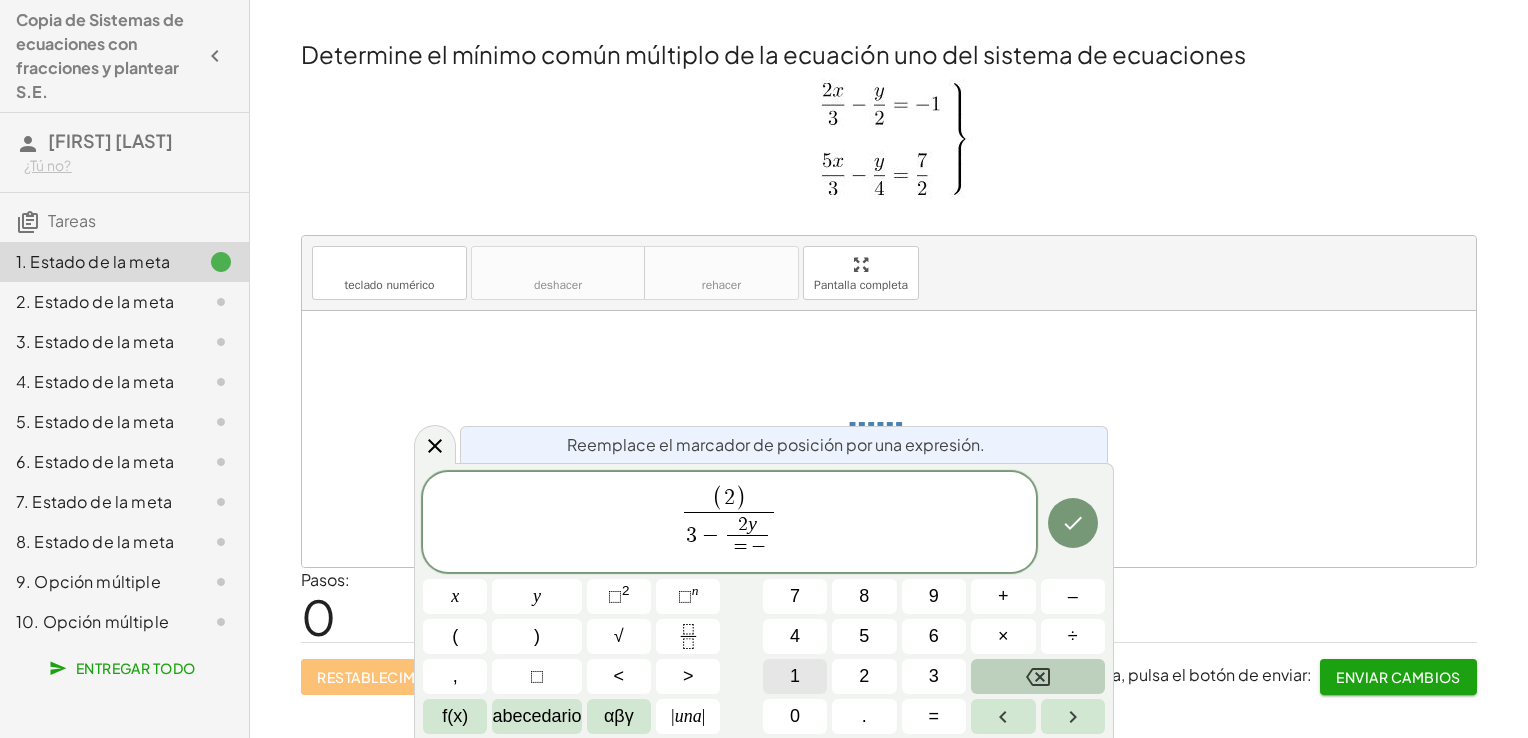 click on "1" at bounding box center (795, 676) 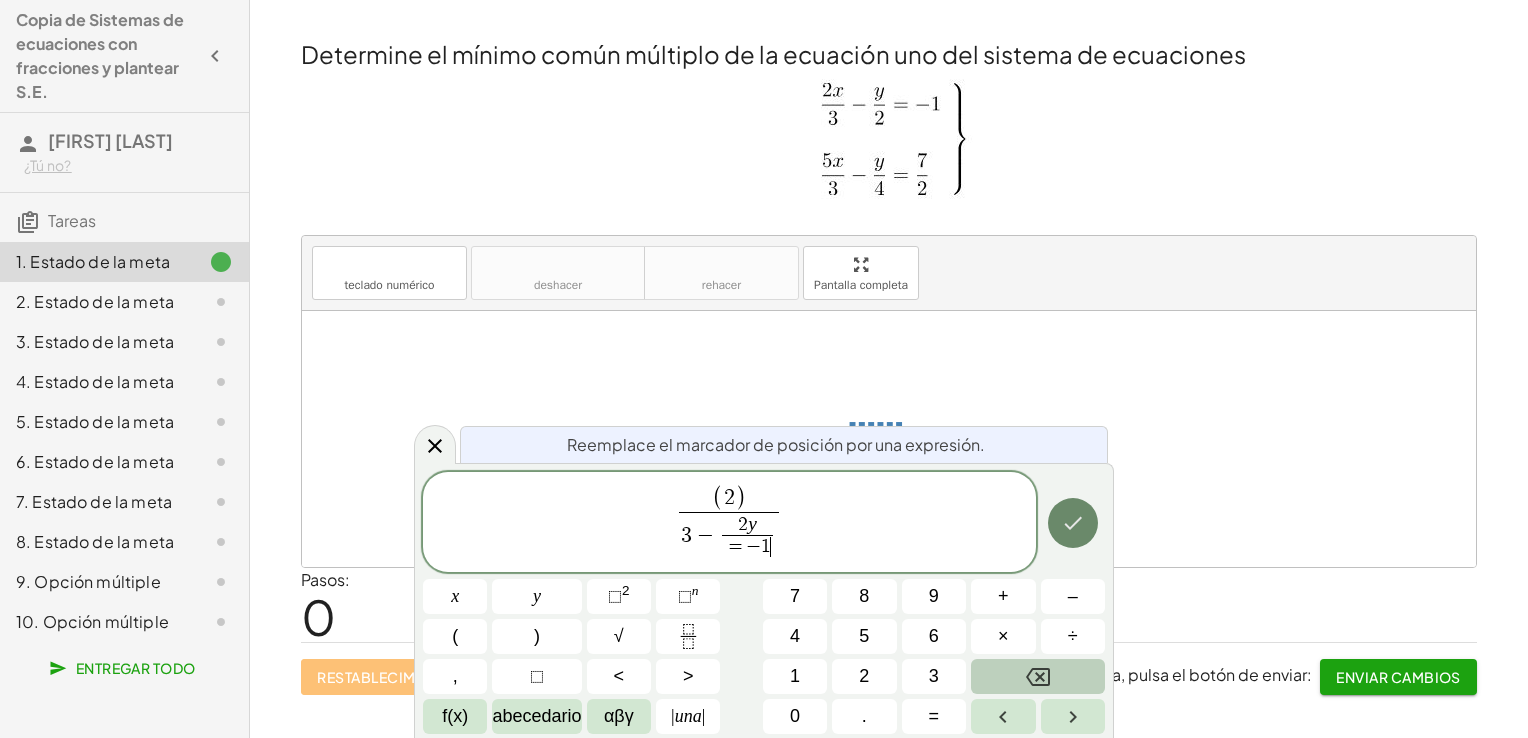 click 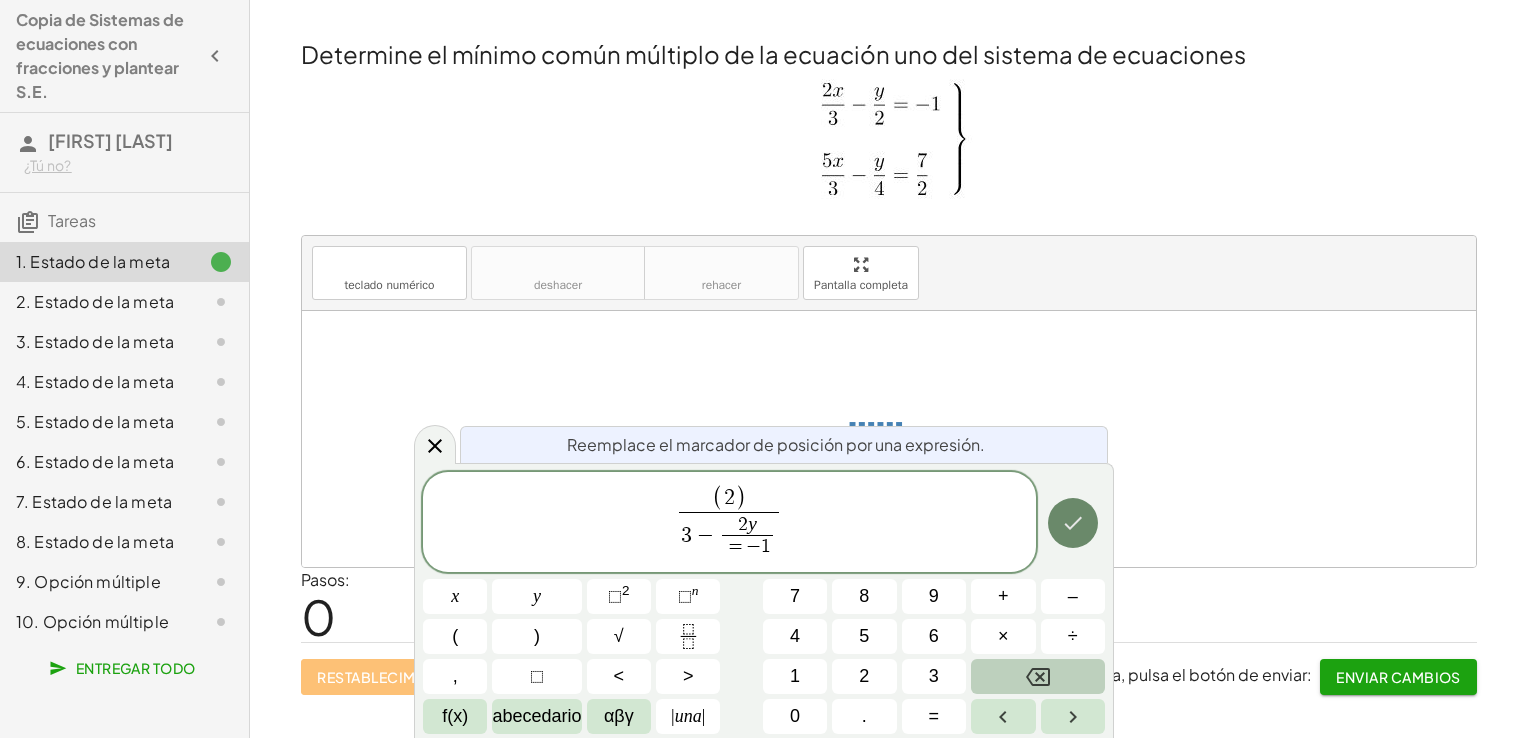 click 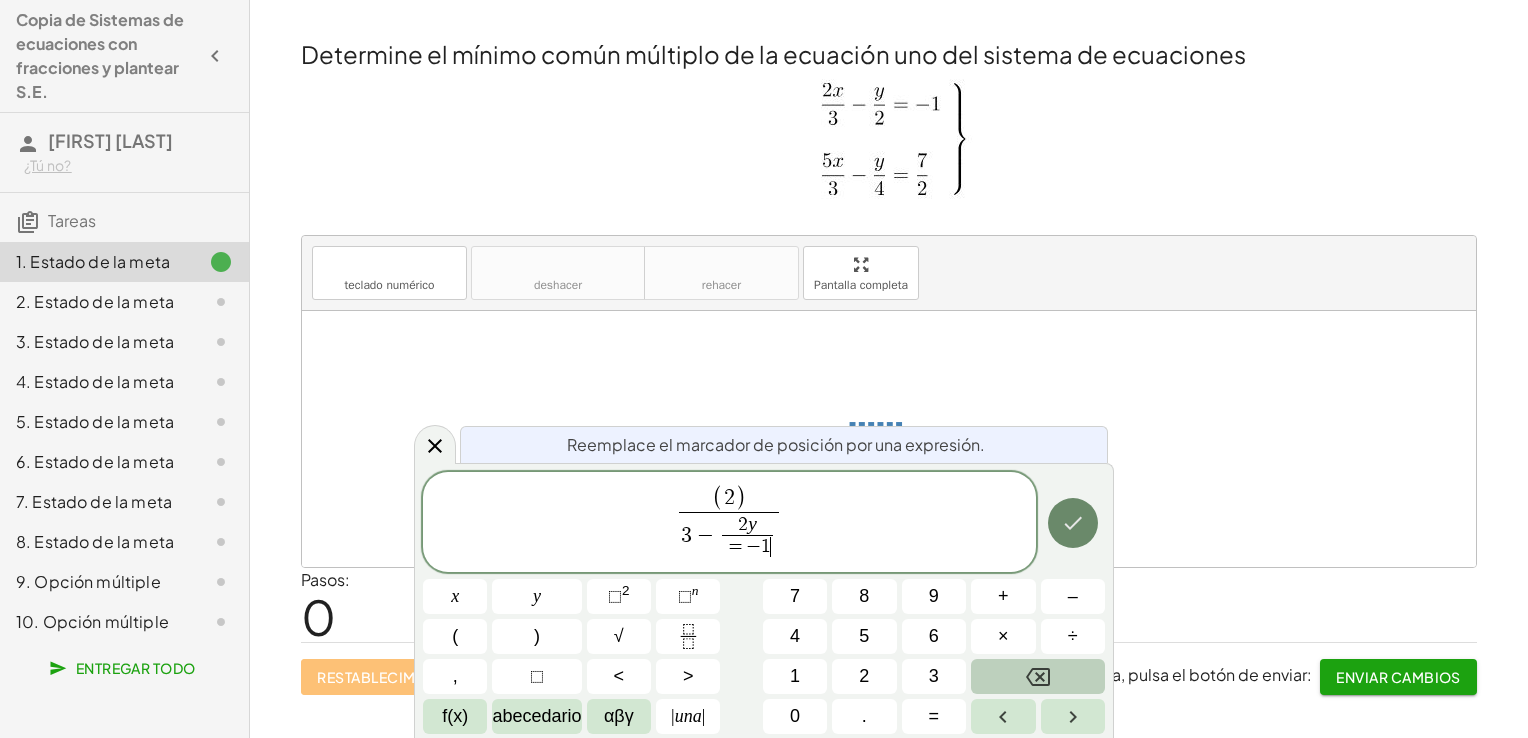 click 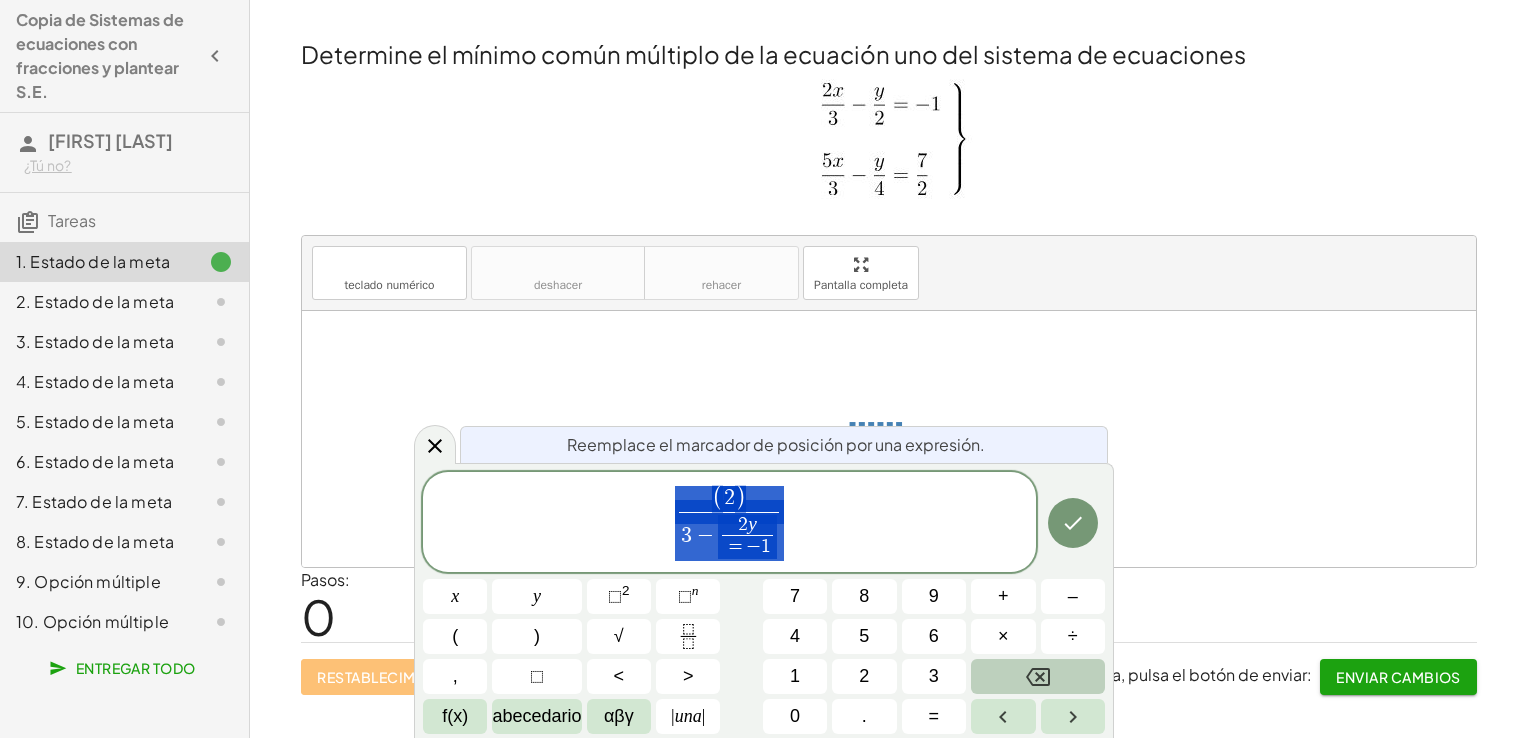 drag, startPoint x: 859, startPoint y: 521, endPoint x: 621, endPoint y: 511, distance: 238.20999 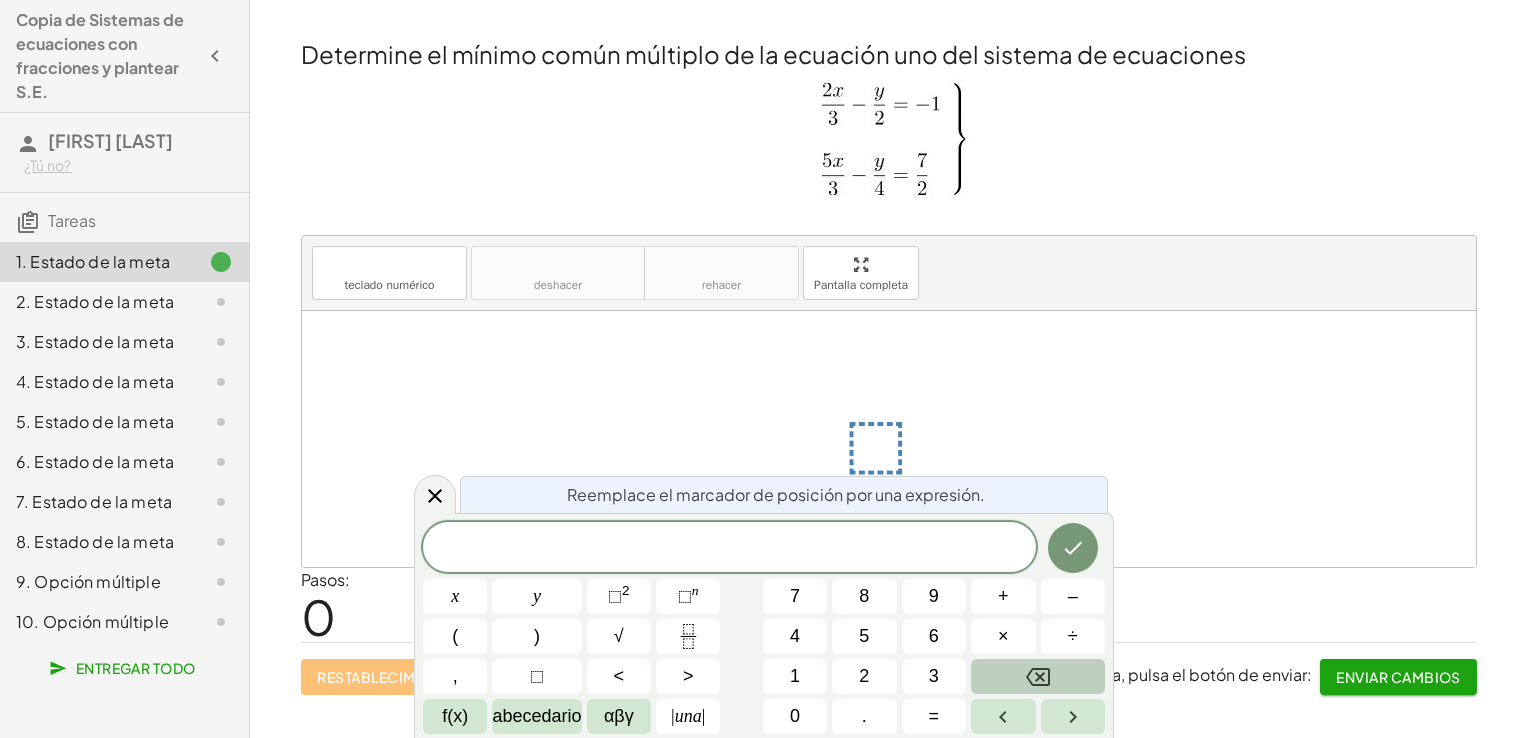 drag, startPoint x: 884, startPoint y: 449, endPoint x: 880, endPoint y: 430, distance: 19.416489 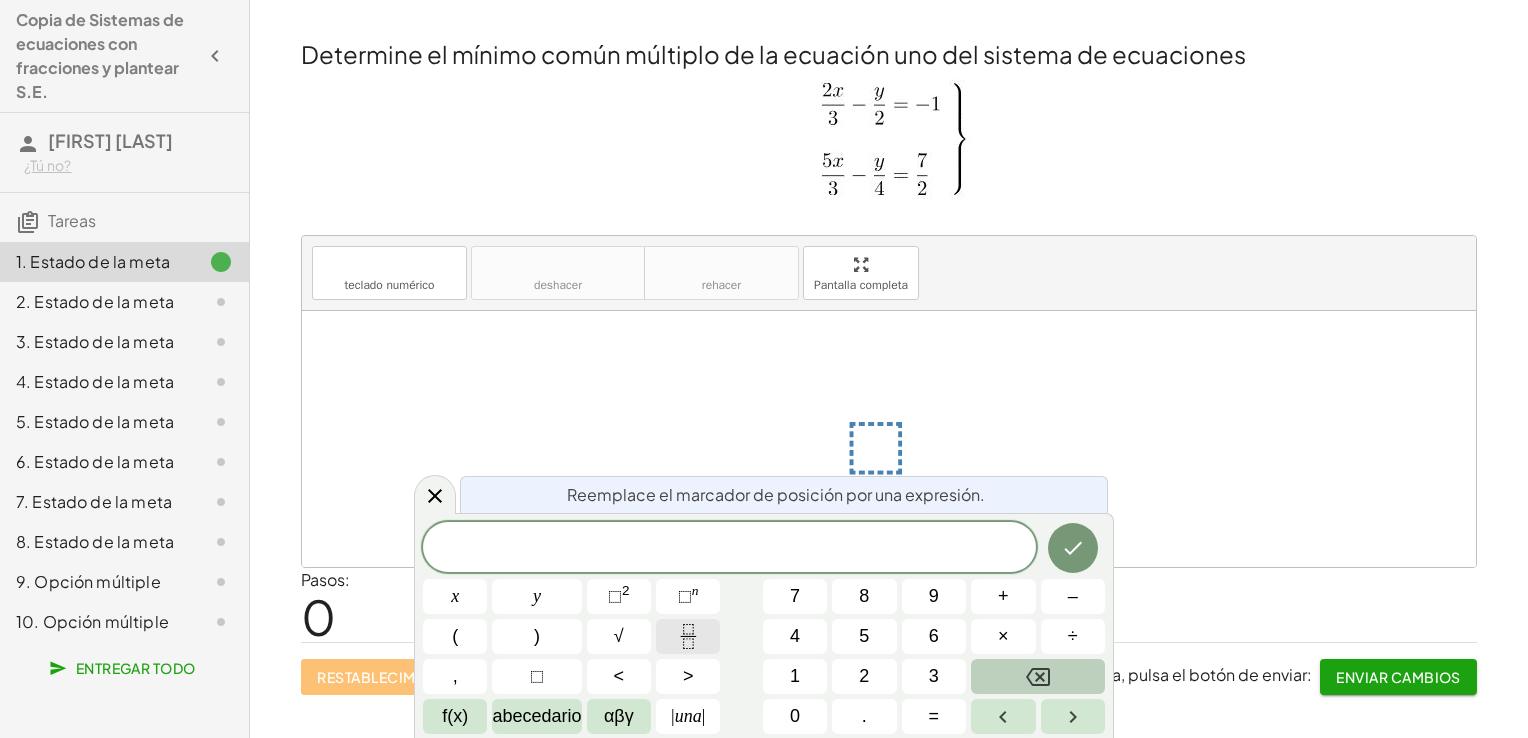 click at bounding box center (688, 636) 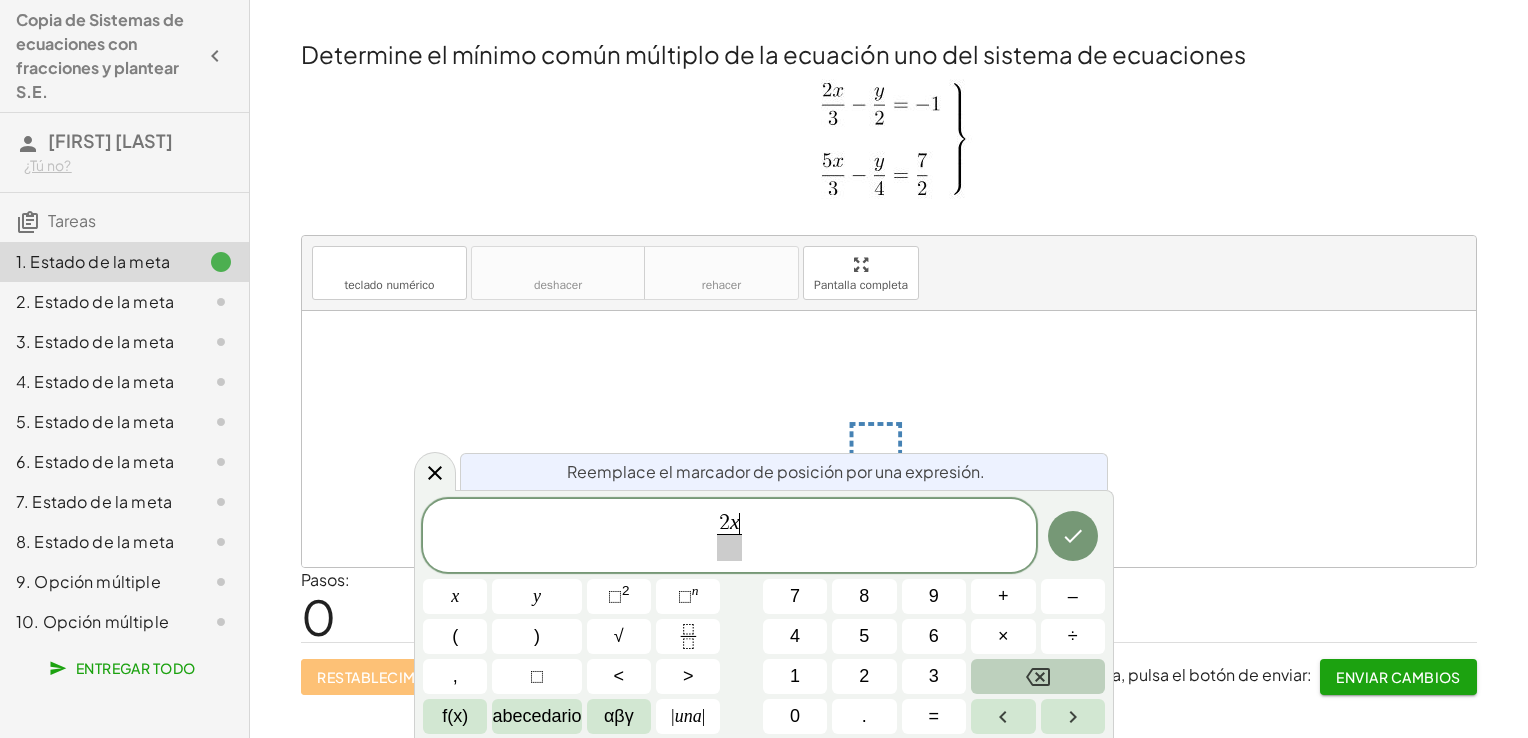 click at bounding box center [729, 547] 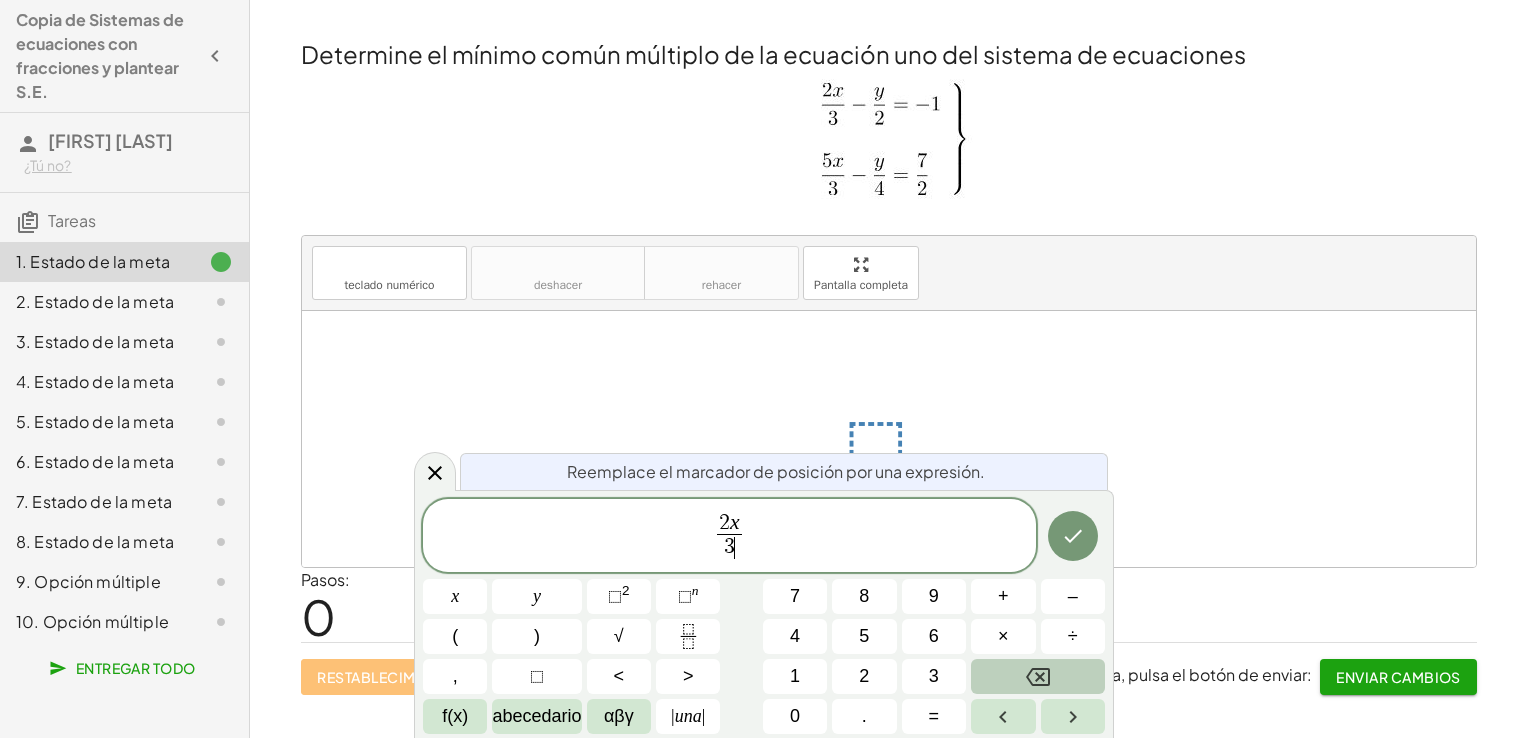click on "2 x 3 ​ ​" at bounding box center [729, 537] 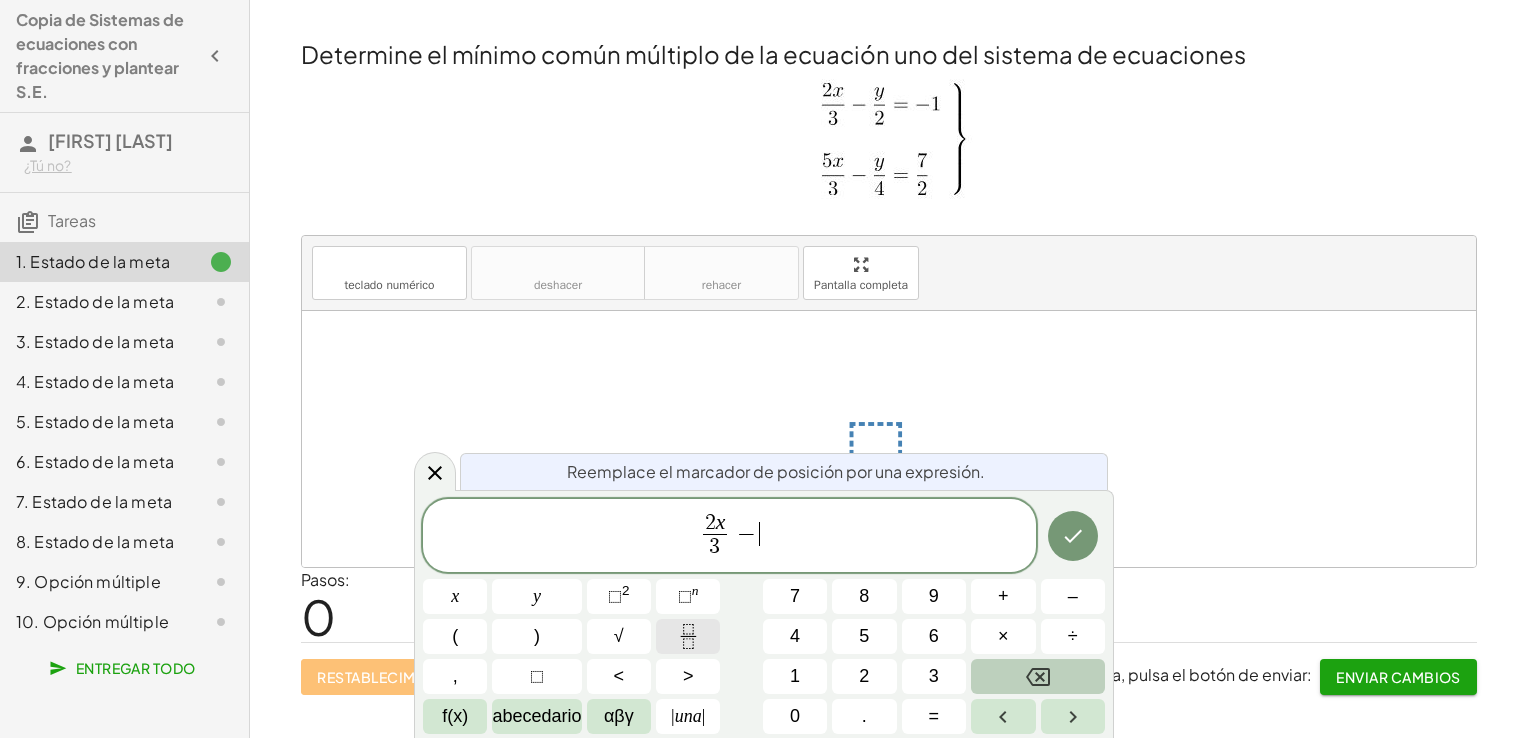 click at bounding box center [688, 636] 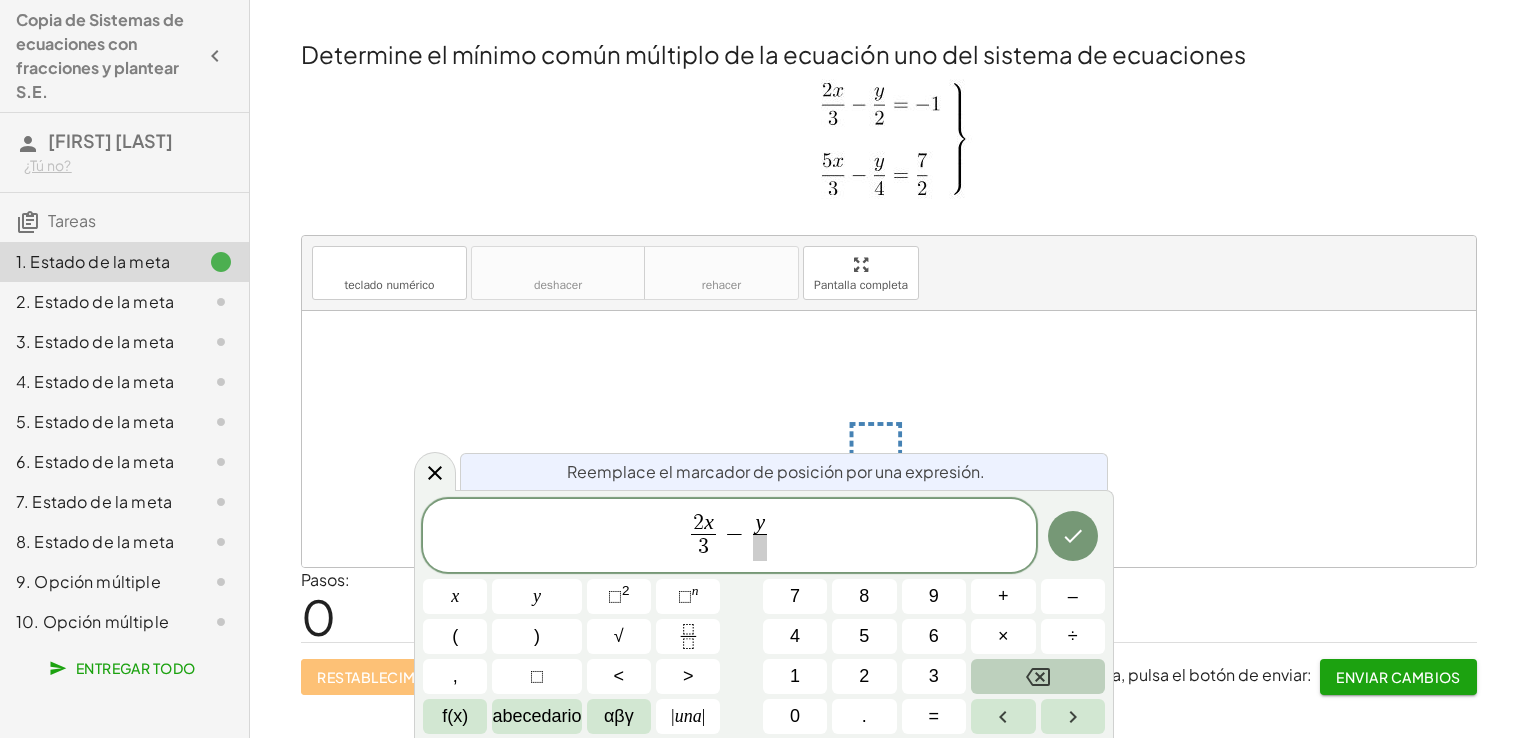 click at bounding box center (760, 547) 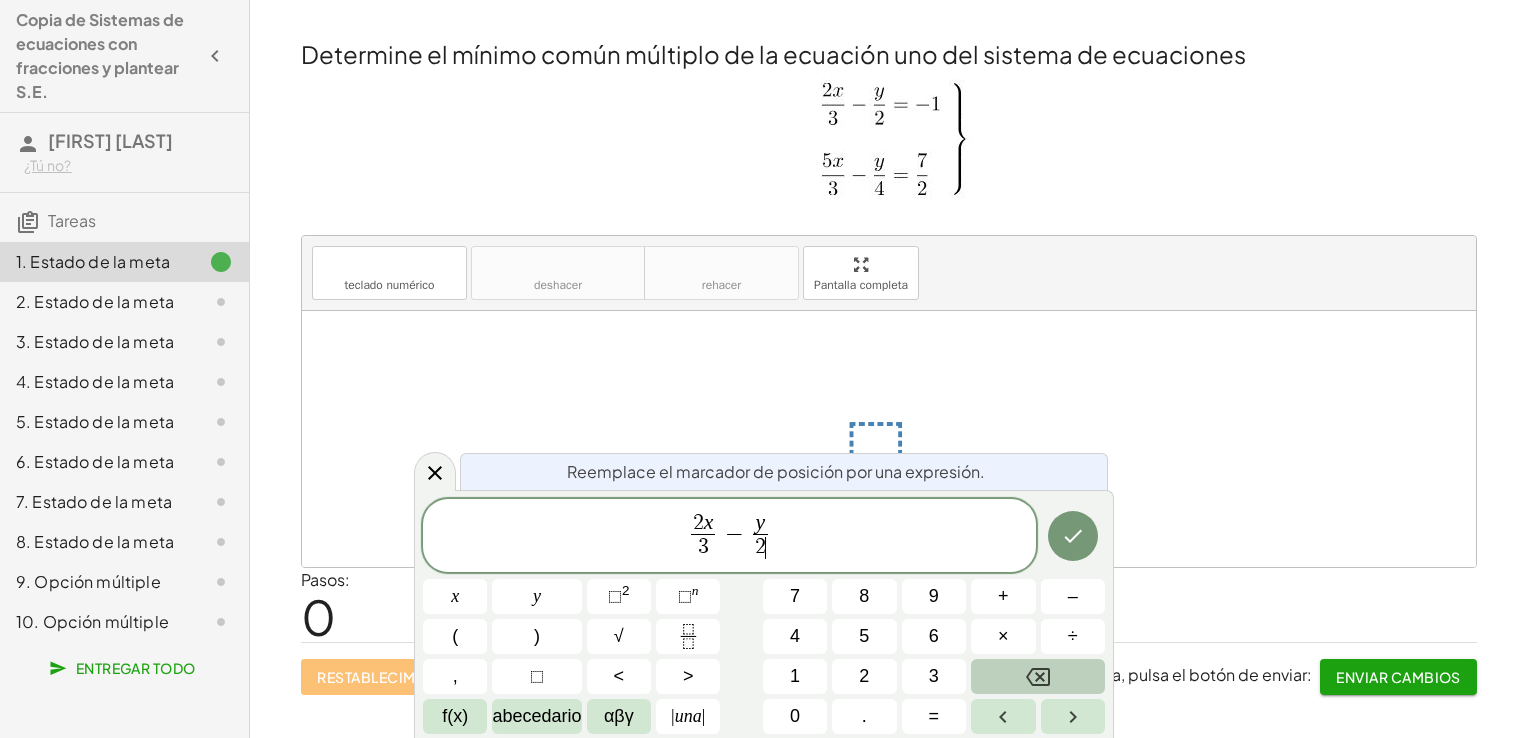 click on "2 x 3 ​ − y 2 ​ ​" at bounding box center (729, 537) 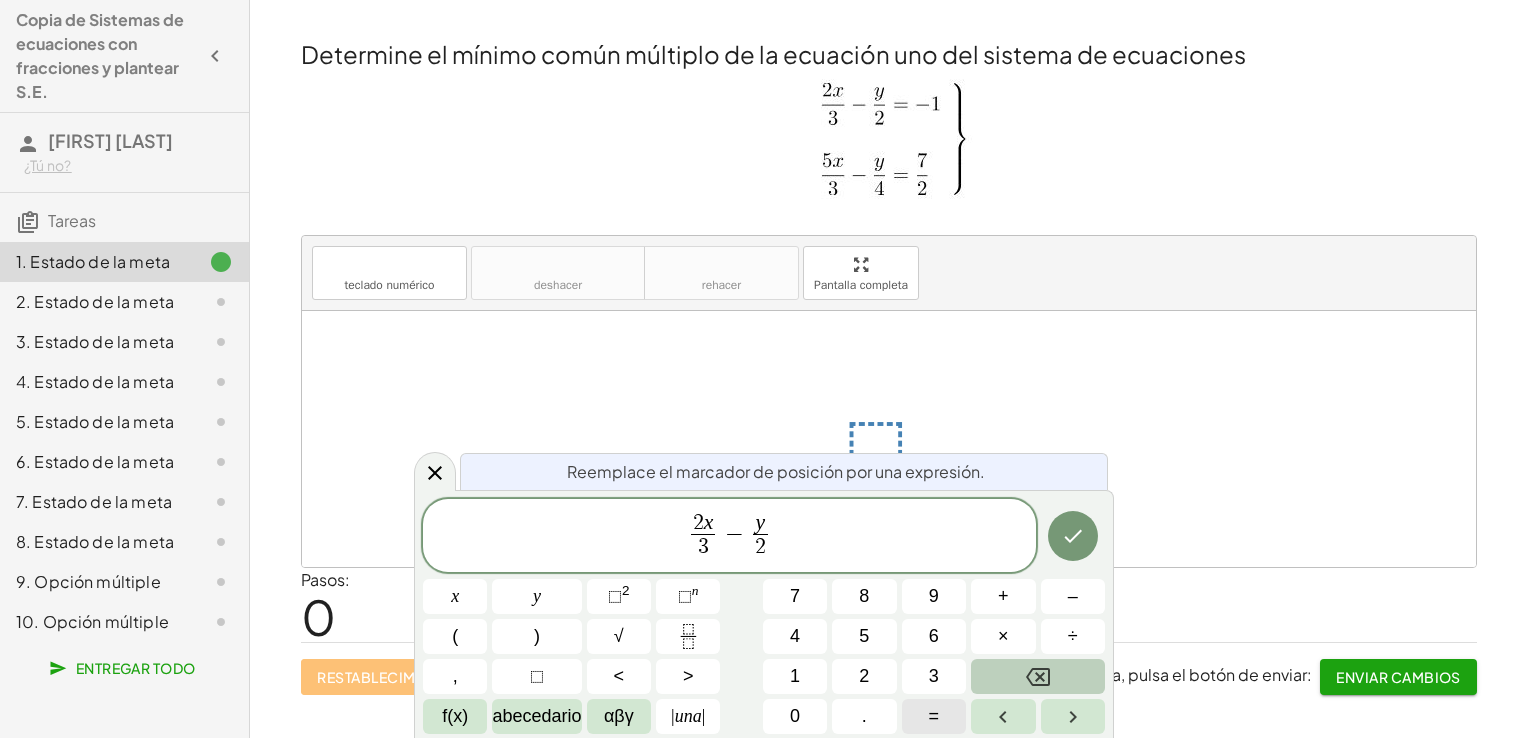 click on "=" at bounding box center (934, 716) 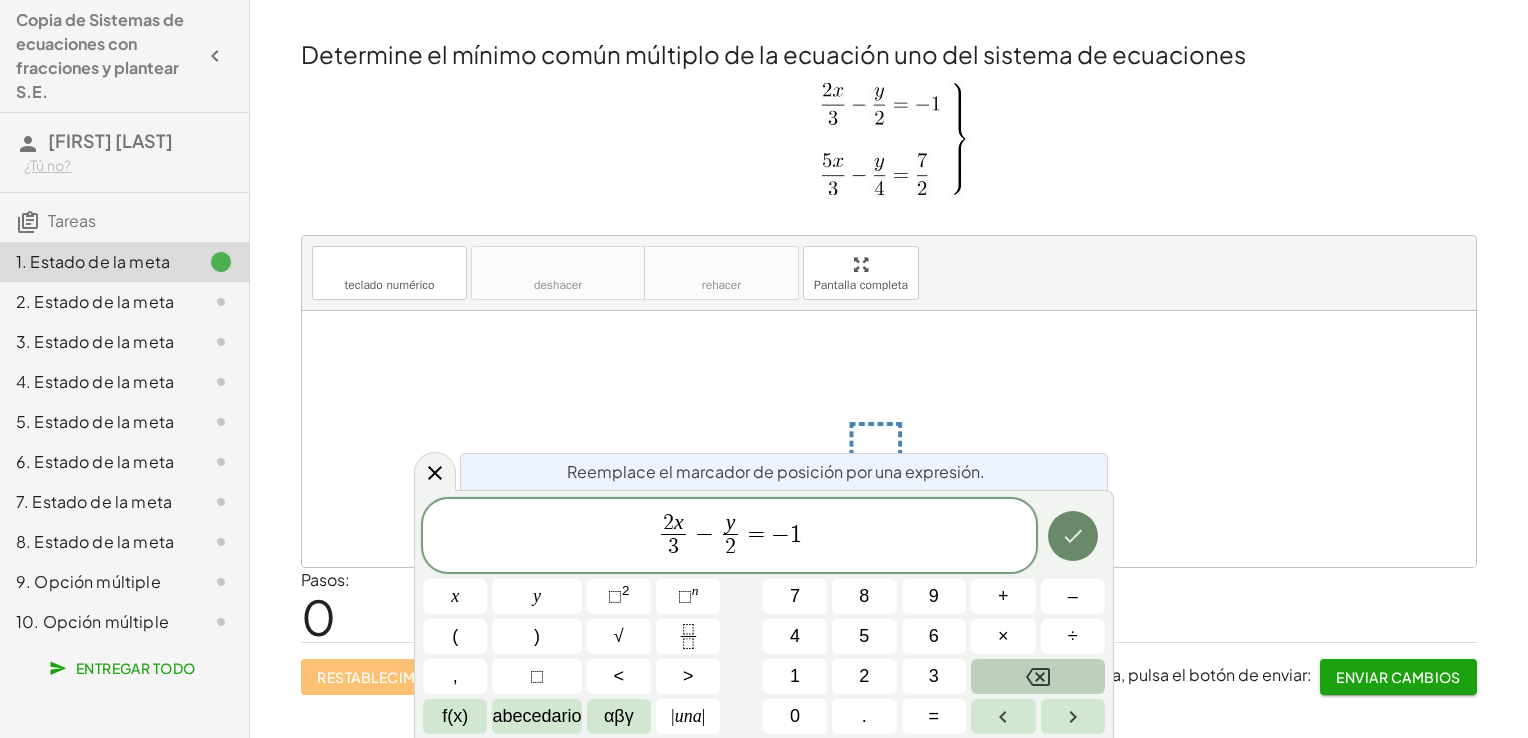 click 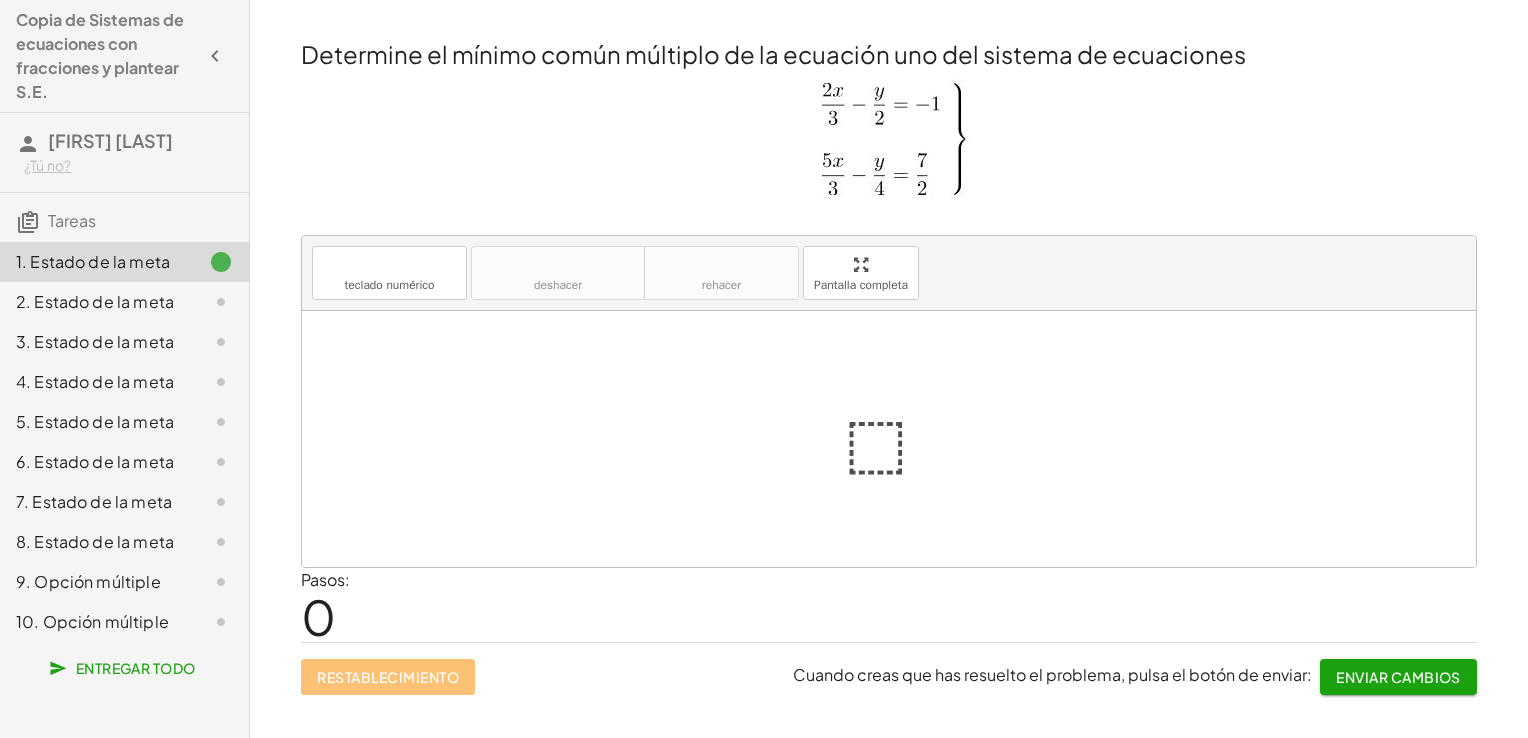 click at bounding box center (889, 439) 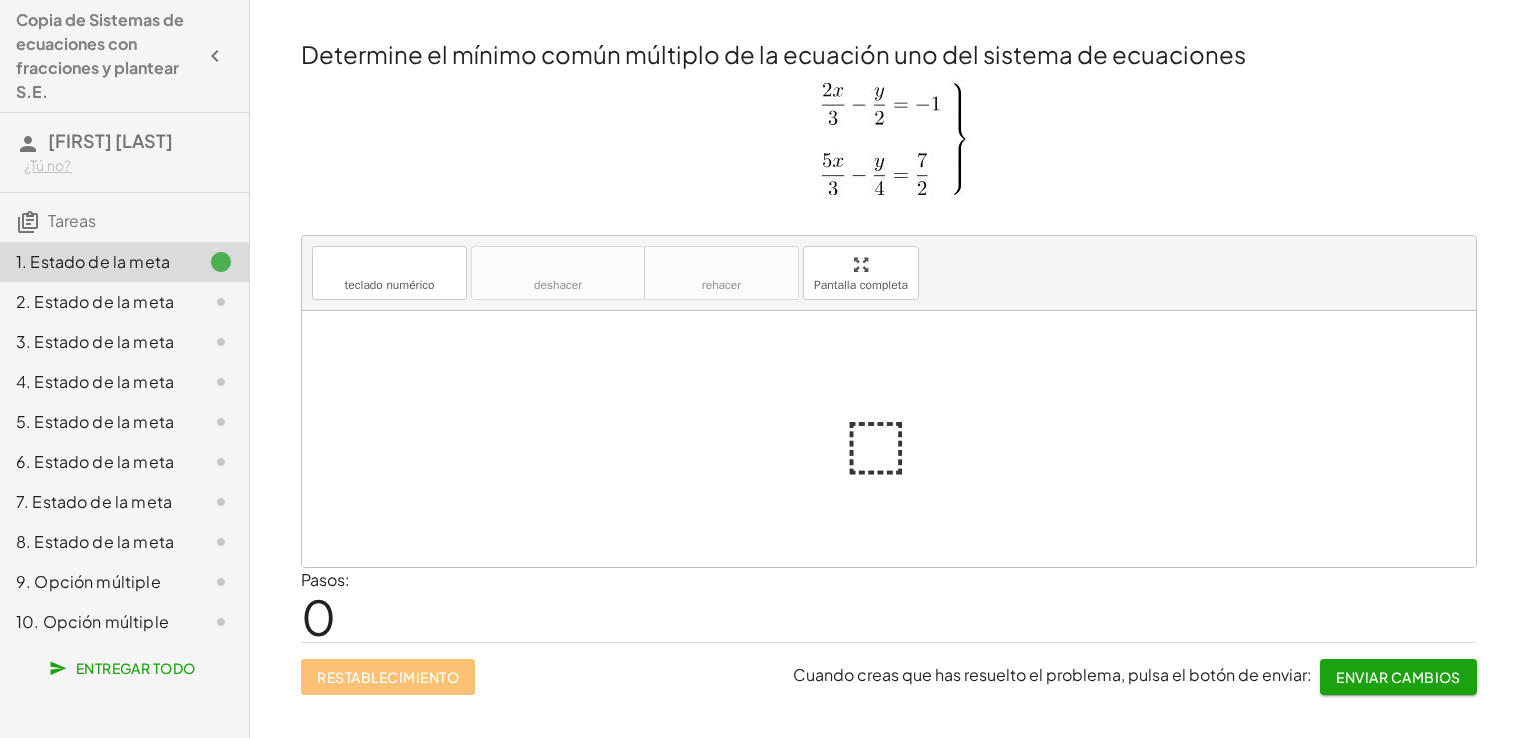 click at bounding box center [889, 439] 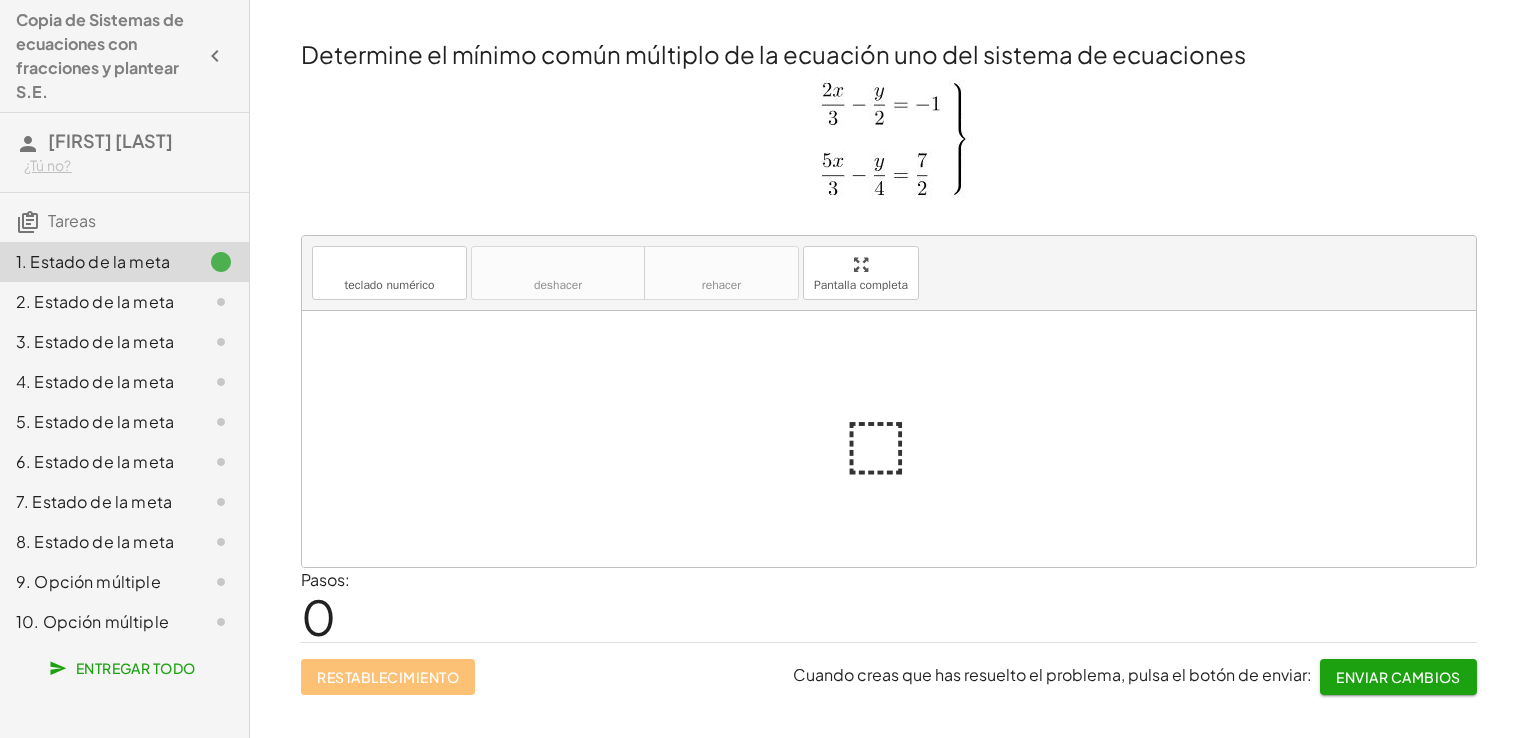 drag, startPoint x: 866, startPoint y: 398, endPoint x: 872, endPoint y: 386, distance: 13.416408 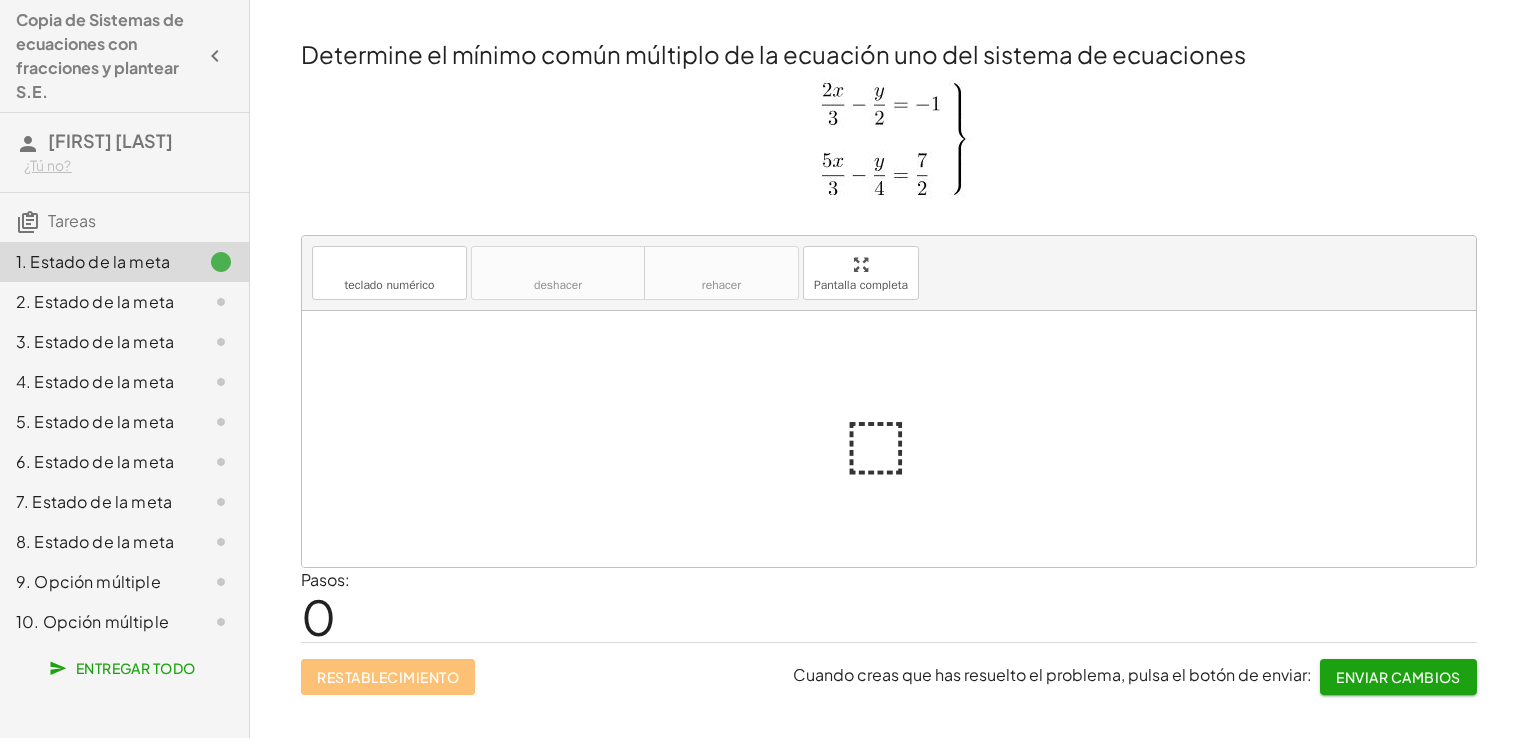 click at bounding box center [889, 439] 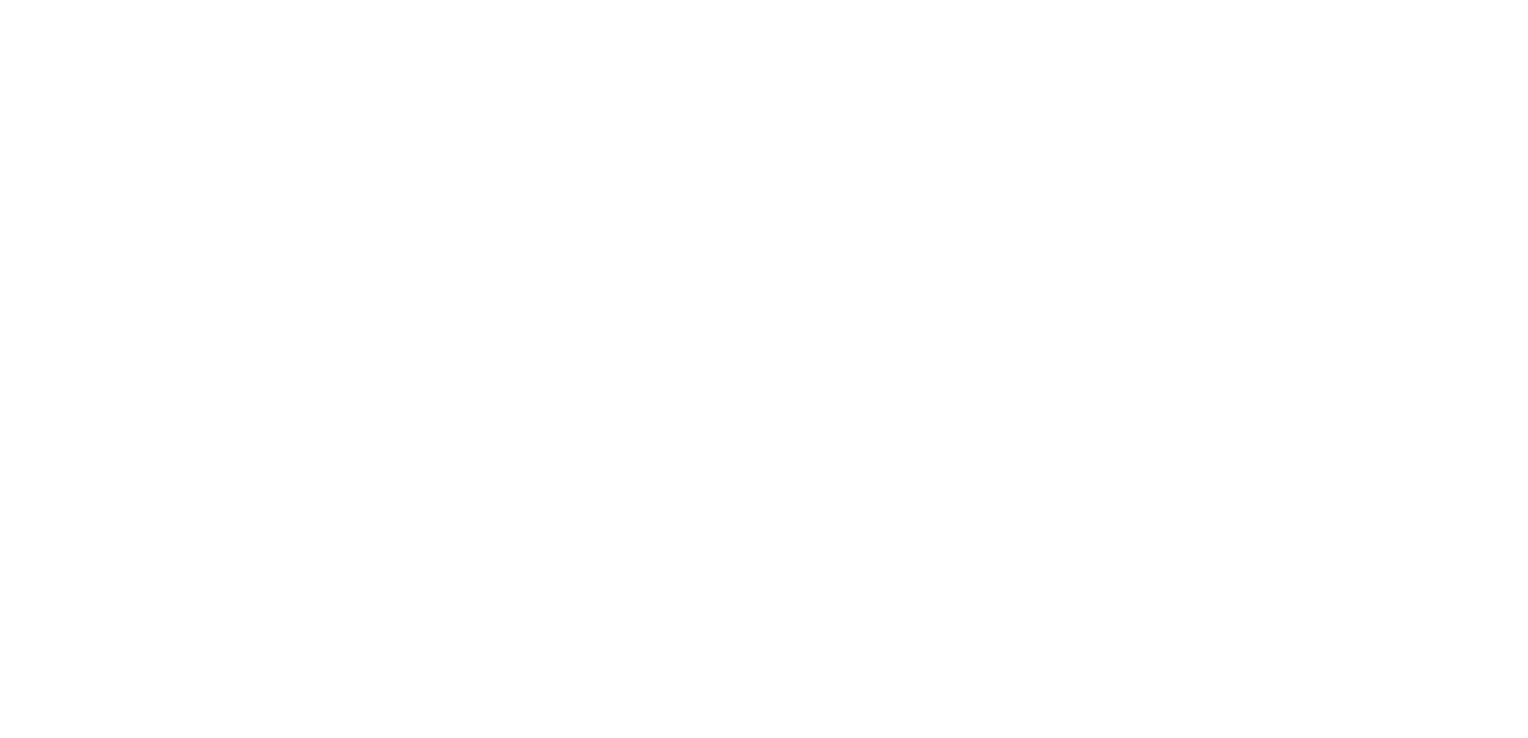 scroll, scrollTop: 0, scrollLeft: 0, axis: both 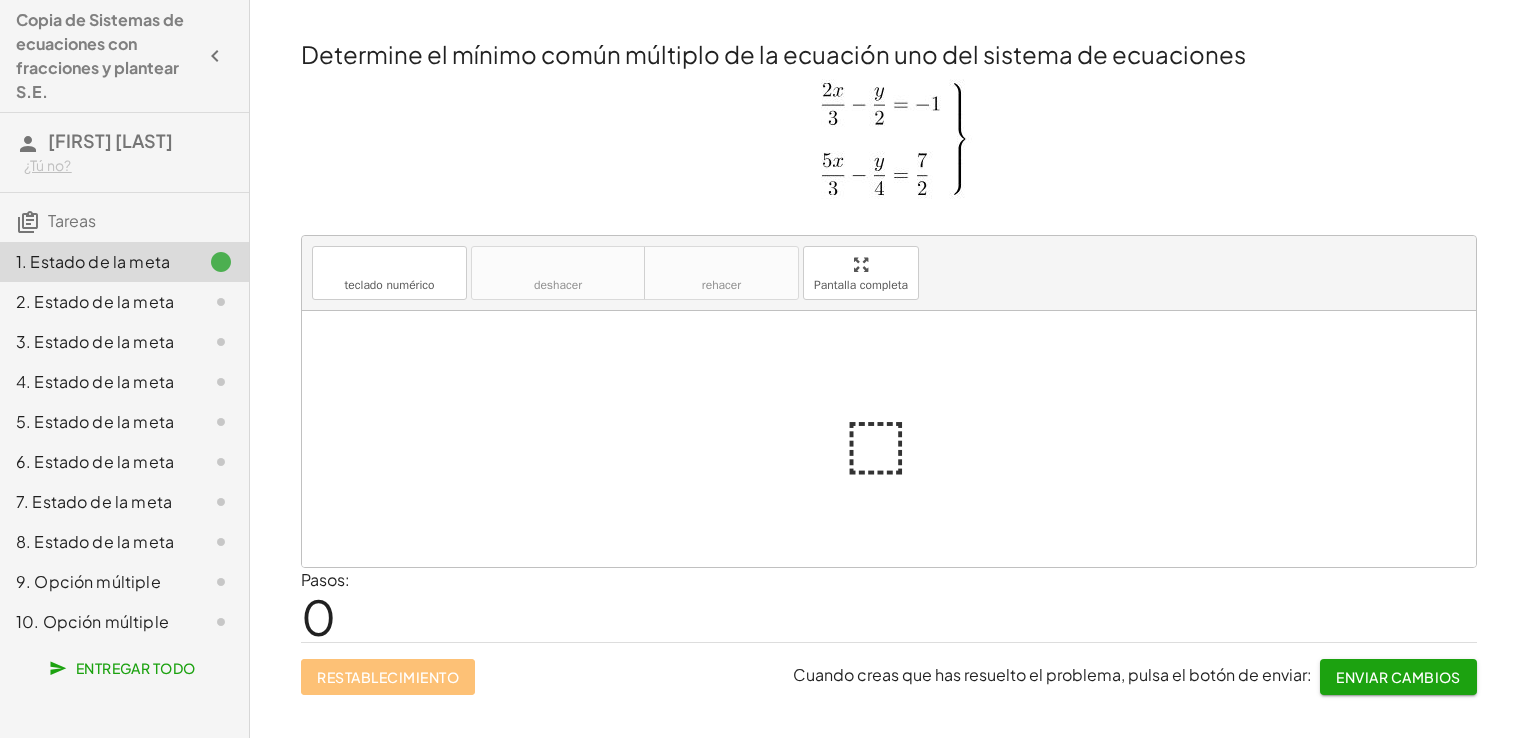 click at bounding box center [897, 439] 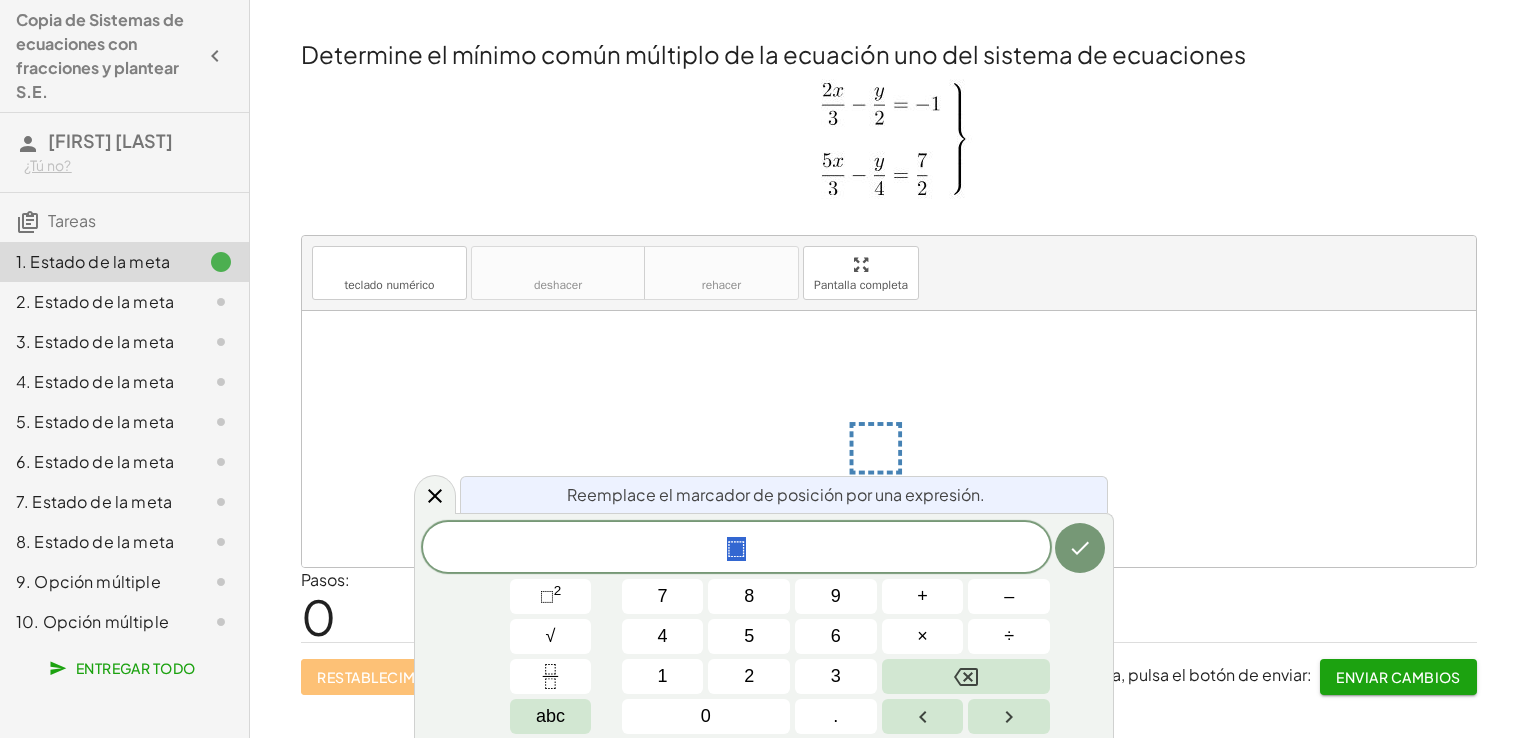 drag, startPoint x: 756, startPoint y: 547, endPoint x: 656, endPoint y: 543, distance: 100.07997 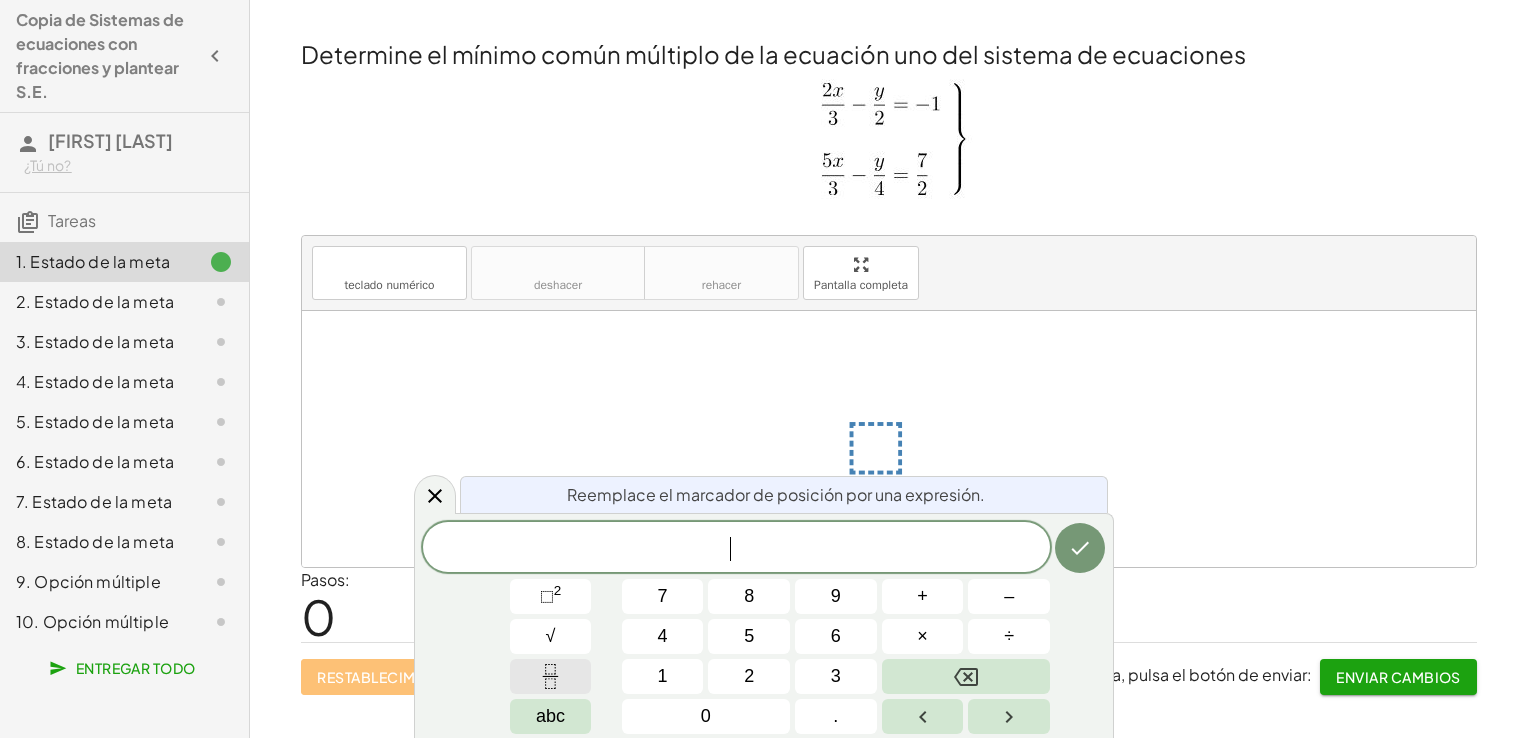 click at bounding box center [551, 676] 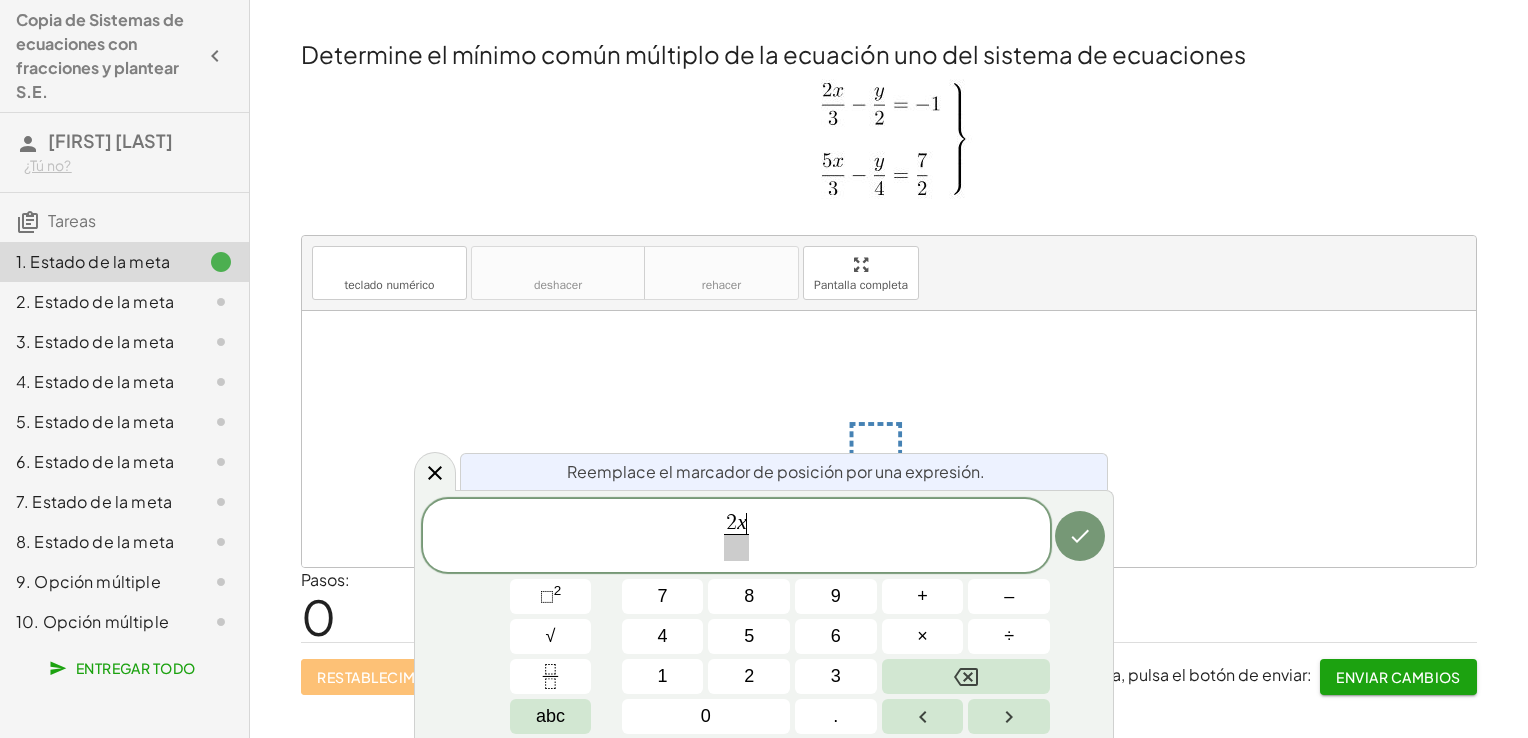 click at bounding box center (736, 547) 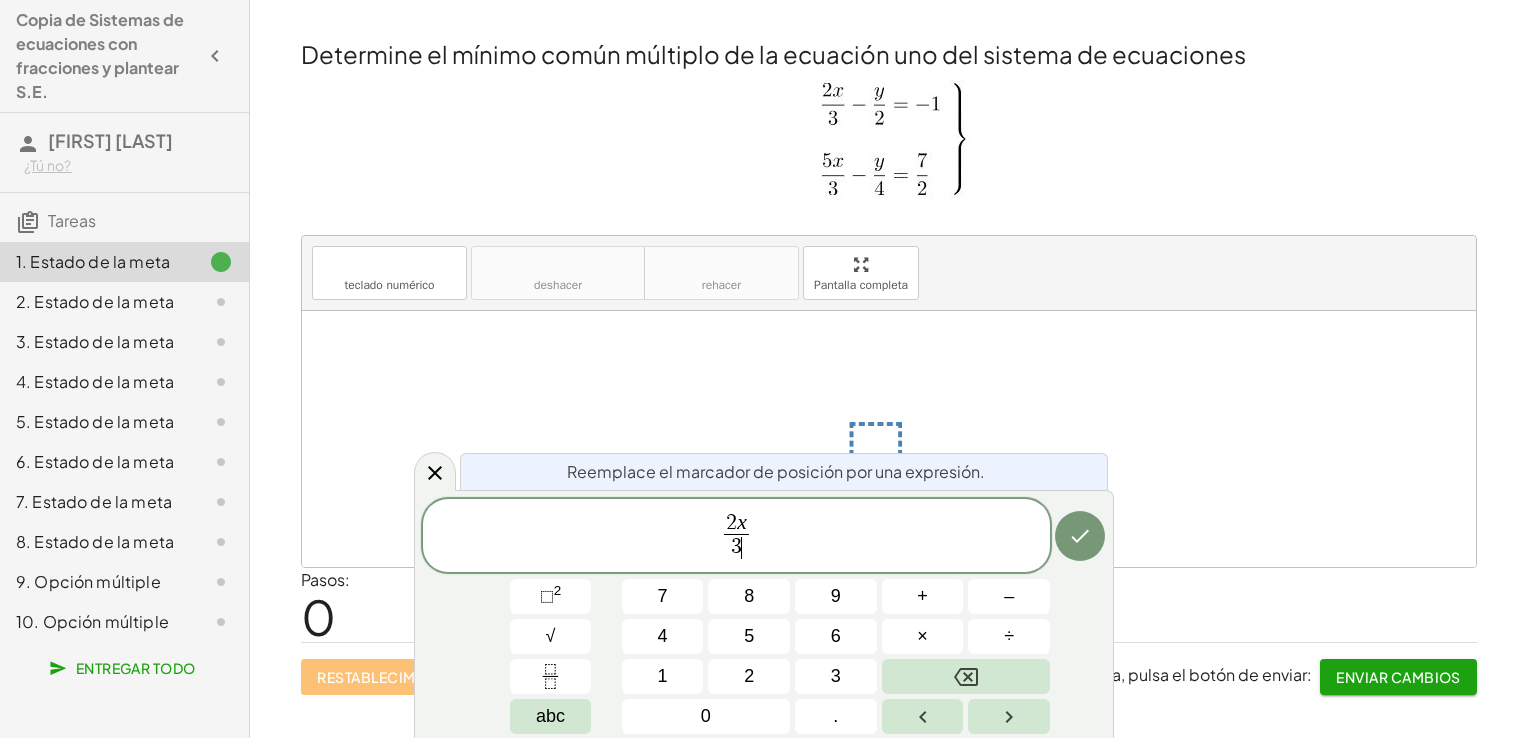 click on "2 x 3 ​ ​" at bounding box center [736, 537] 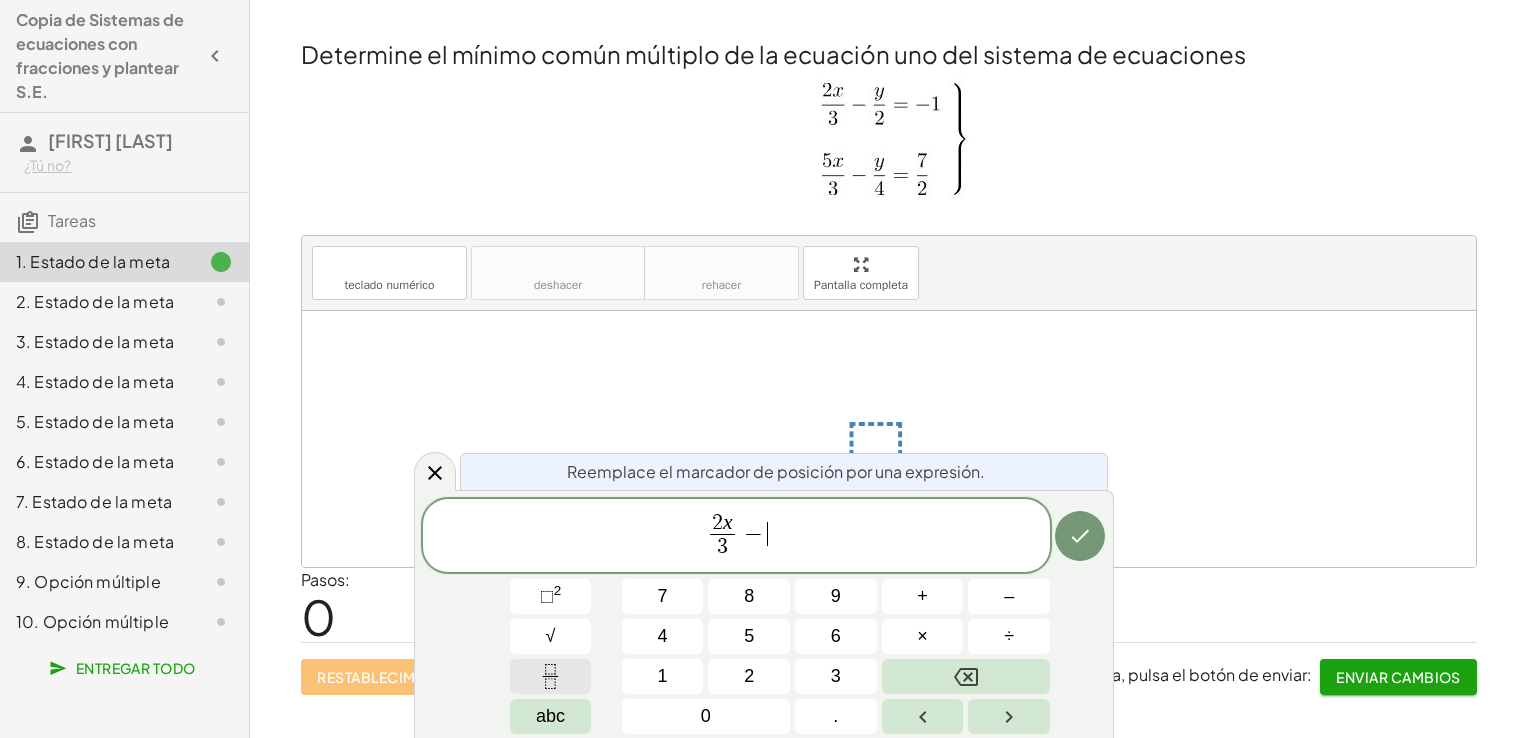click 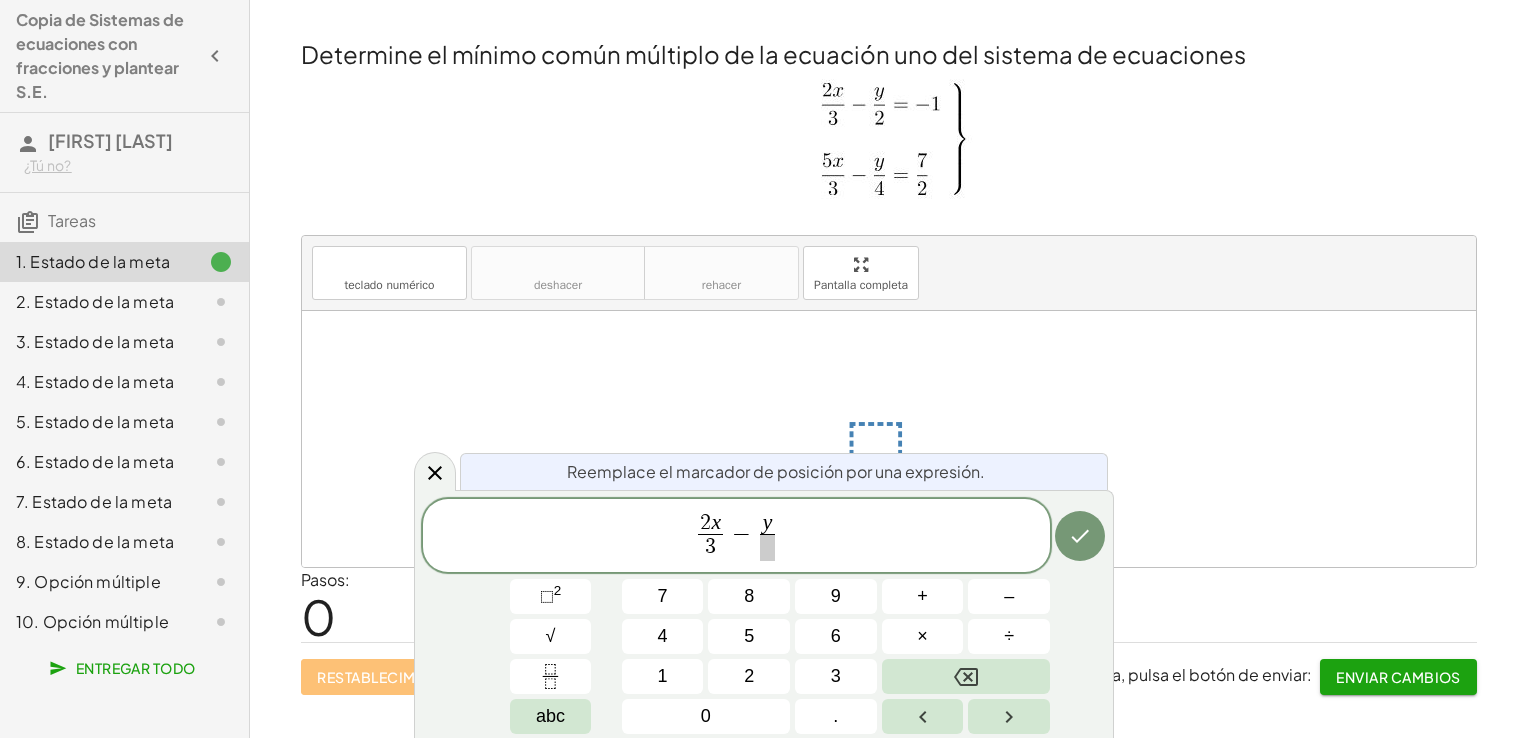 click at bounding box center (767, 547) 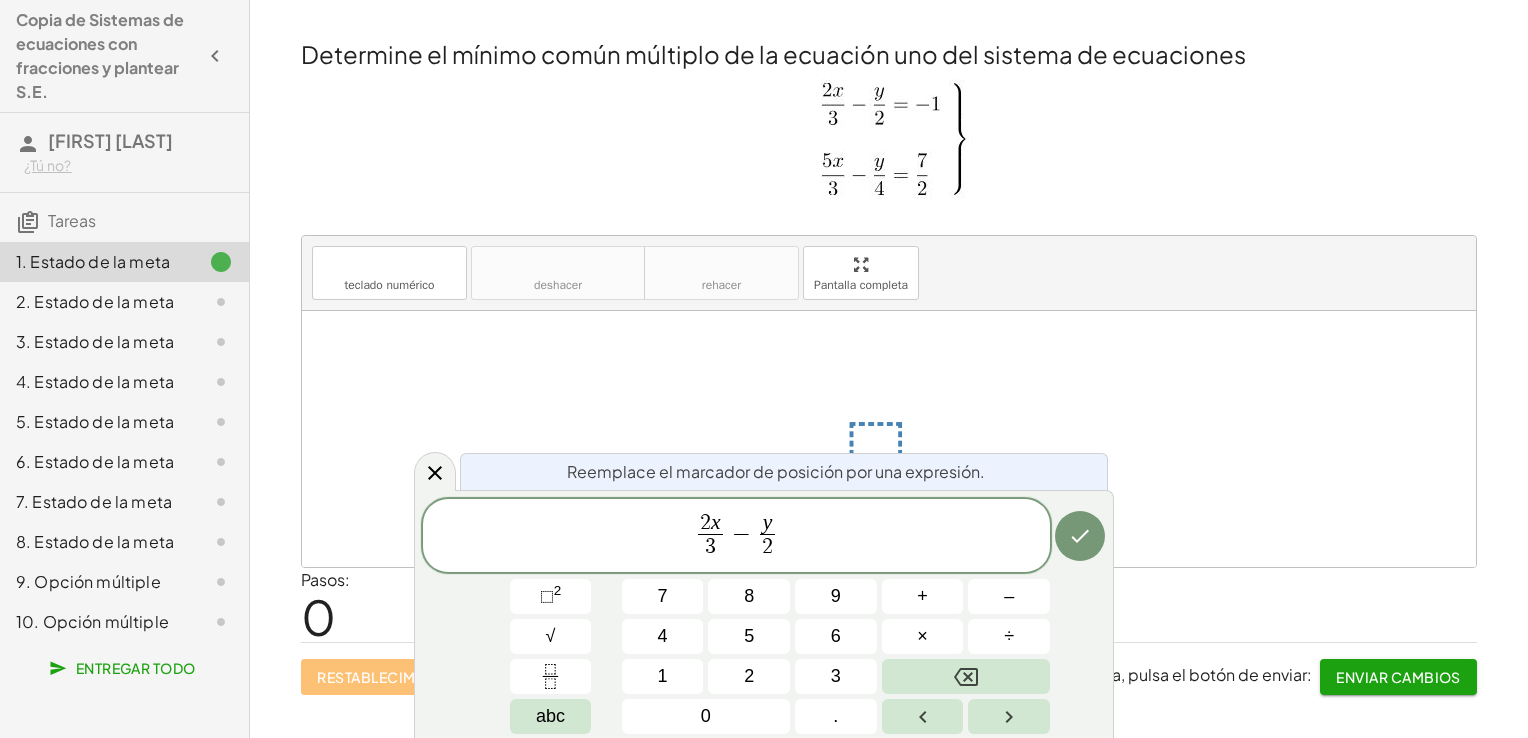 click on "2 x 3 ​ − y 2 ​ ​" at bounding box center [736, 537] 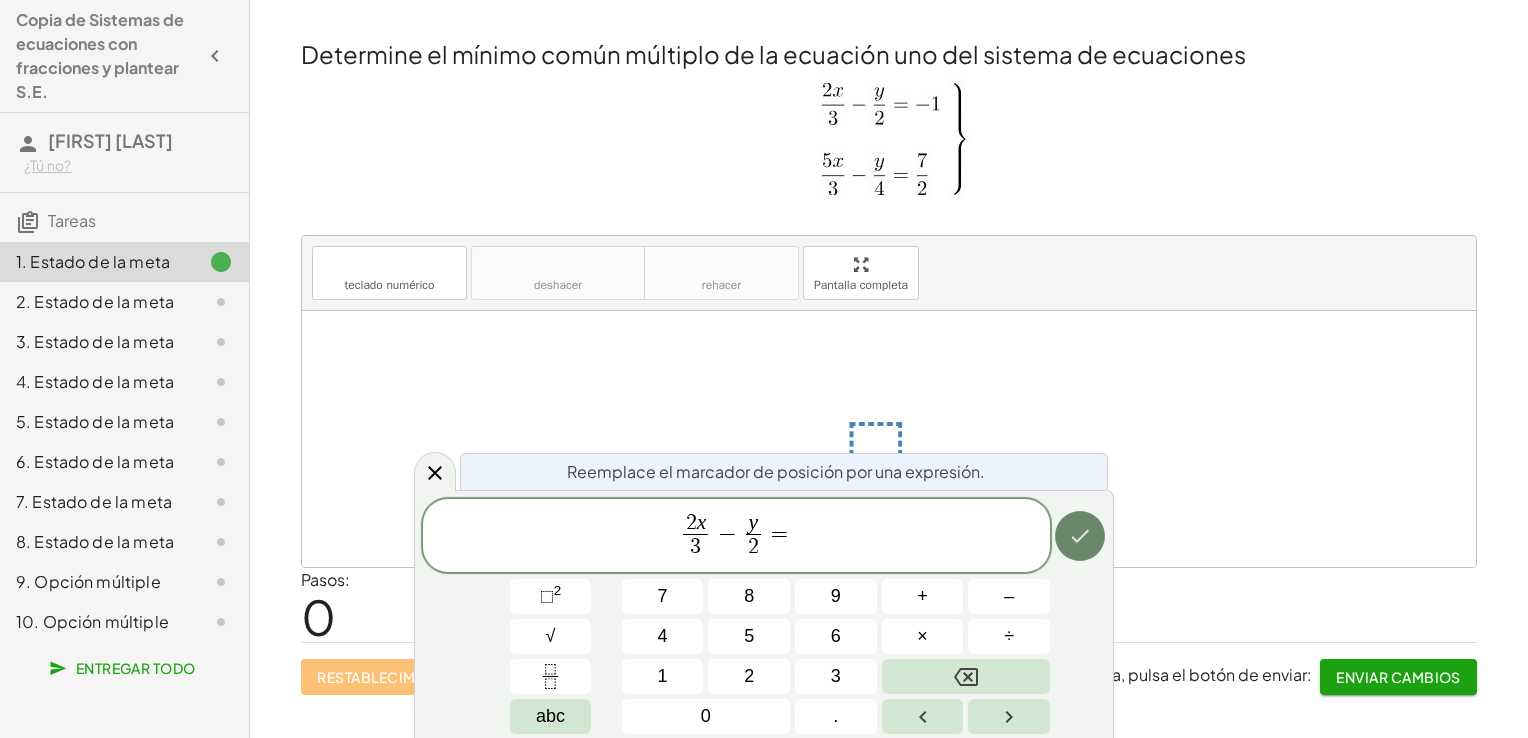 click at bounding box center (1080, 536) 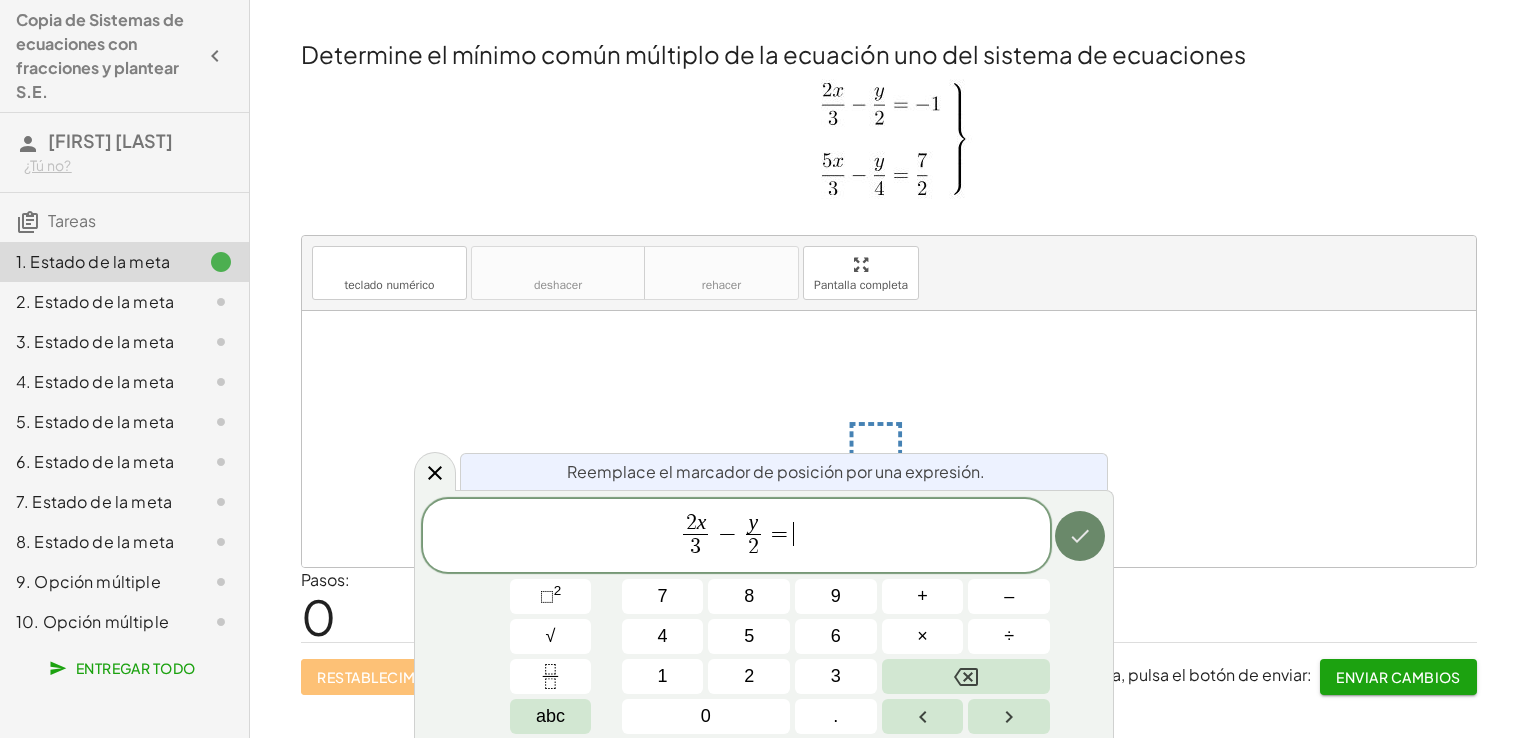 click at bounding box center (1080, 536) 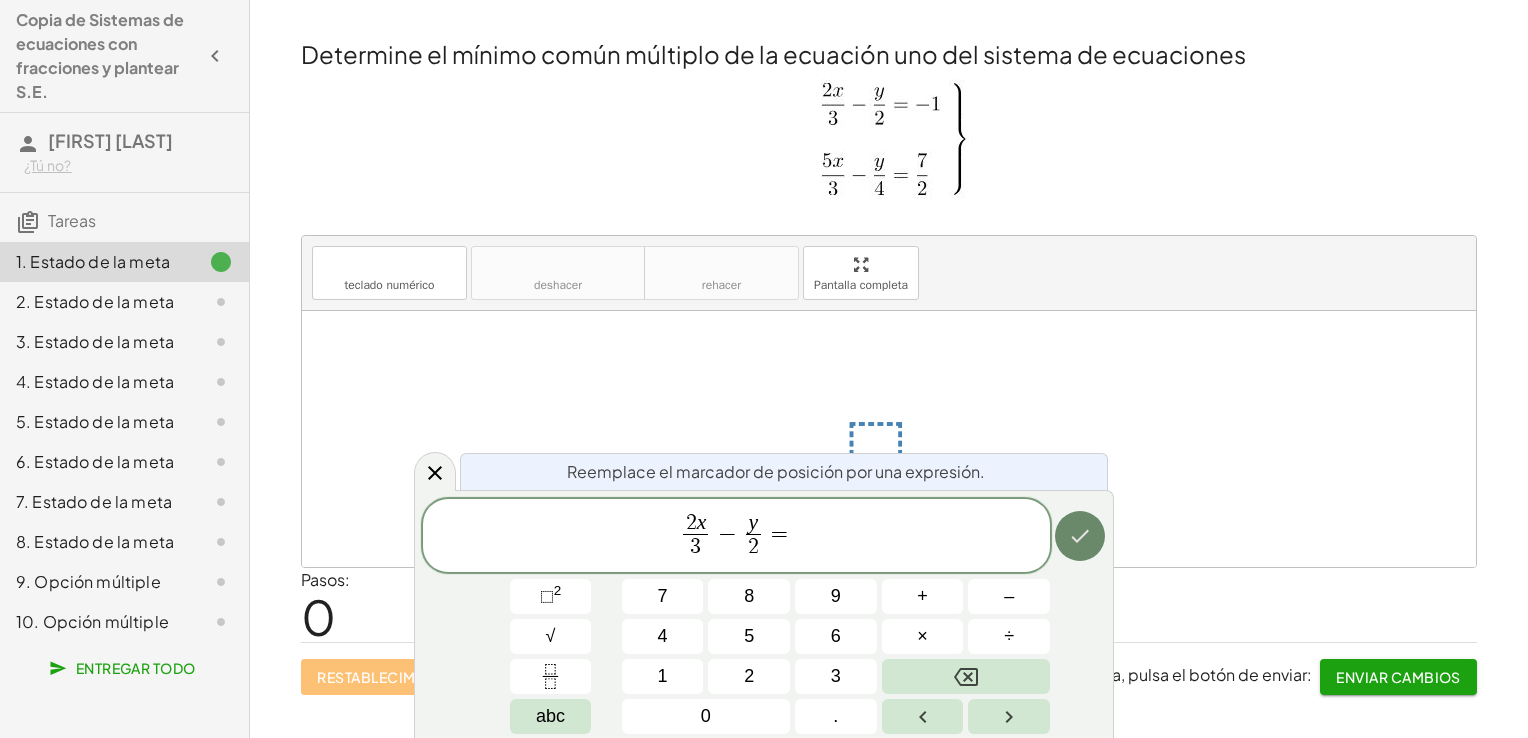 click at bounding box center [1080, 536] 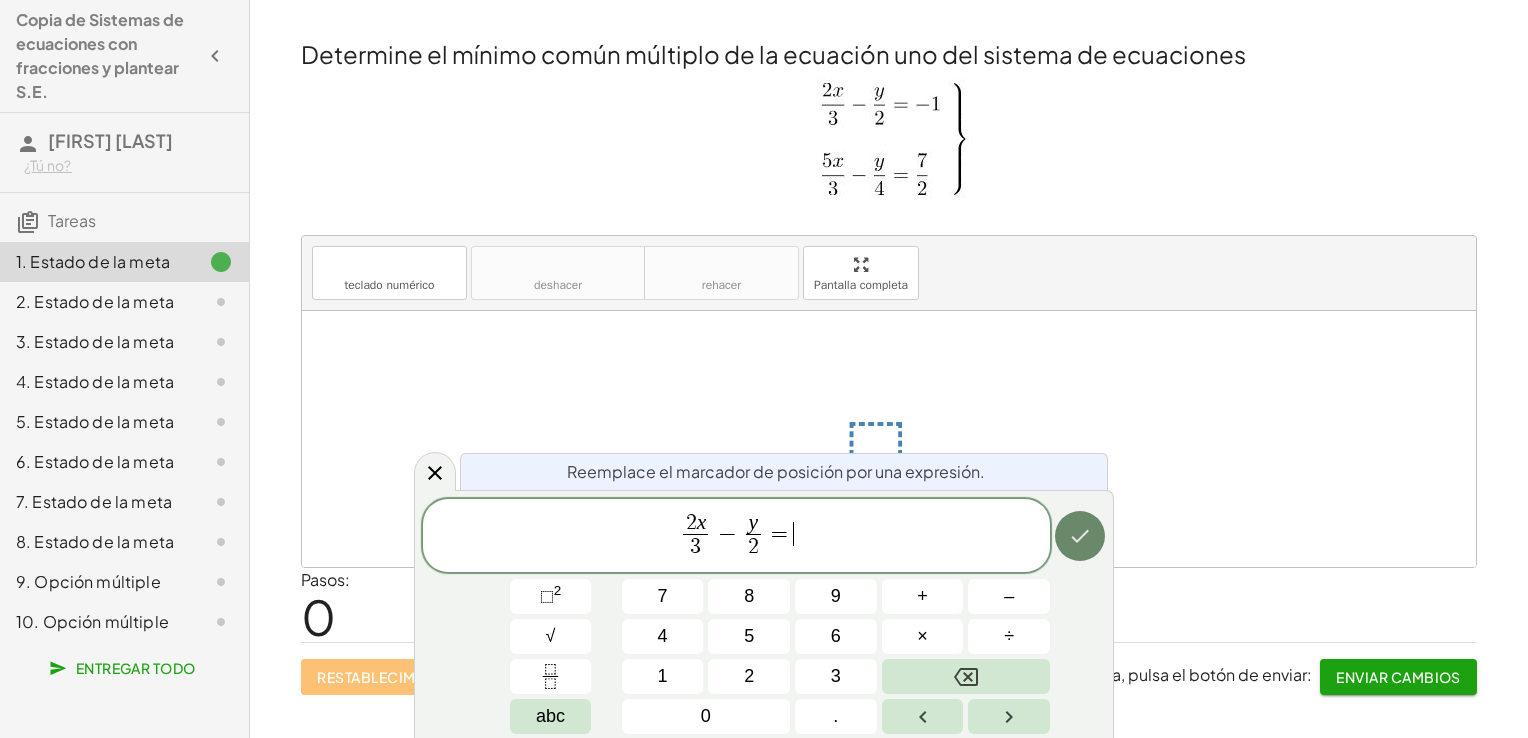 click at bounding box center (1080, 536) 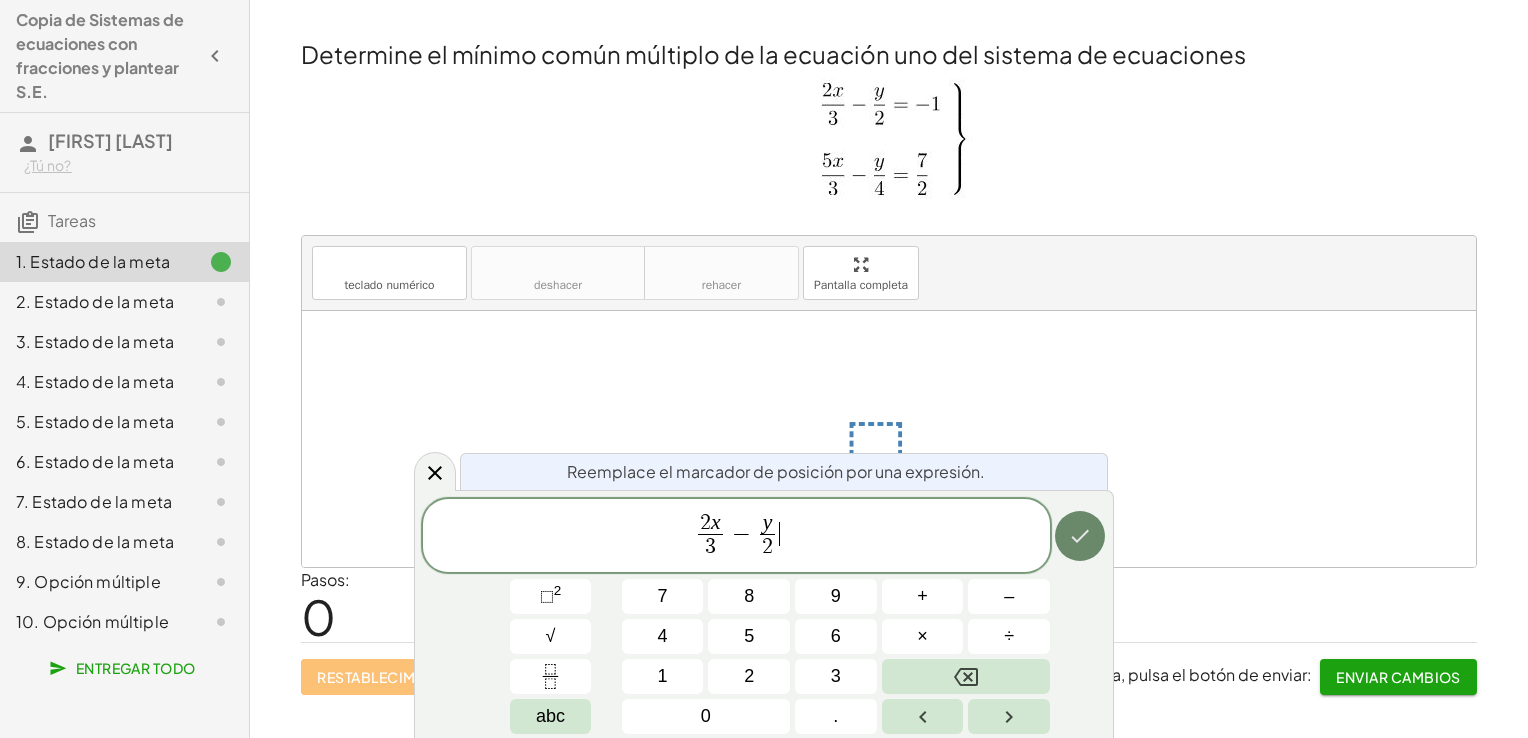 click at bounding box center (1080, 536) 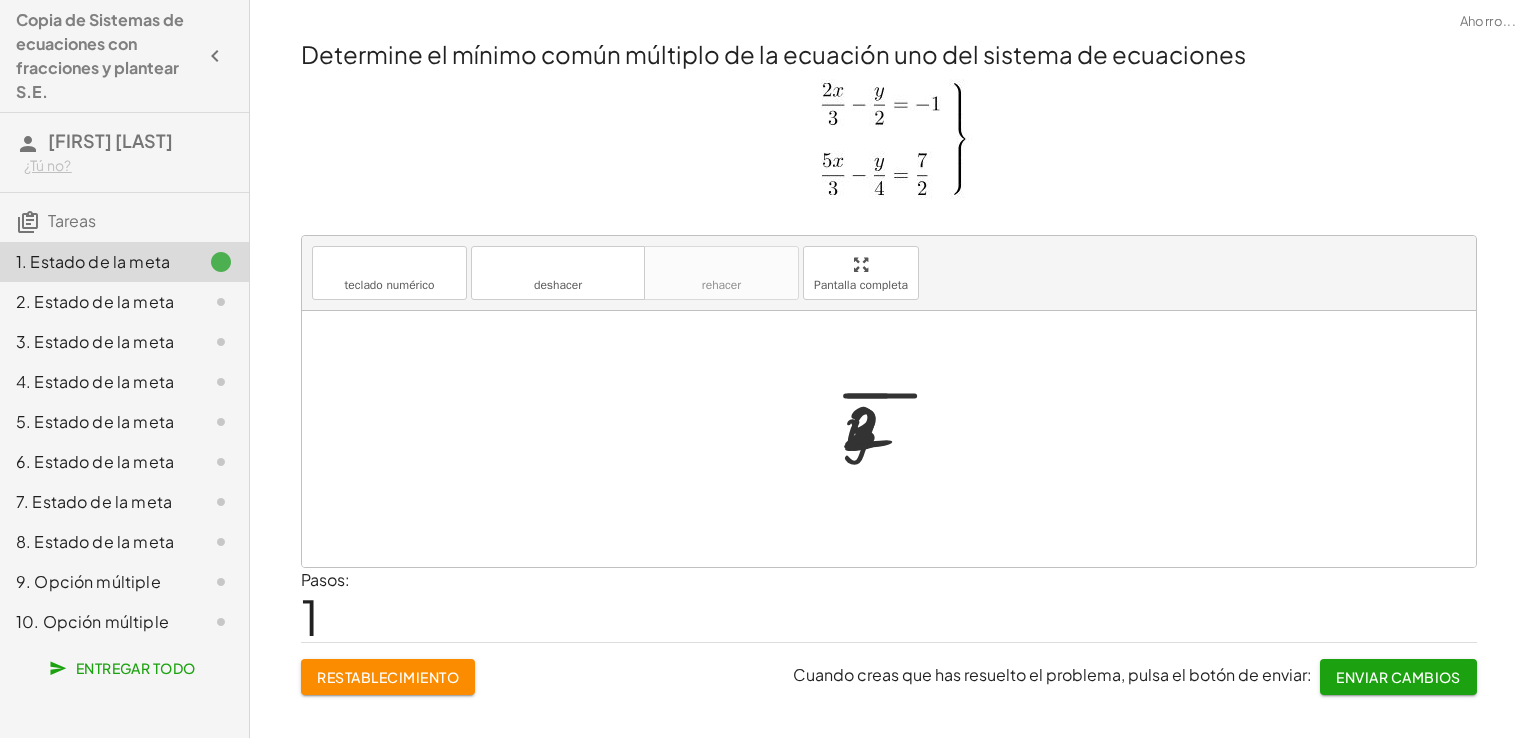 click at bounding box center (889, 439) 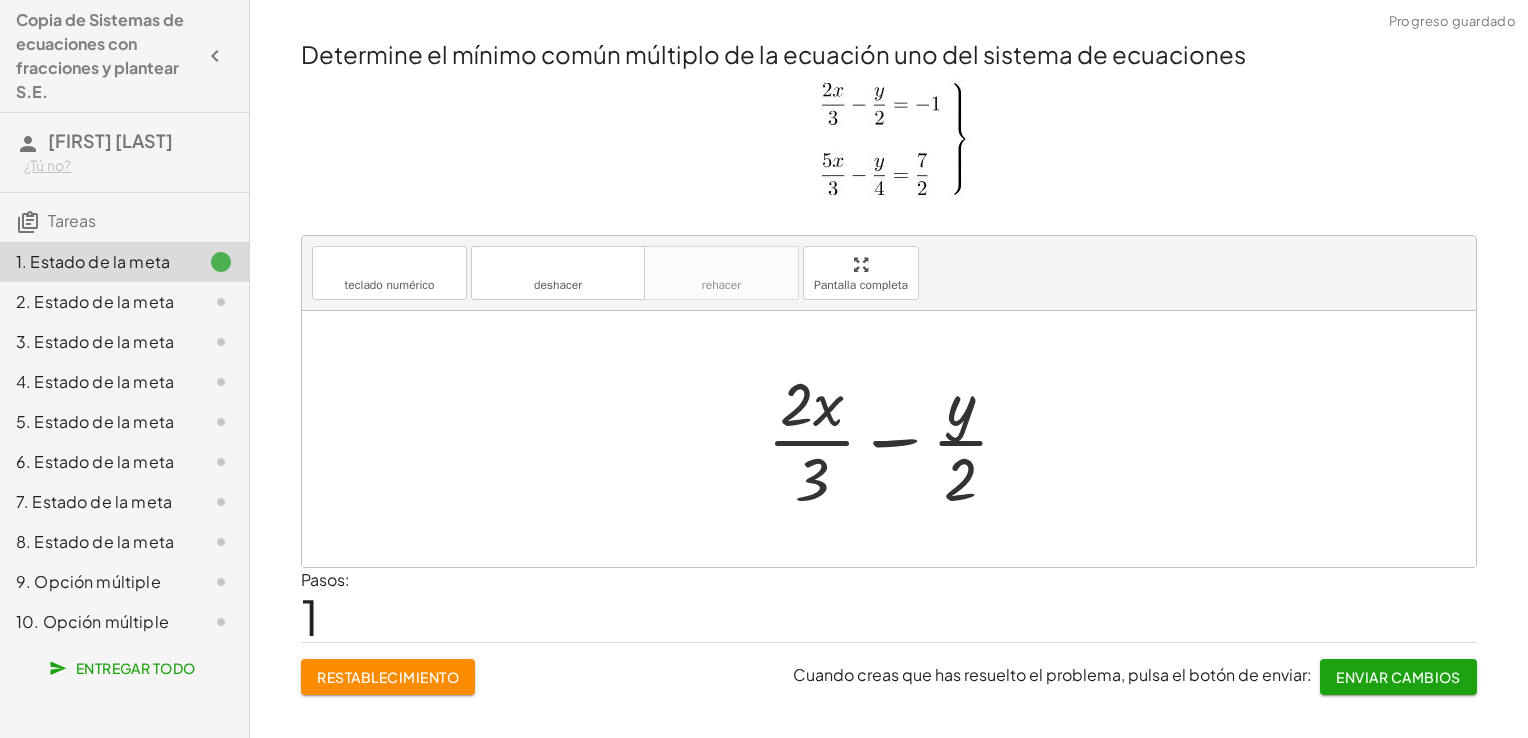 click at bounding box center [896, 439] 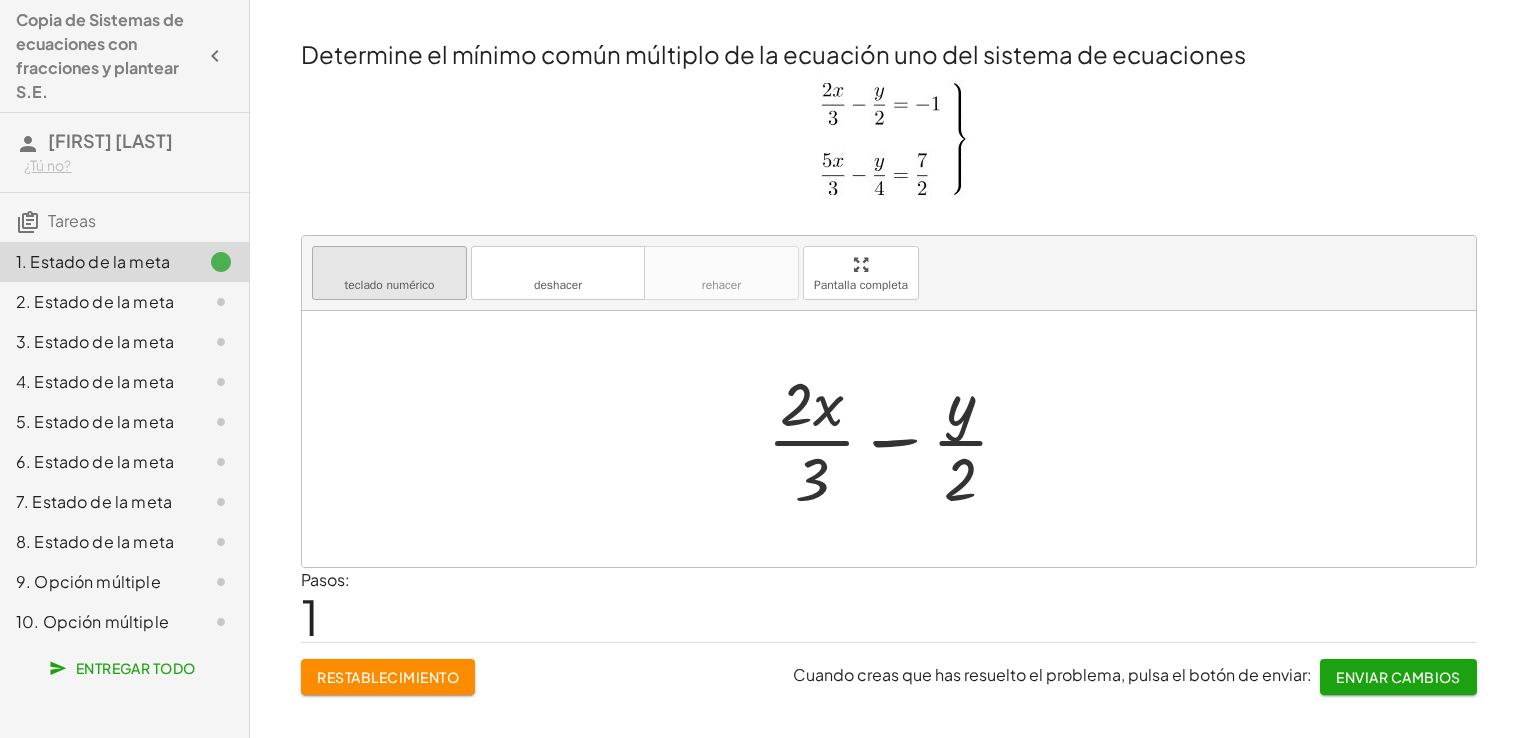 click on "teclado numérico" at bounding box center (389, 285) 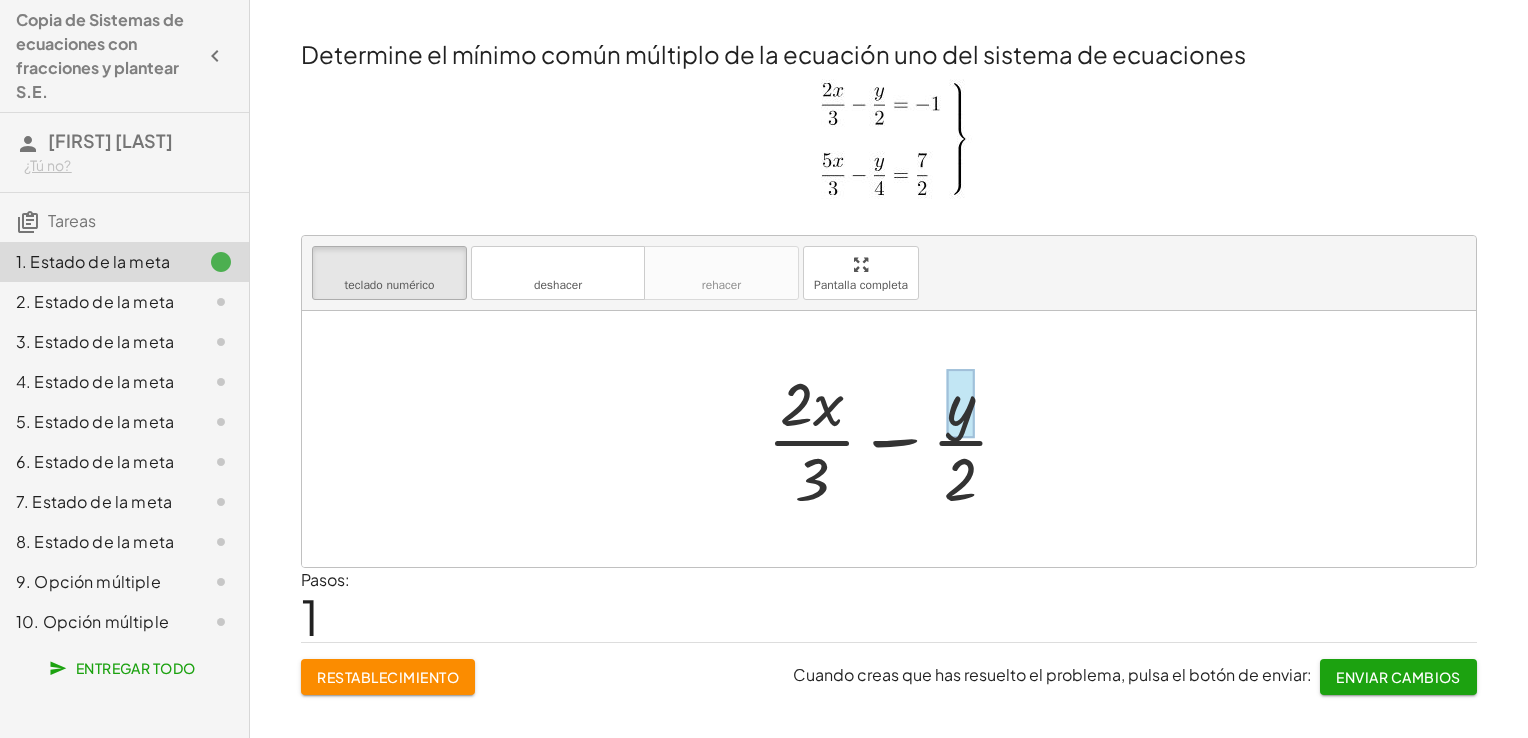 click at bounding box center (961, 404) 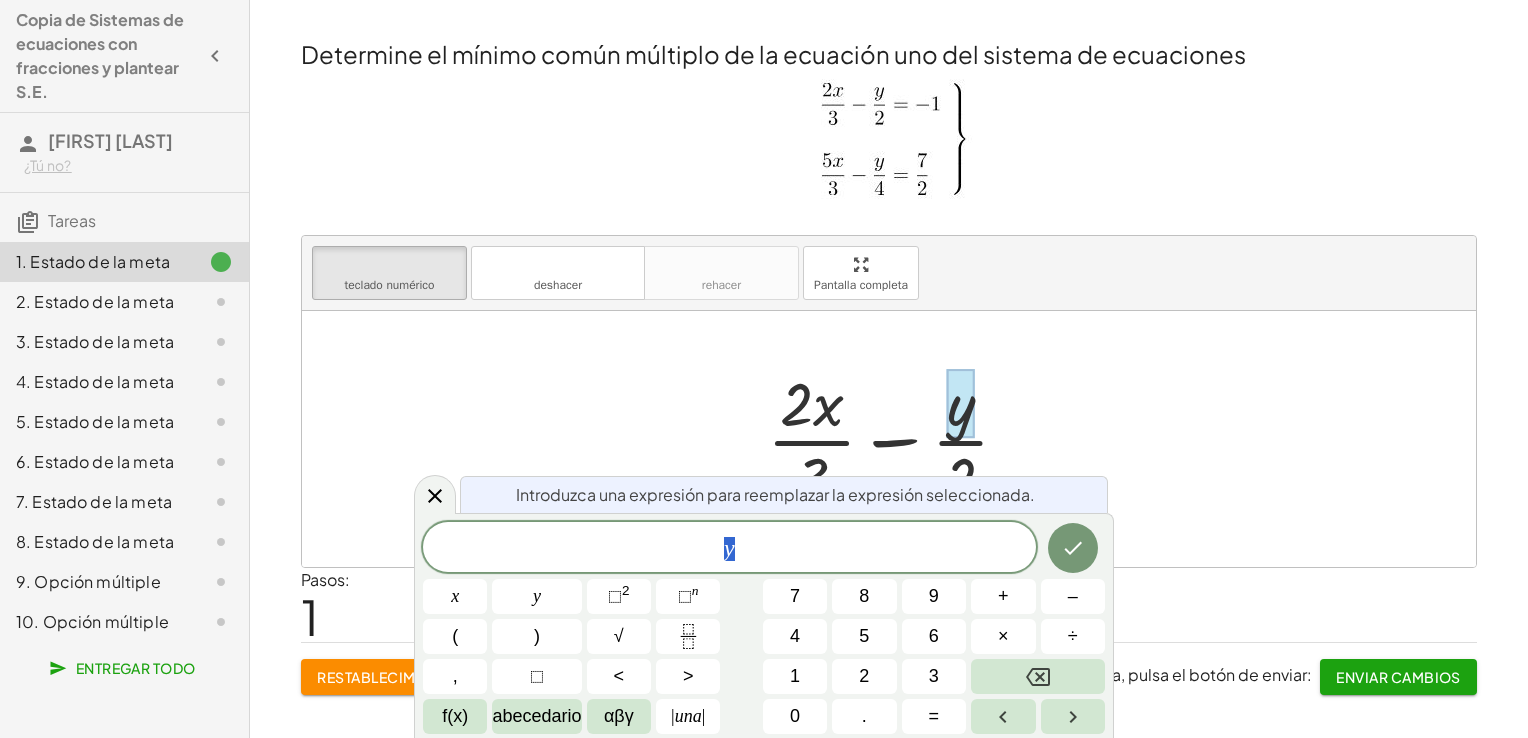 click on "y" at bounding box center (729, 549) 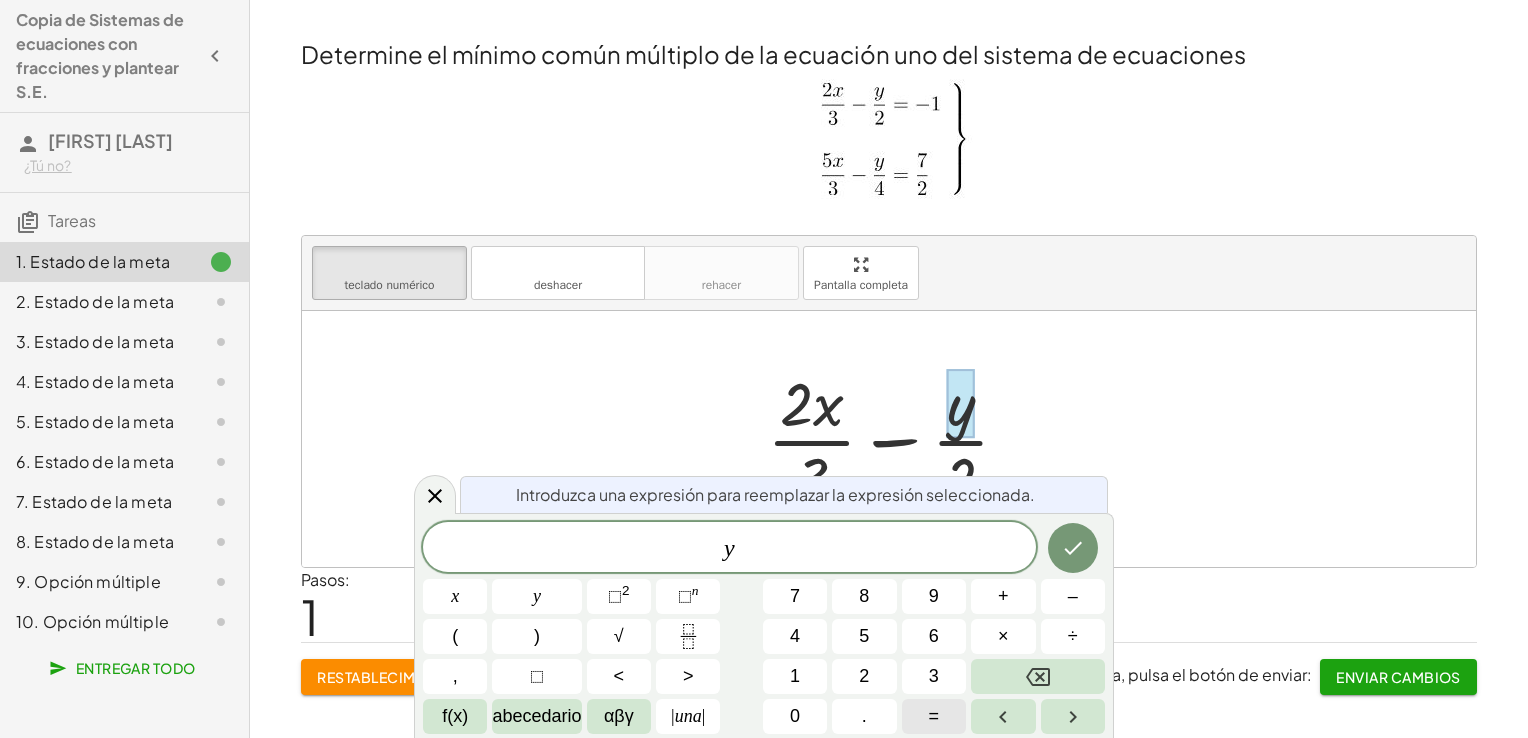 click on "=" at bounding box center [934, 716] 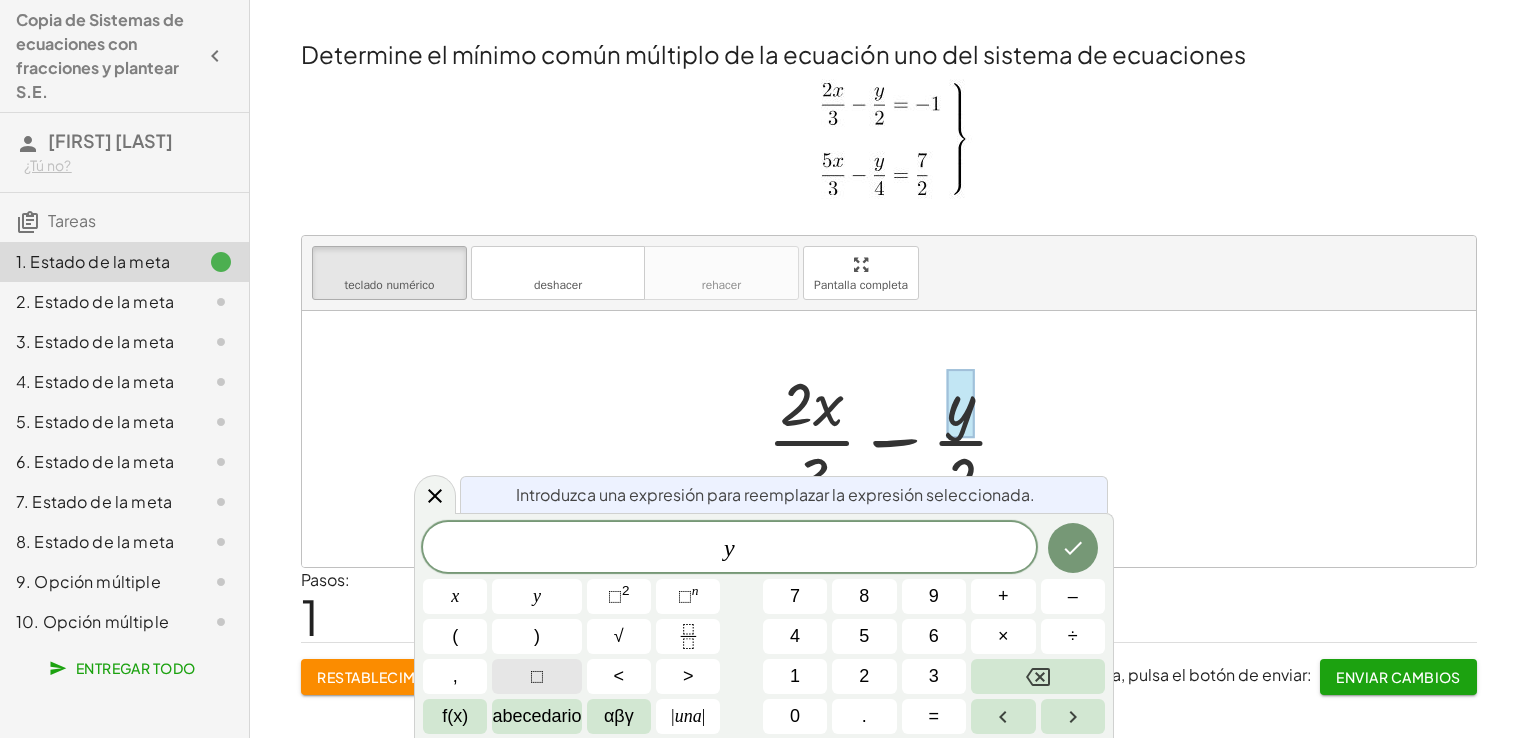 click on "⬚" at bounding box center [536, 676] 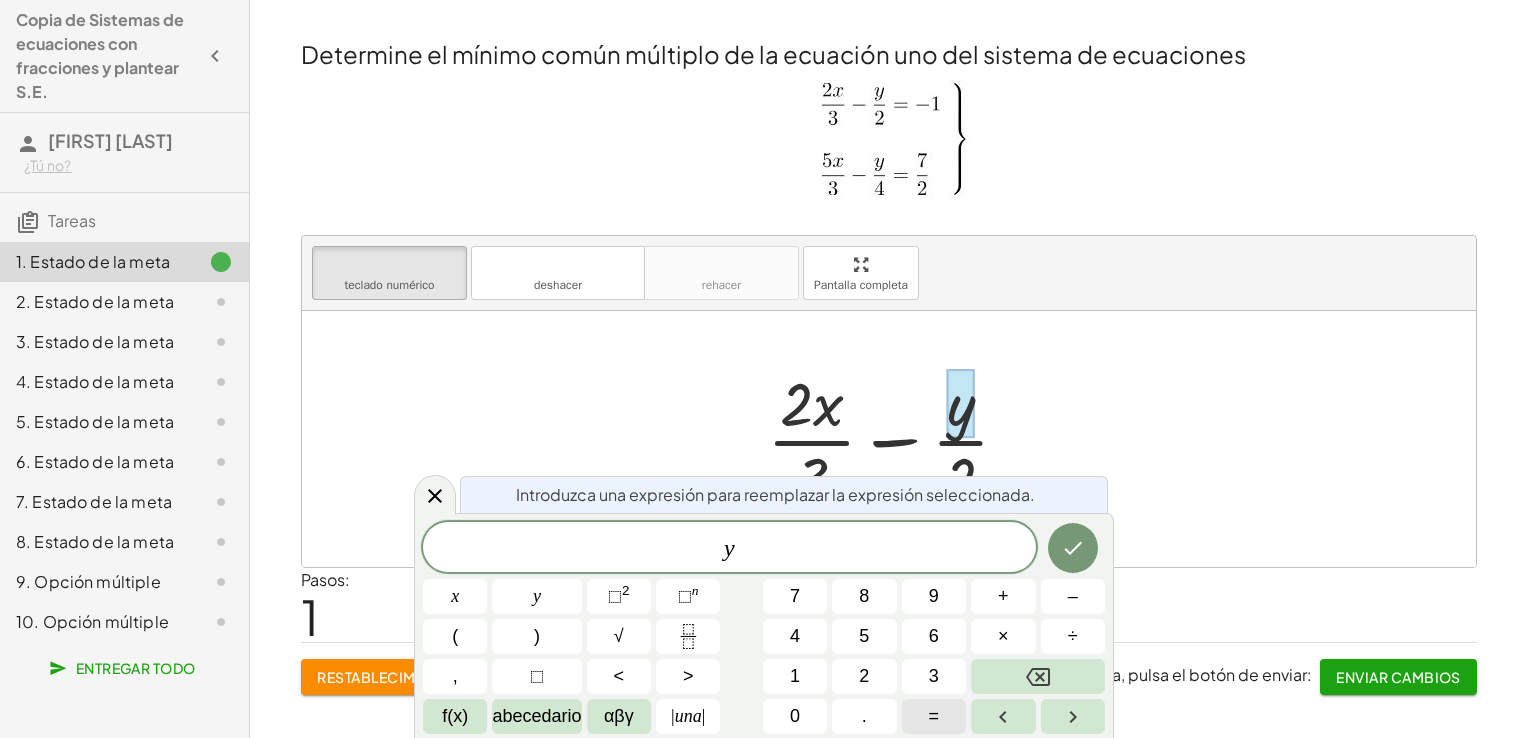 click on "=" at bounding box center [934, 716] 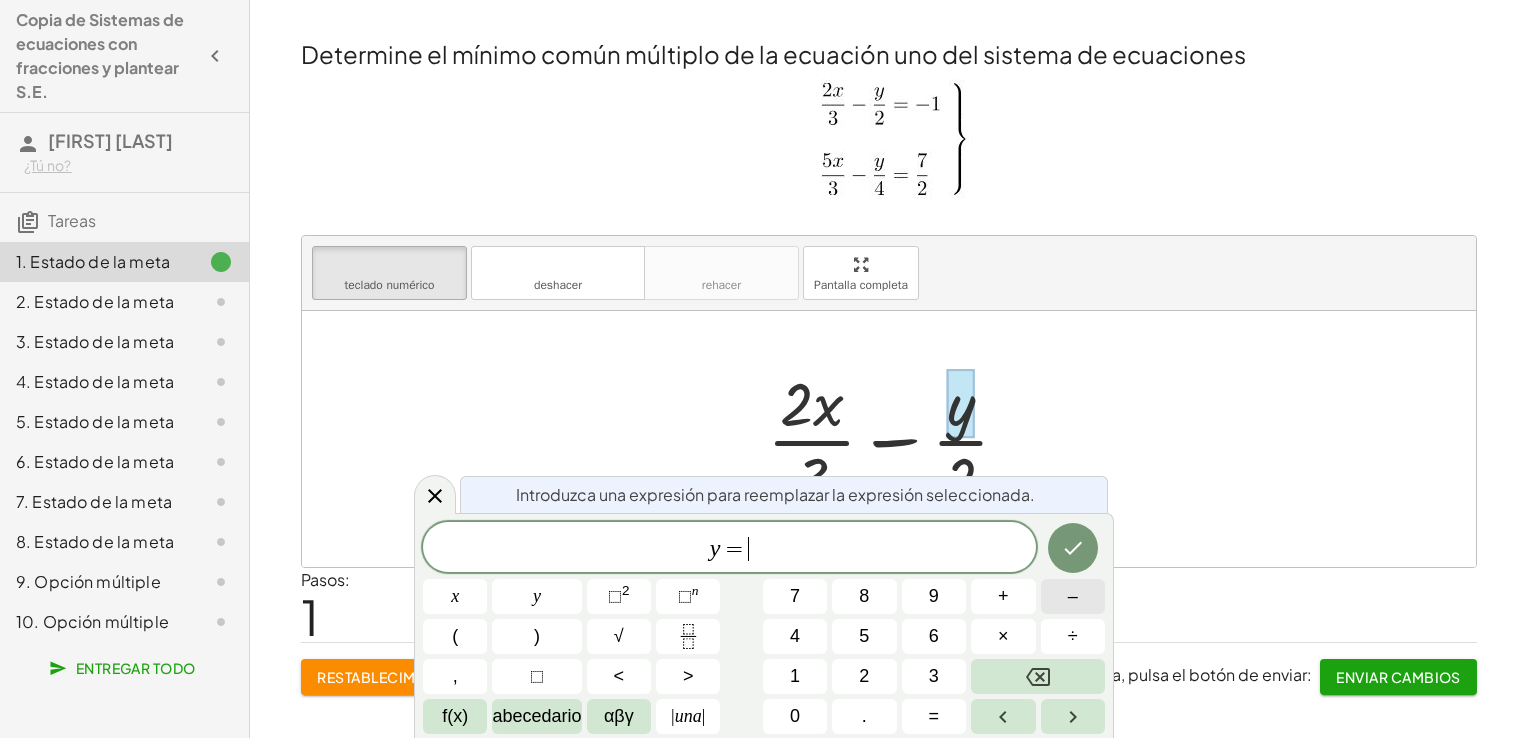 click on "–" at bounding box center (1073, 596) 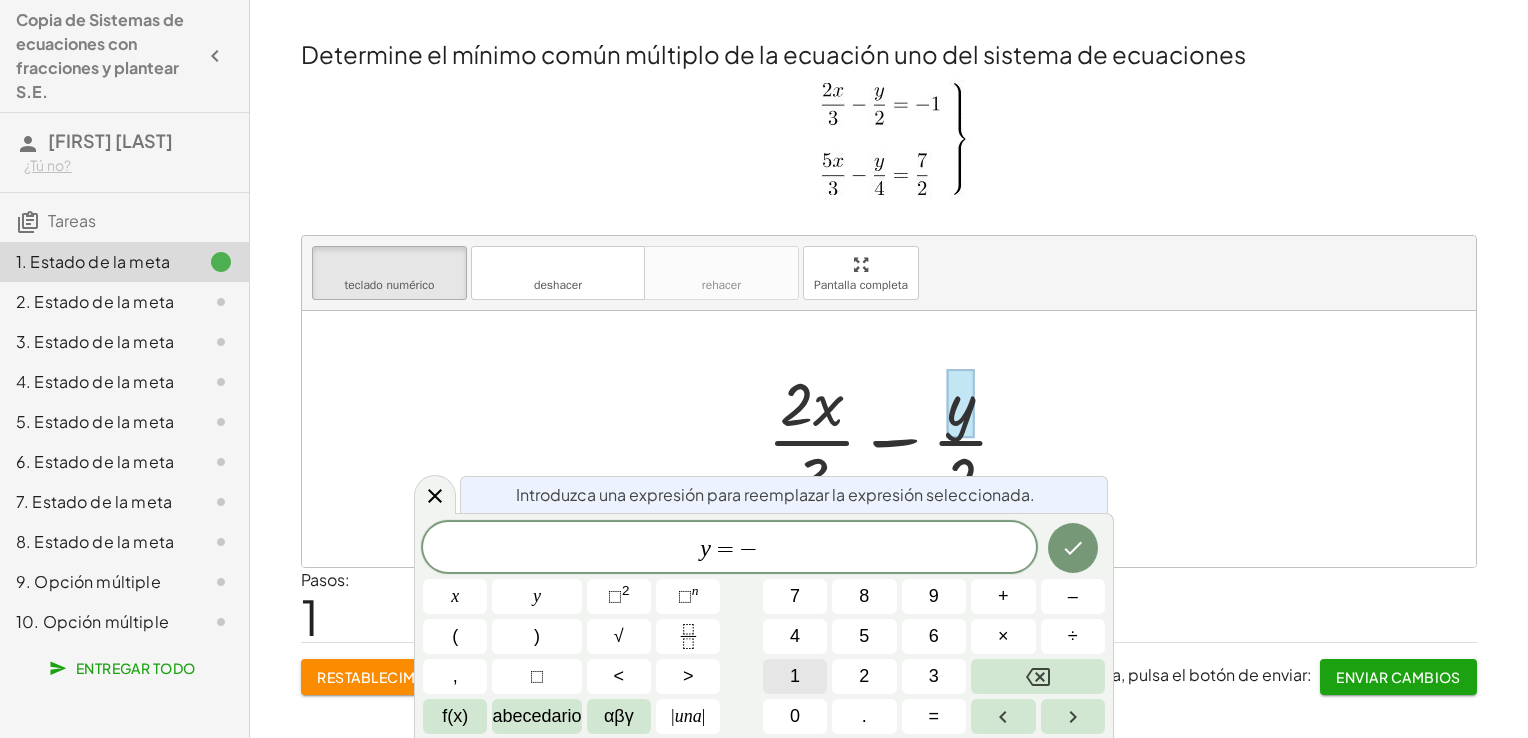 click on "1" at bounding box center (795, 676) 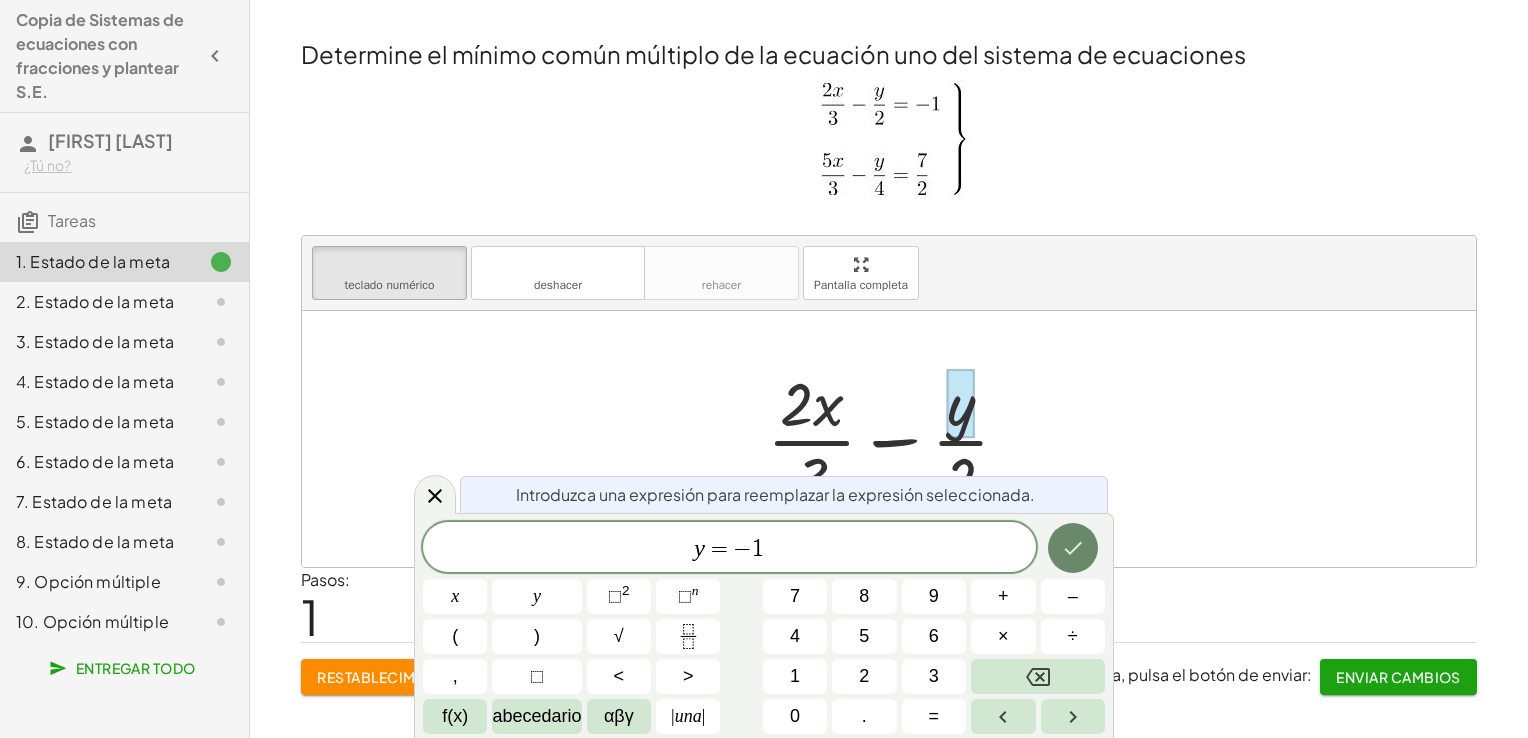 click 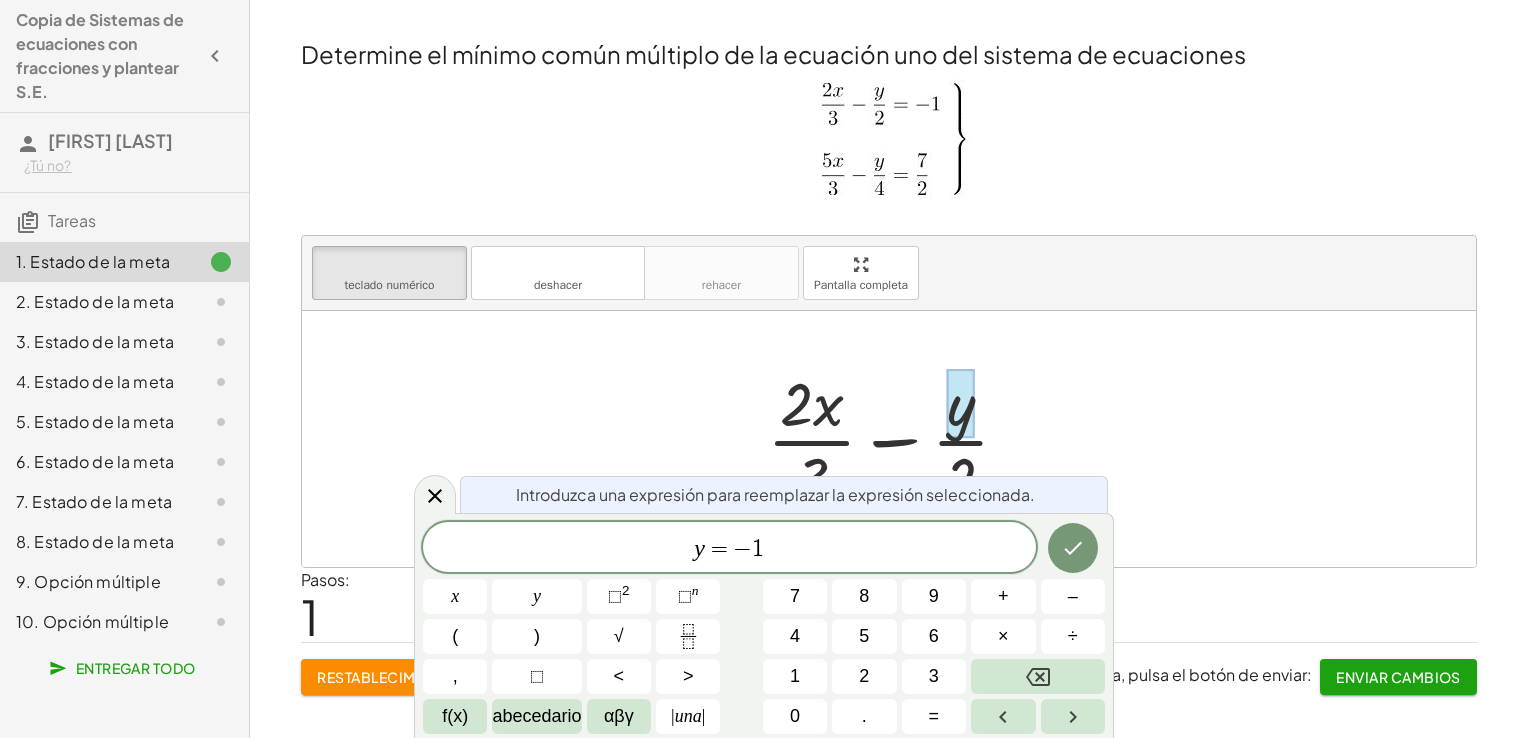 click 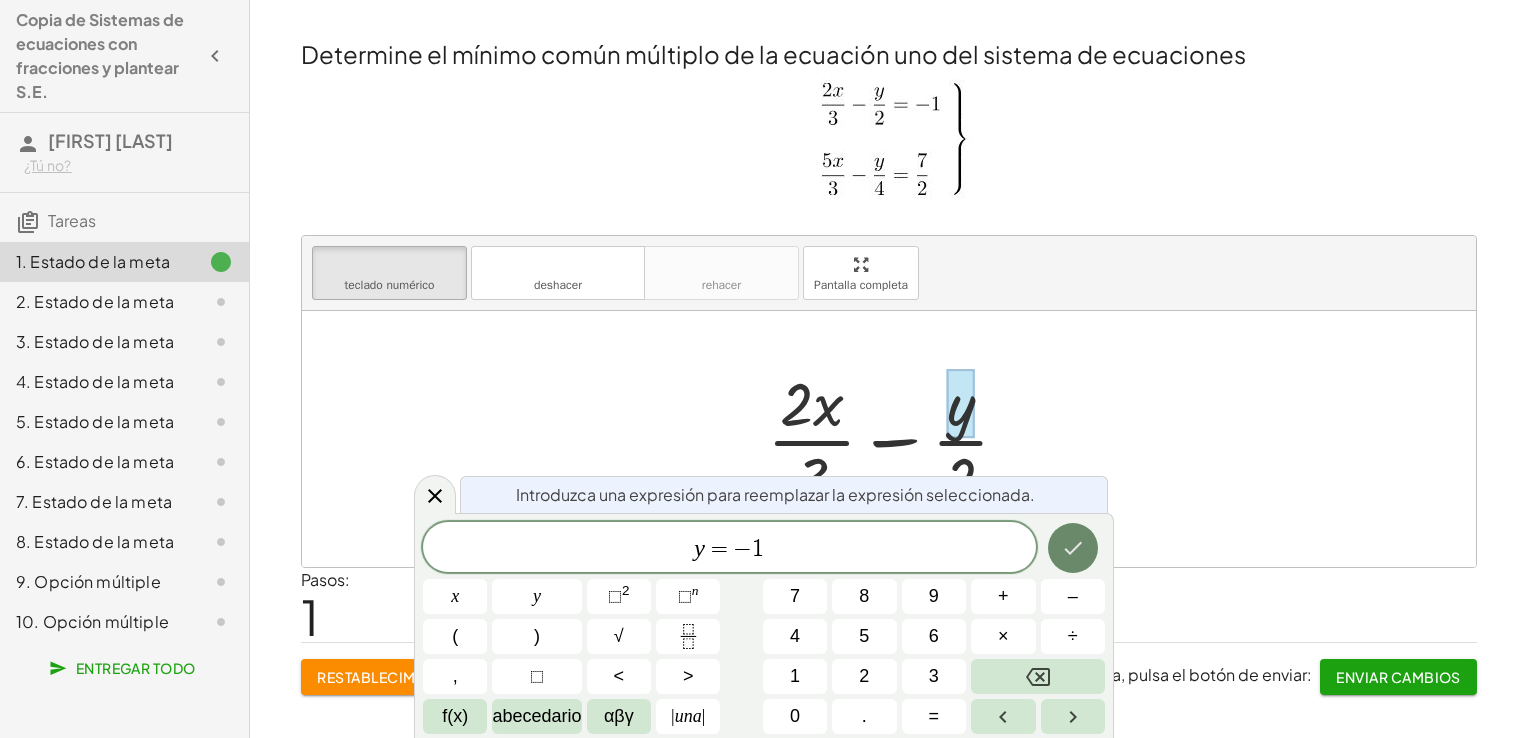 click 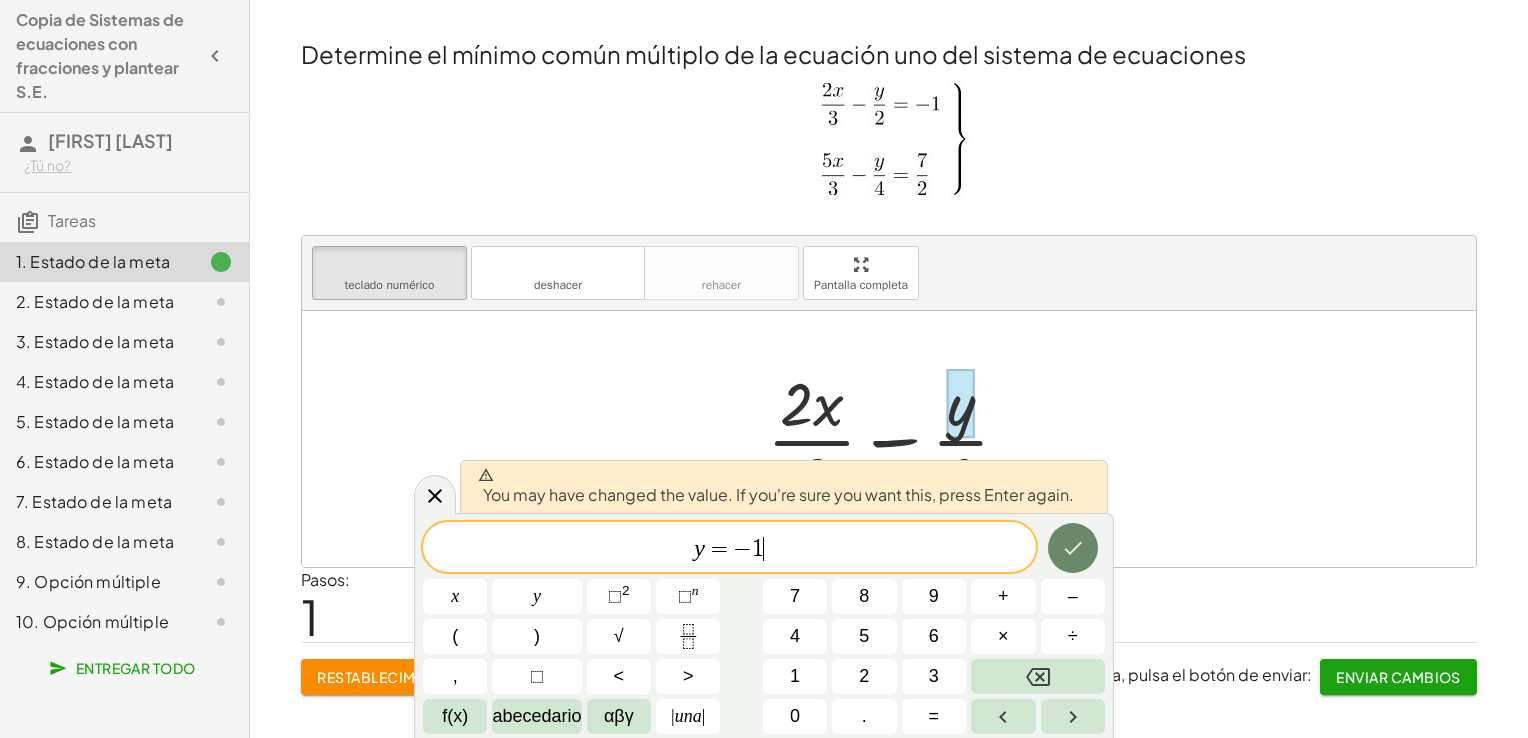 click 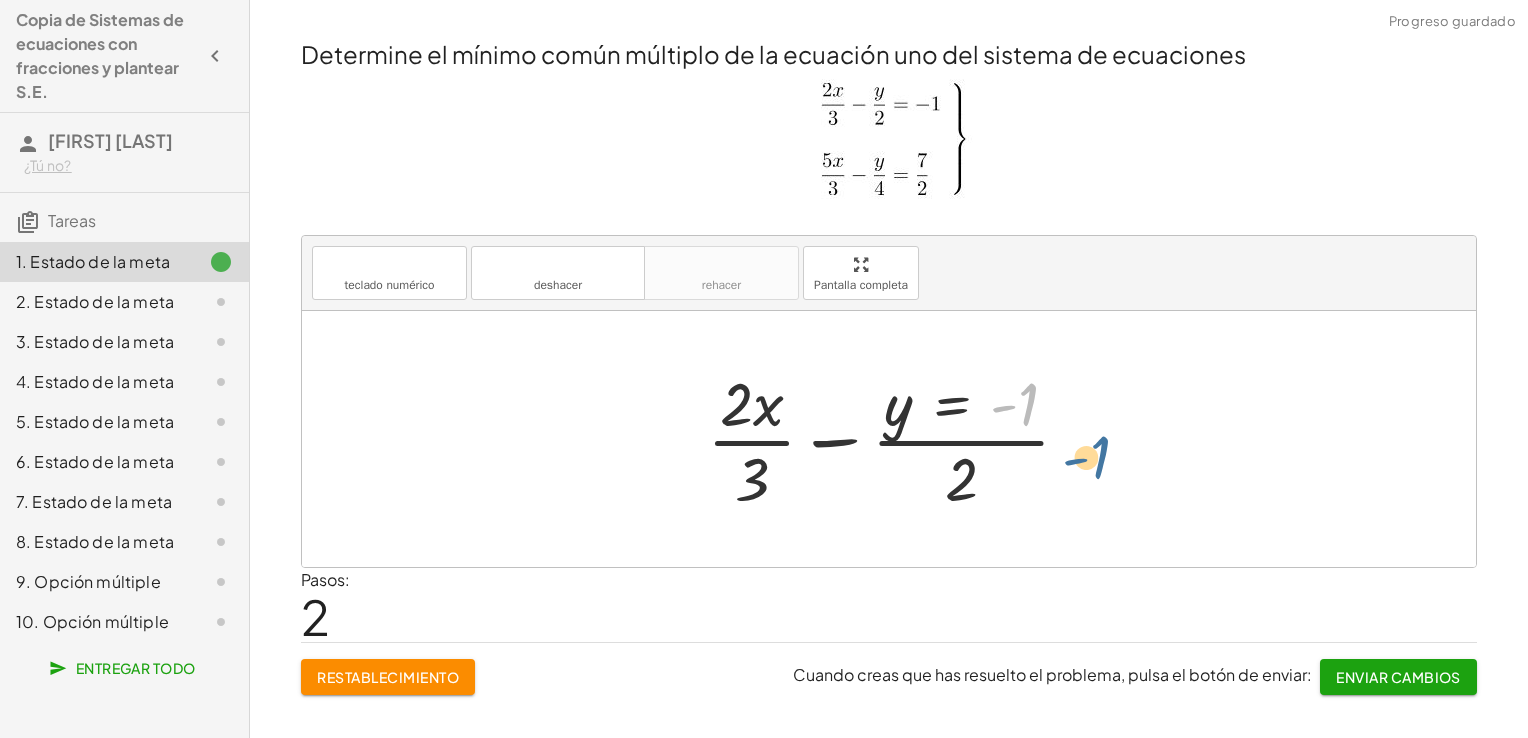 drag, startPoint x: 1020, startPoint y: 407, endPoint x: 1092, endPoint y: 464, distance: 91.83137 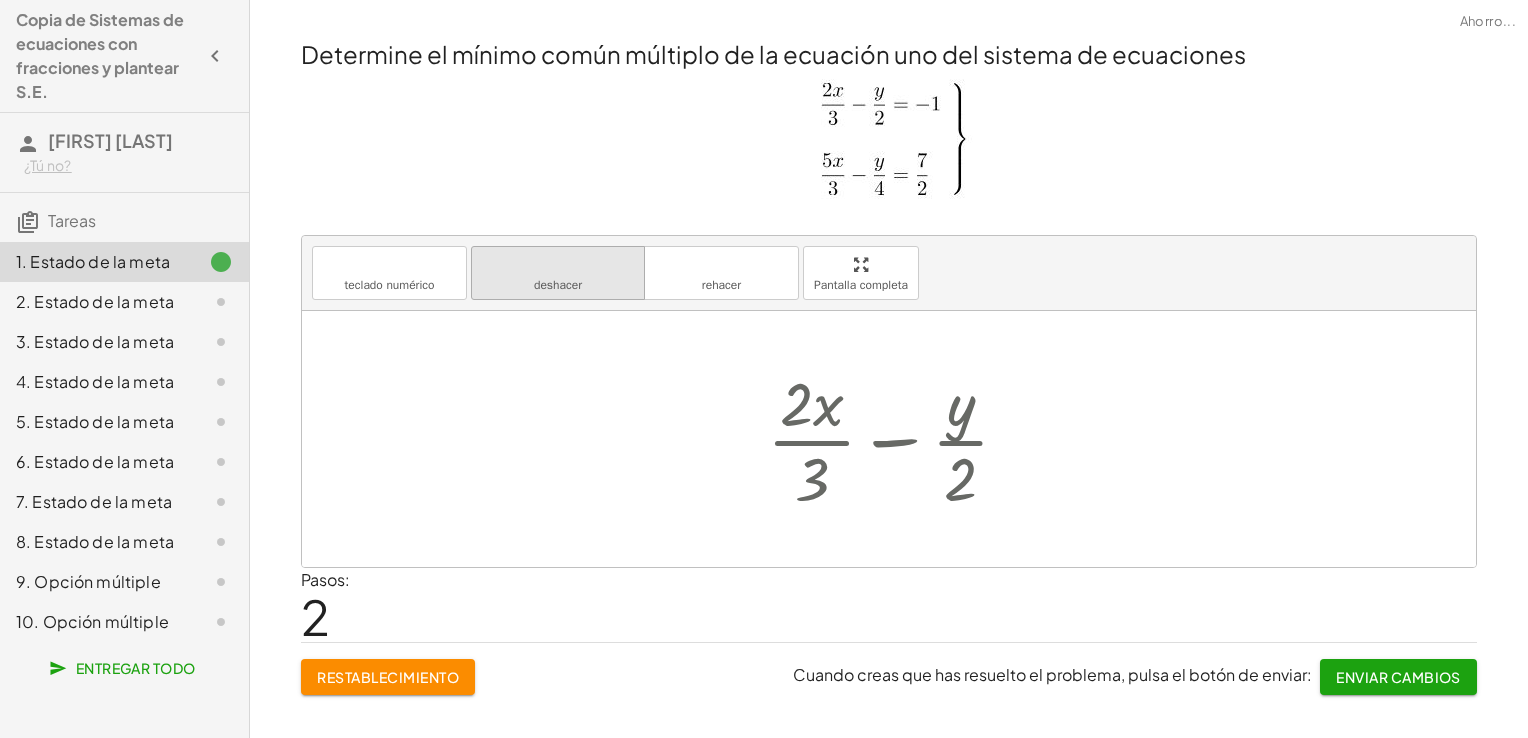 click on "deshacer" at bounding box center [558, 265] 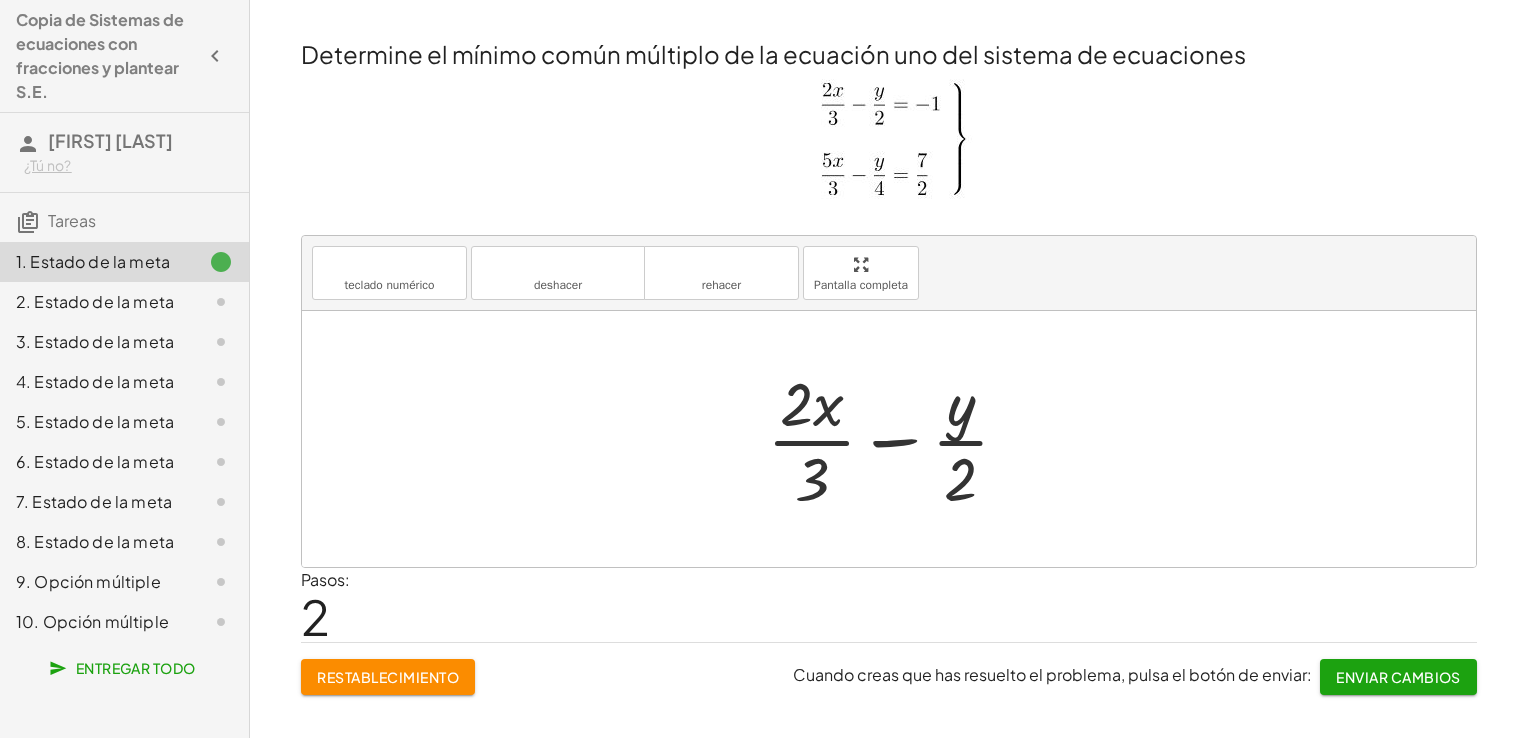 click at bounding box center (889, 145) 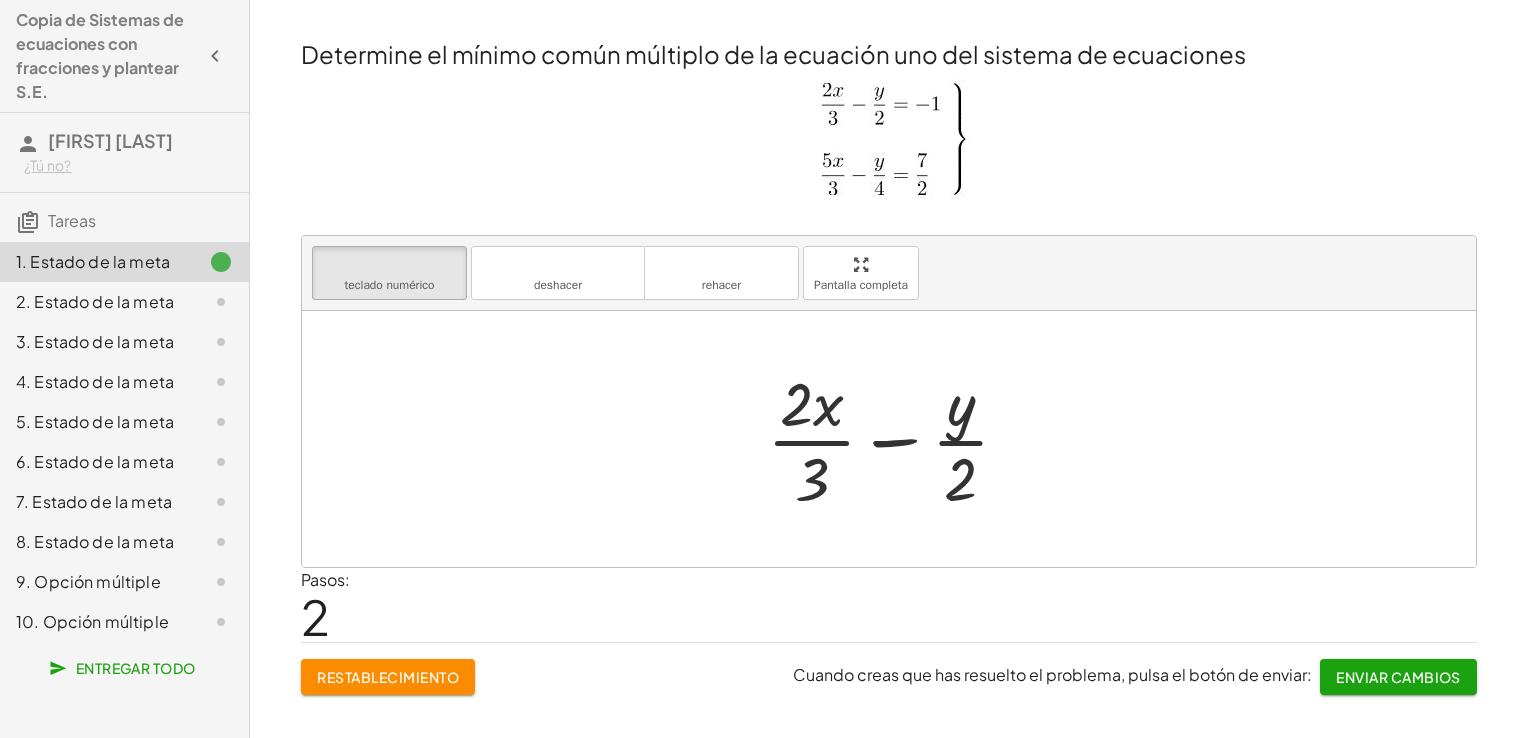 drag, startPoint x: 434, startPoint y: 285, endPoint x: 452, endPoint y: 323, distance: 42.047592 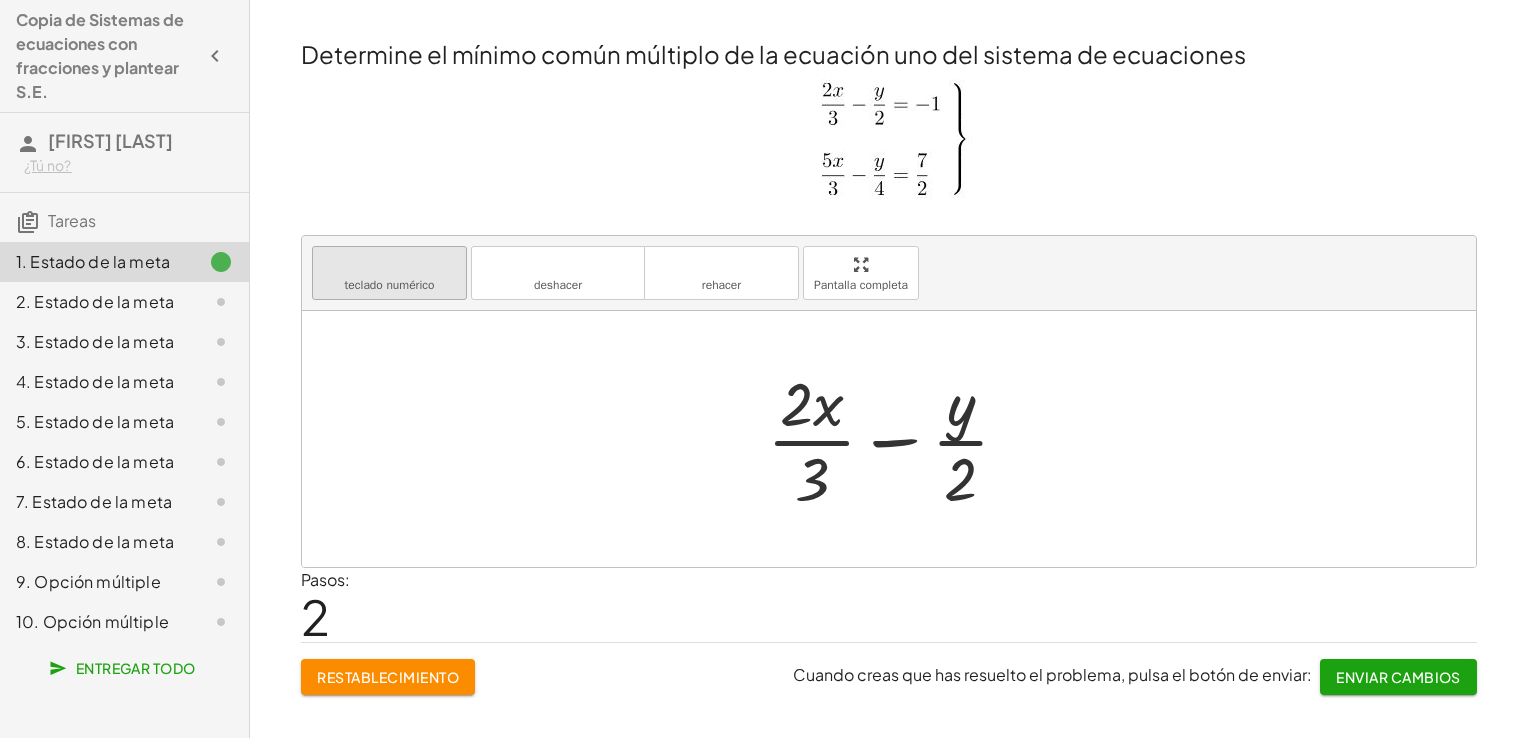 click on "teclado" at bounding box center [389, 265] 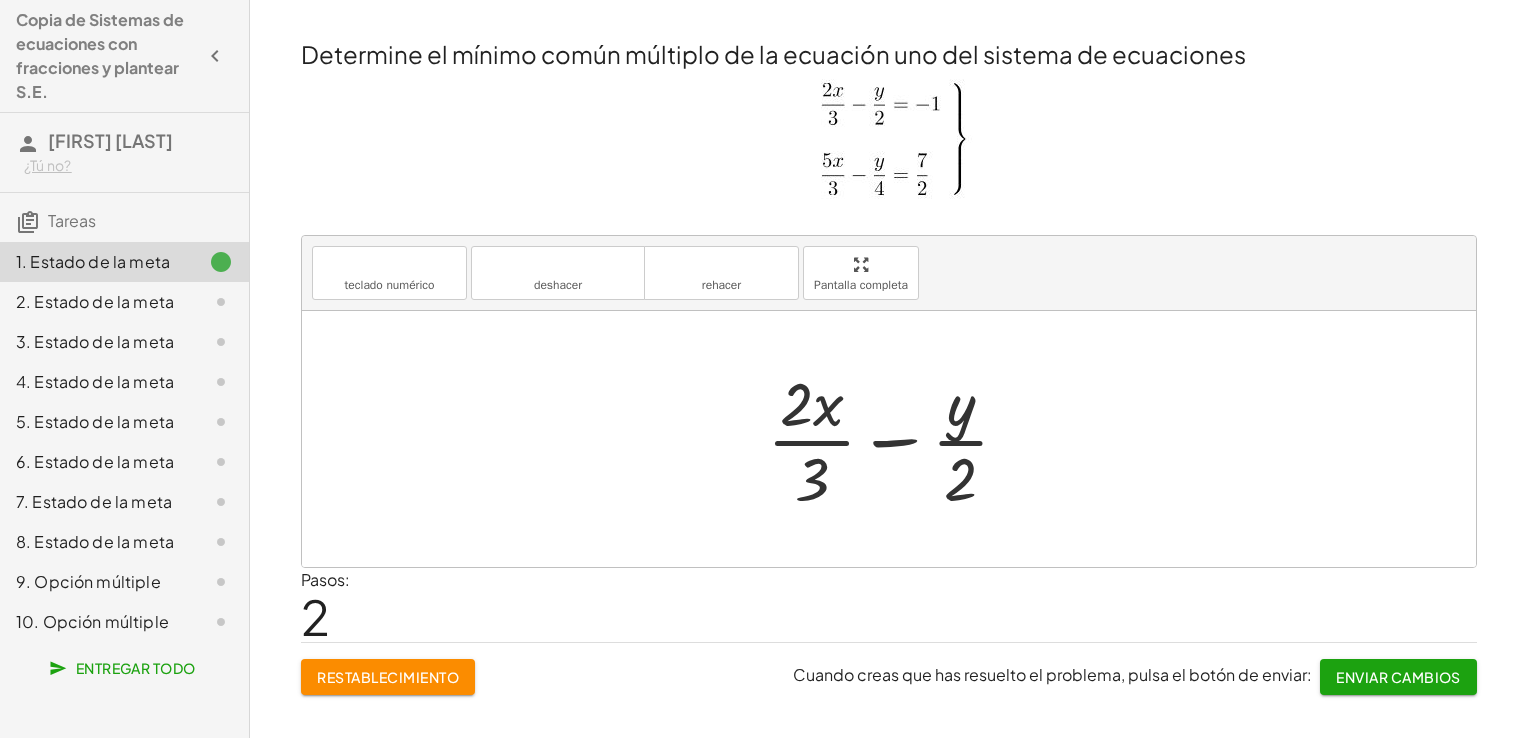click at bounding box center (889, 145) 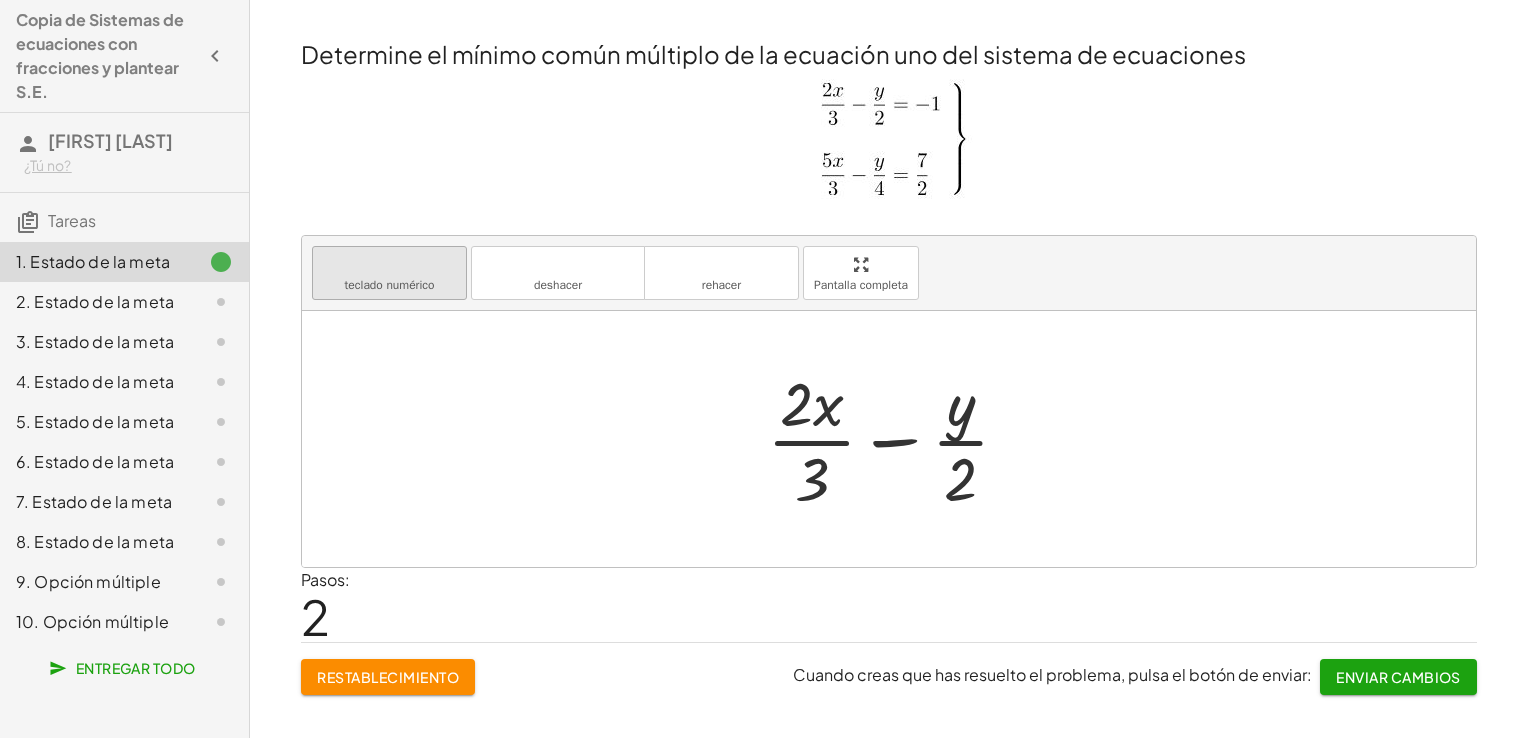 click on "teclado numérico" at bounding box center (389, 285) 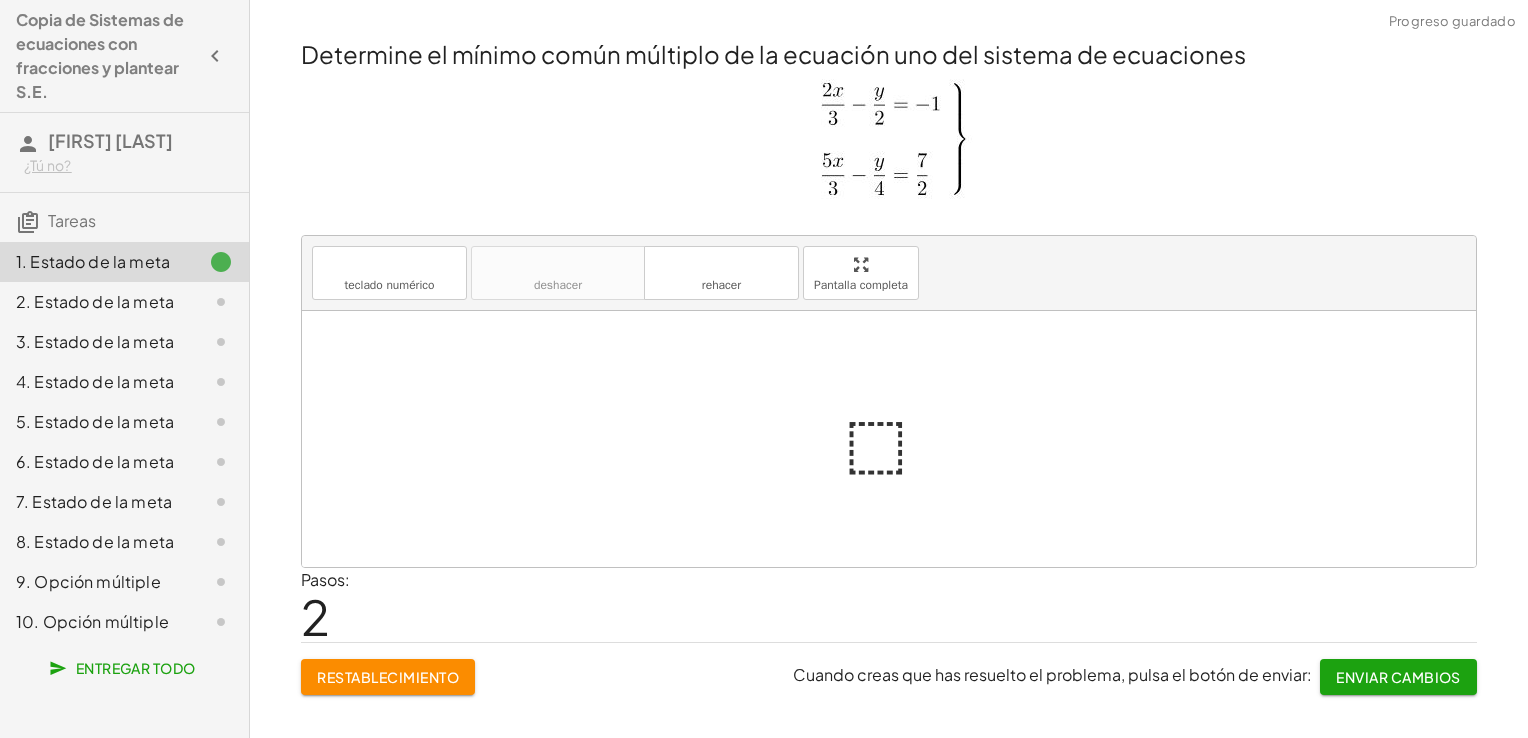 click at bounding box center [897, 439] 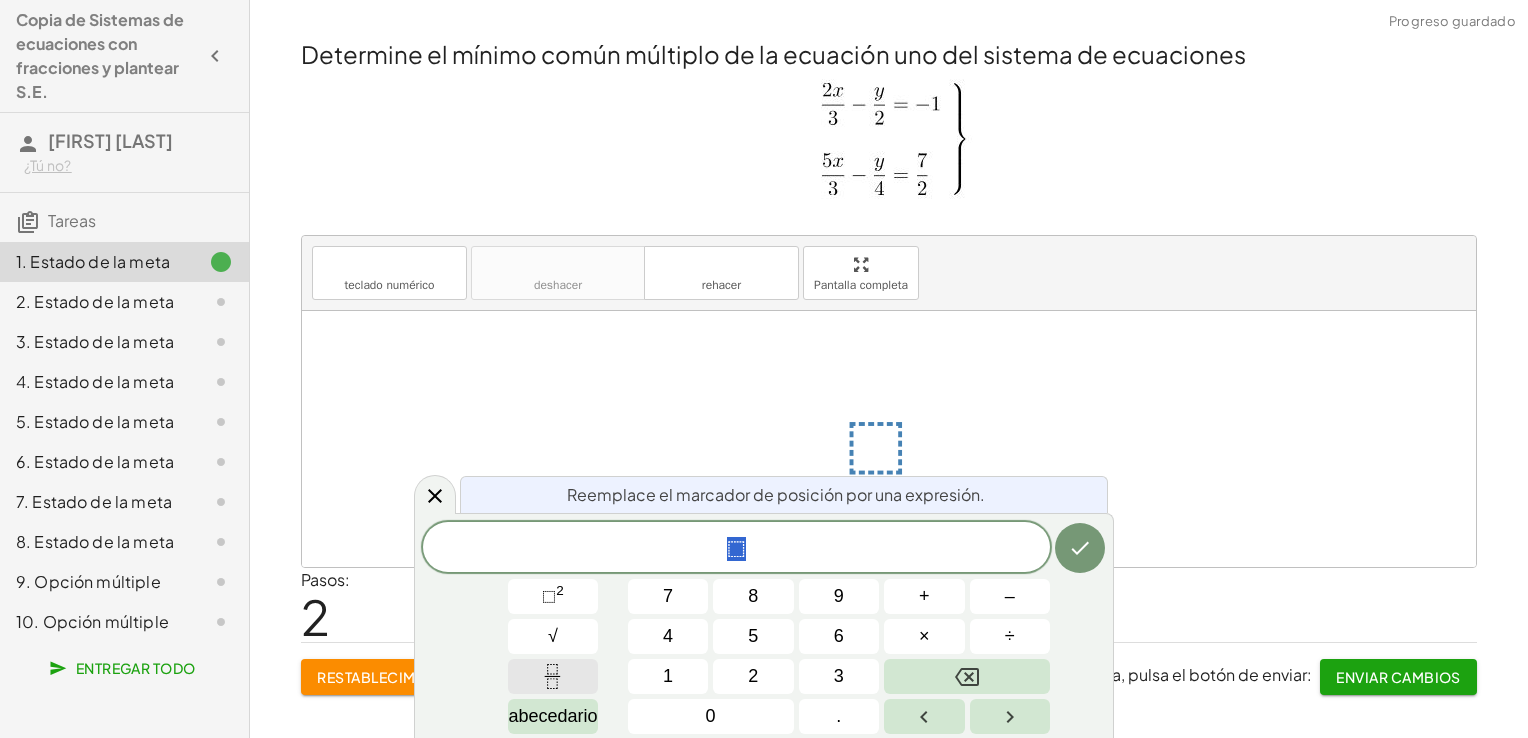 click at bounding box center (552, 676) 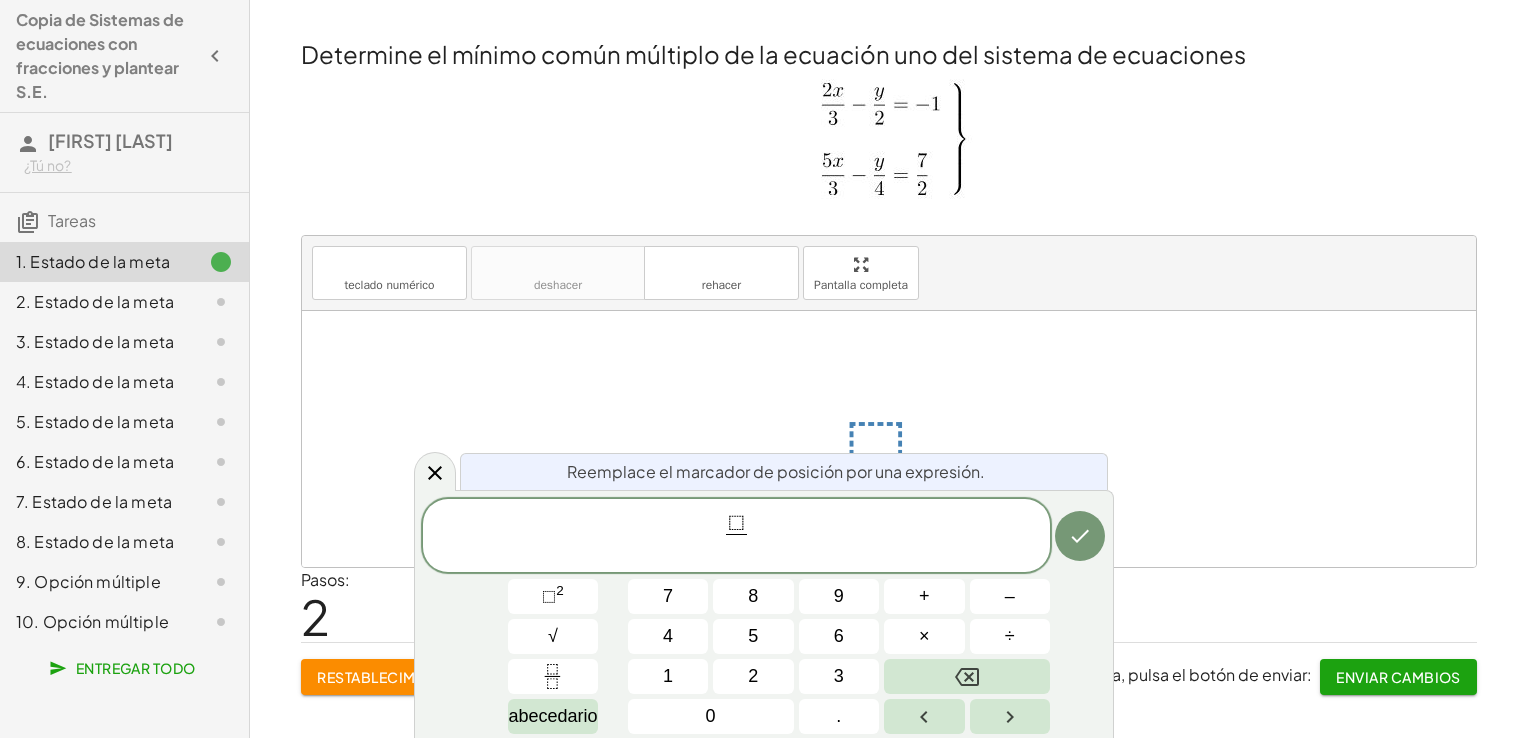 click on "⬚" at bounding box center [736, 523] 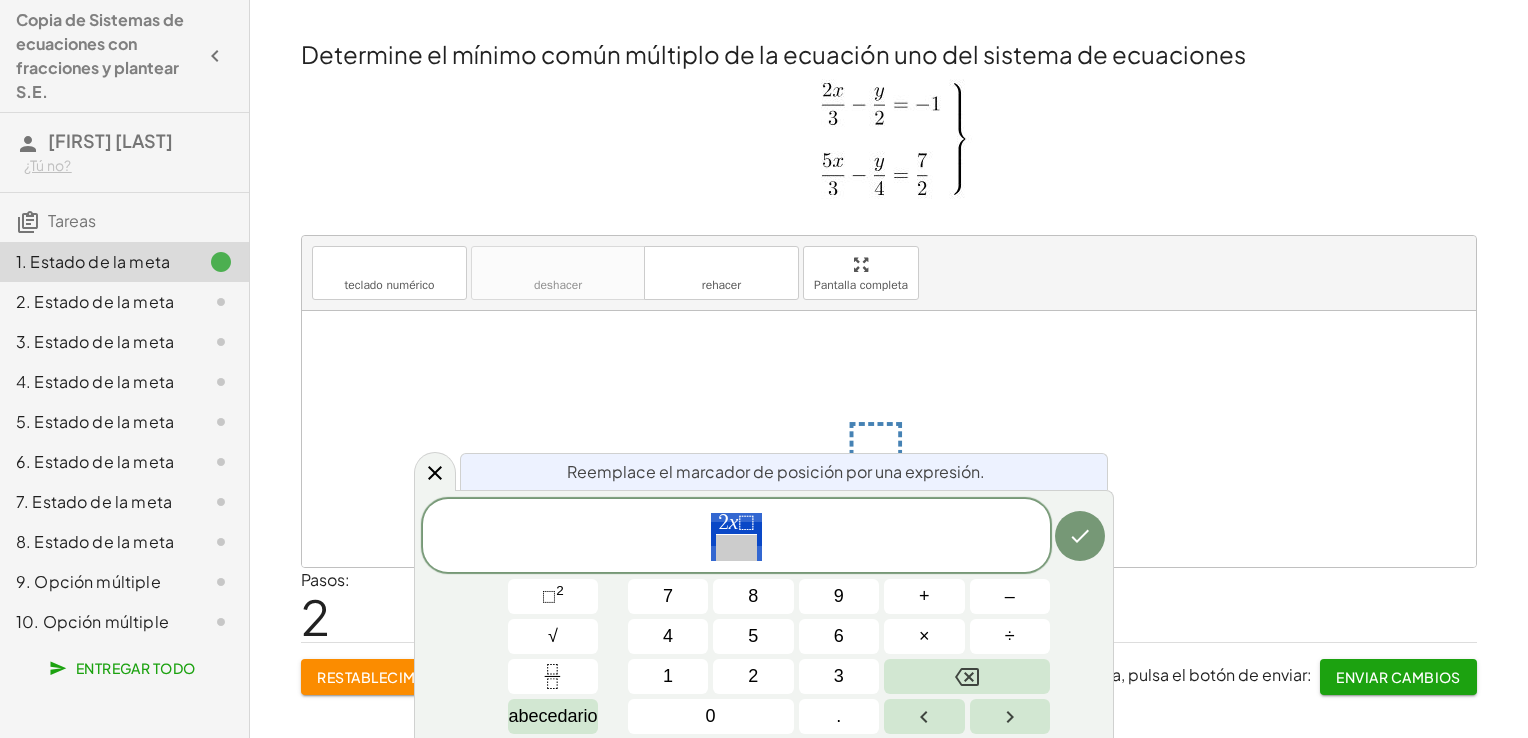 drag, startPoint x: 677, startPoint y: 534, endPoint x: 625, endPoint y: 555, distance: 56.0803 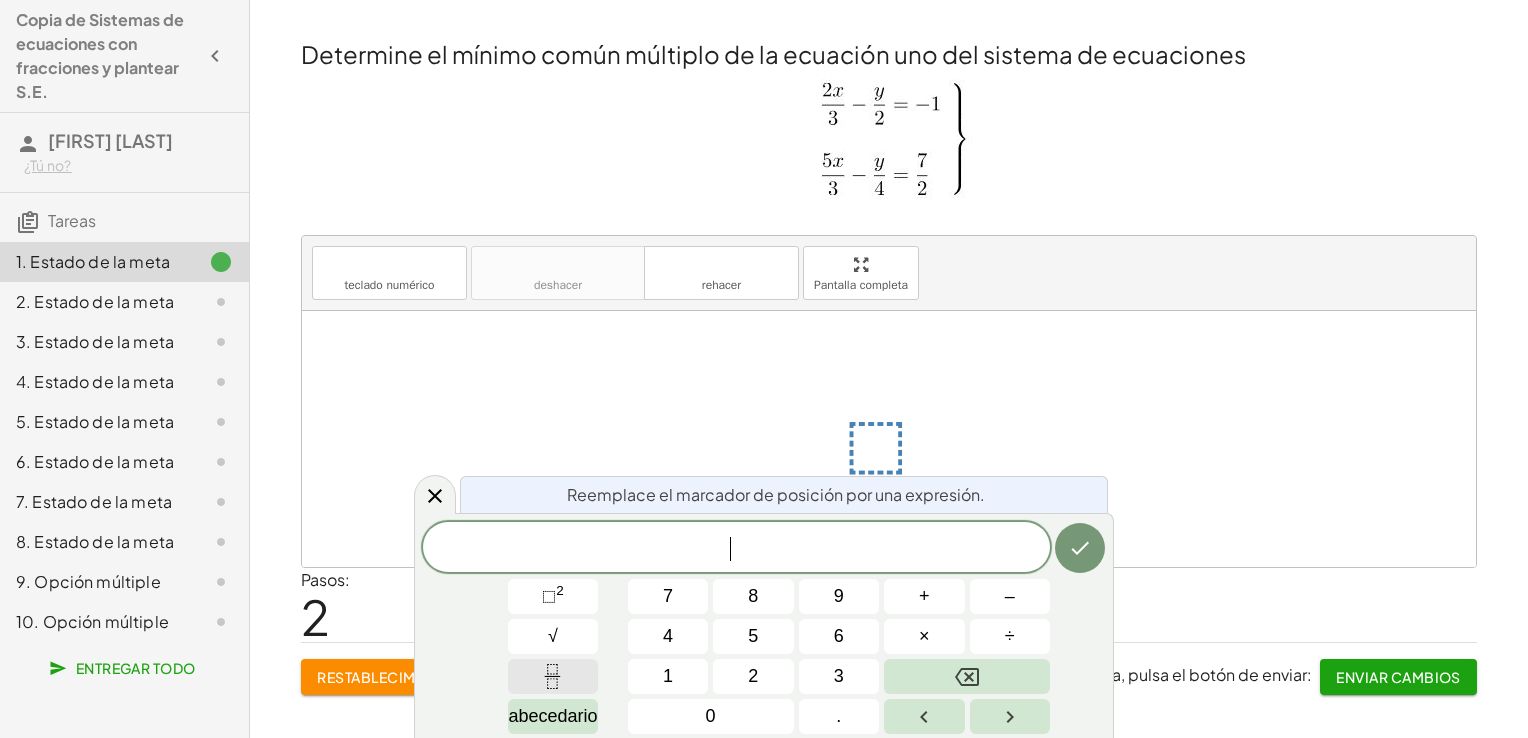 click at bounding box center [552, 676] 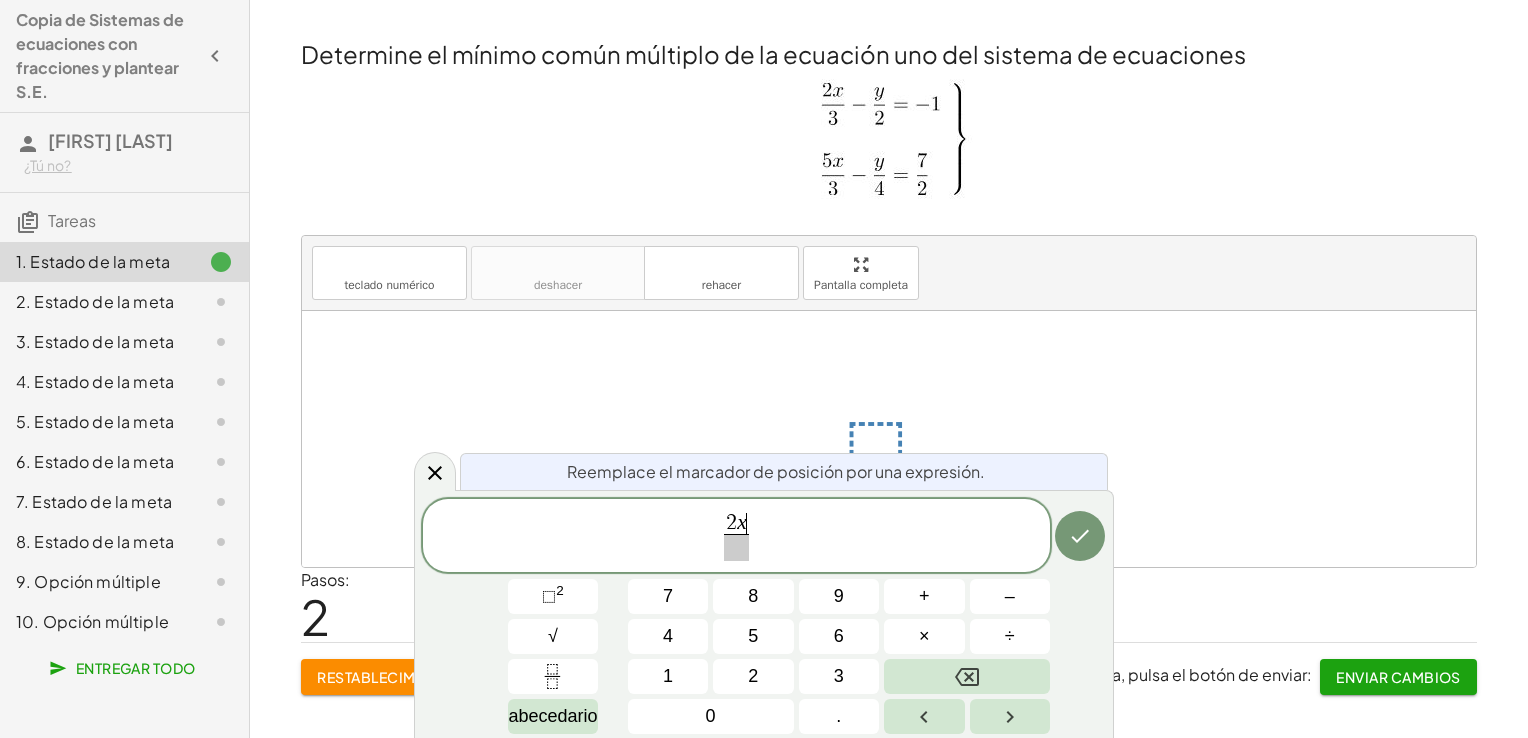 click at bounding box center [736, 547] 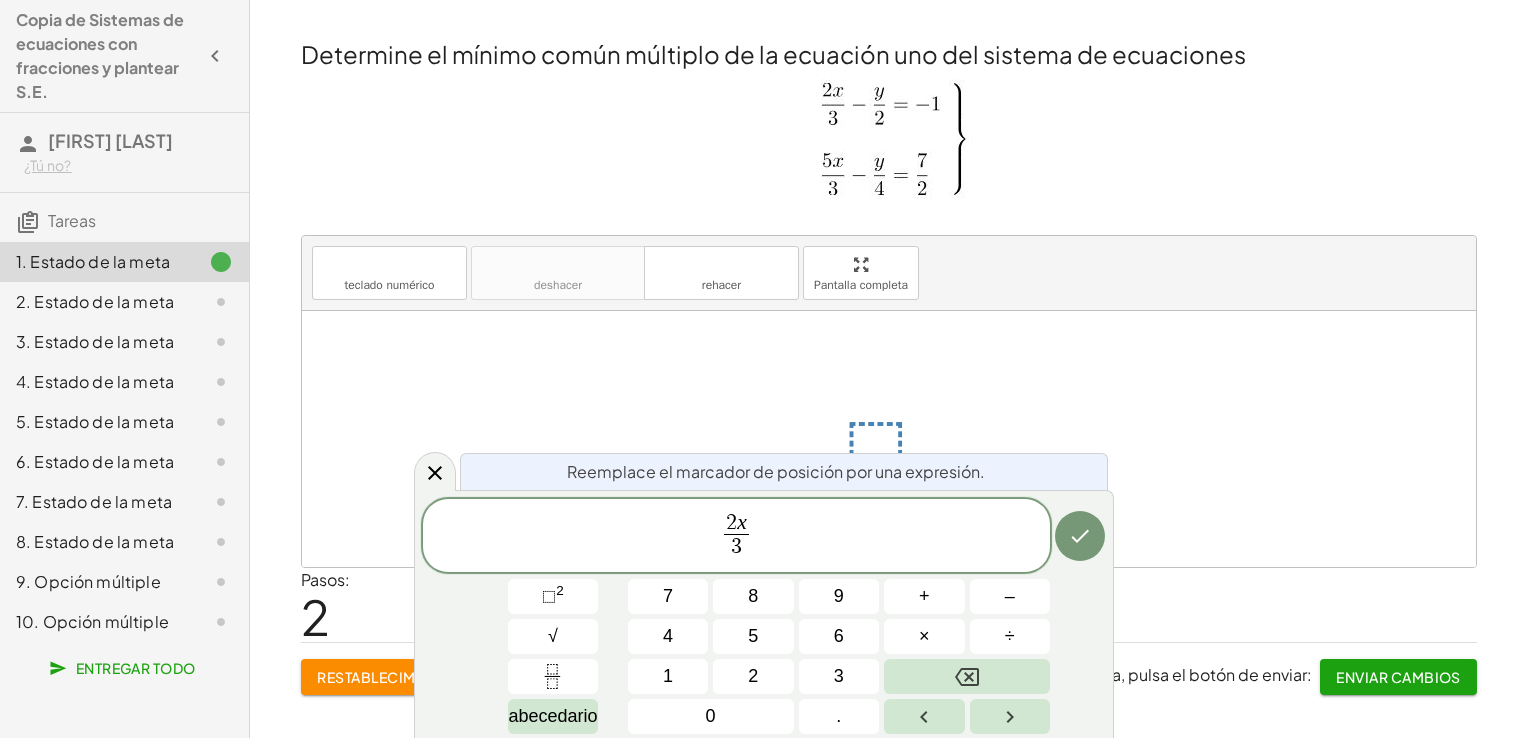 click on "2 x 3 ​ ​" at bounding box center [736, 537] 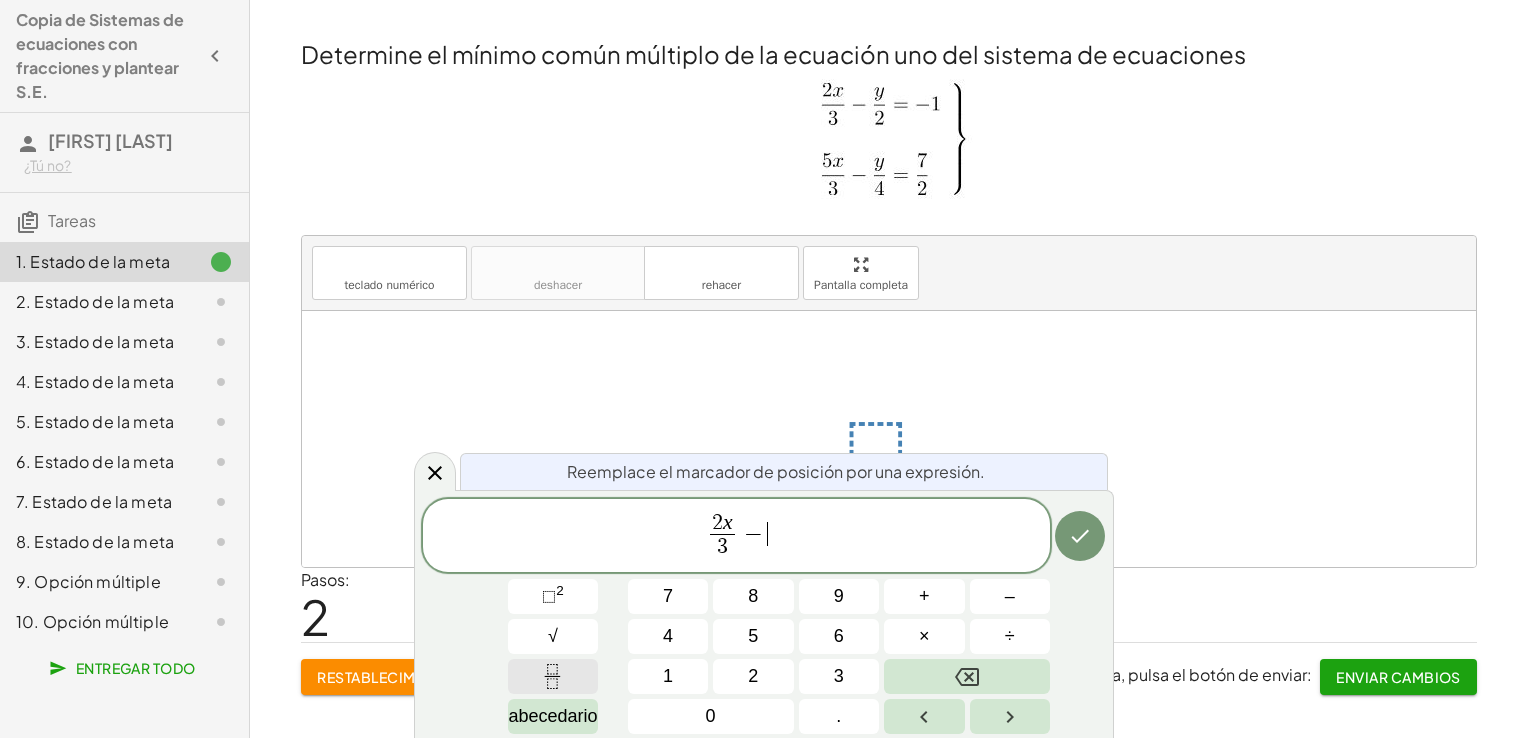click 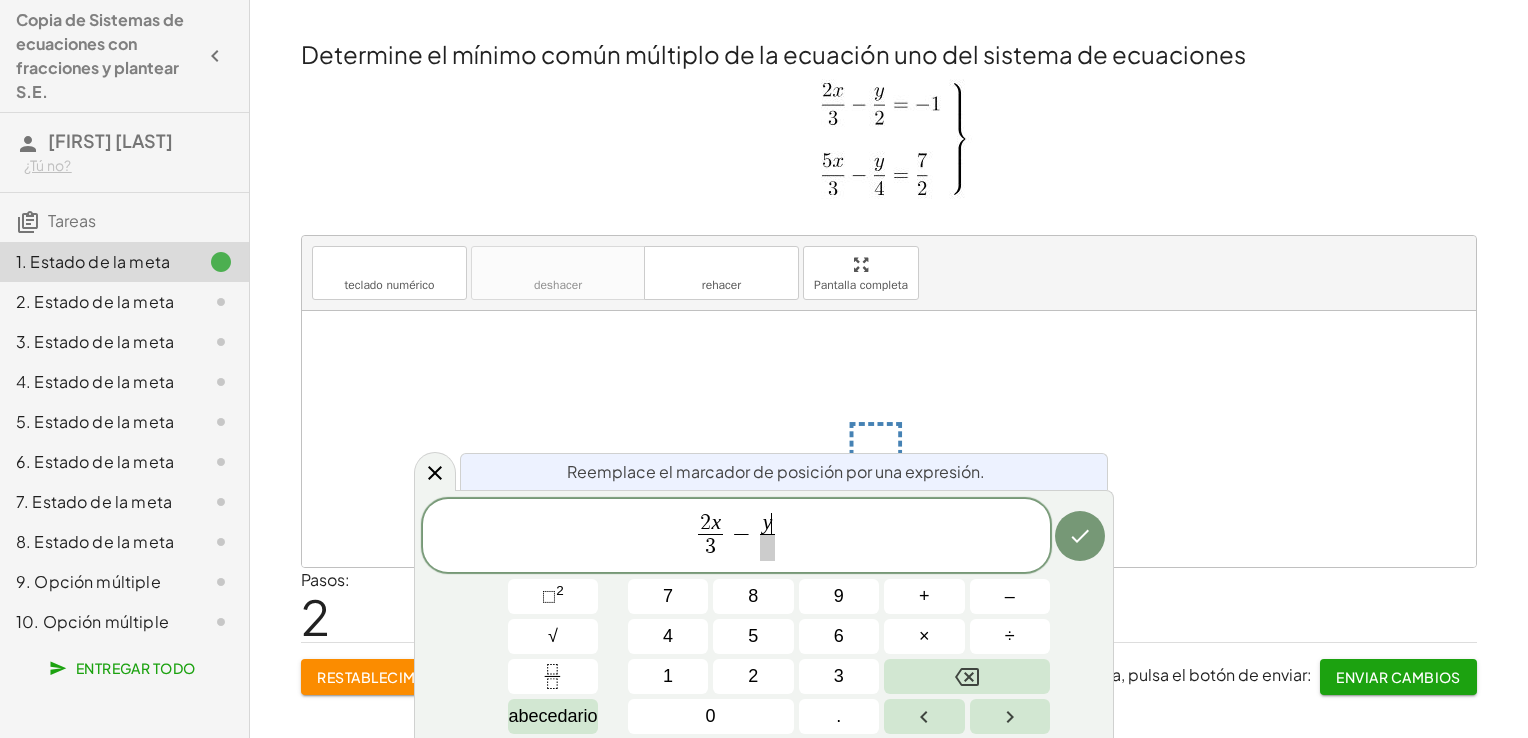 click at bounding box center (767, 547) 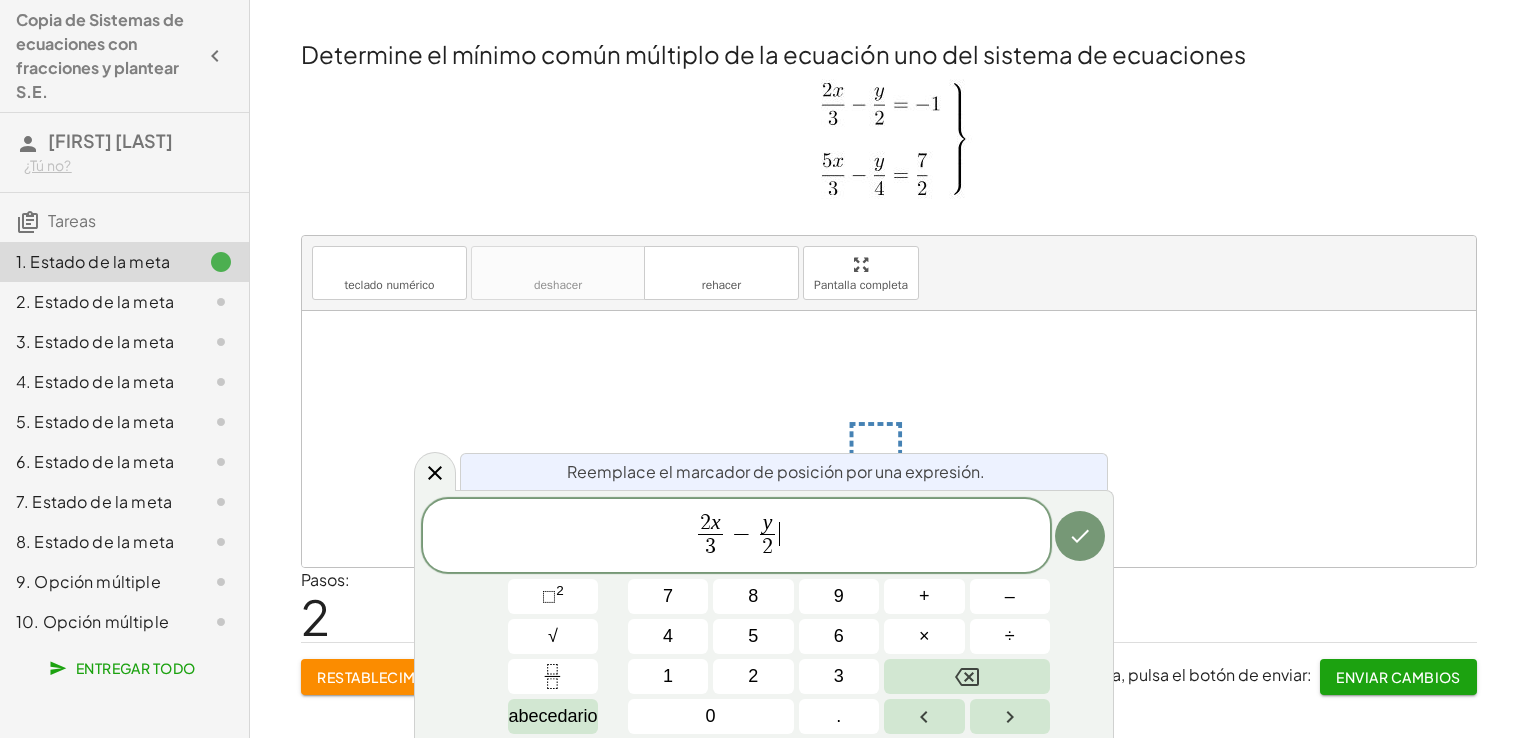 click on "2 x 3 ​ − y 2 ​ ​" at bounding box center (736, 537) 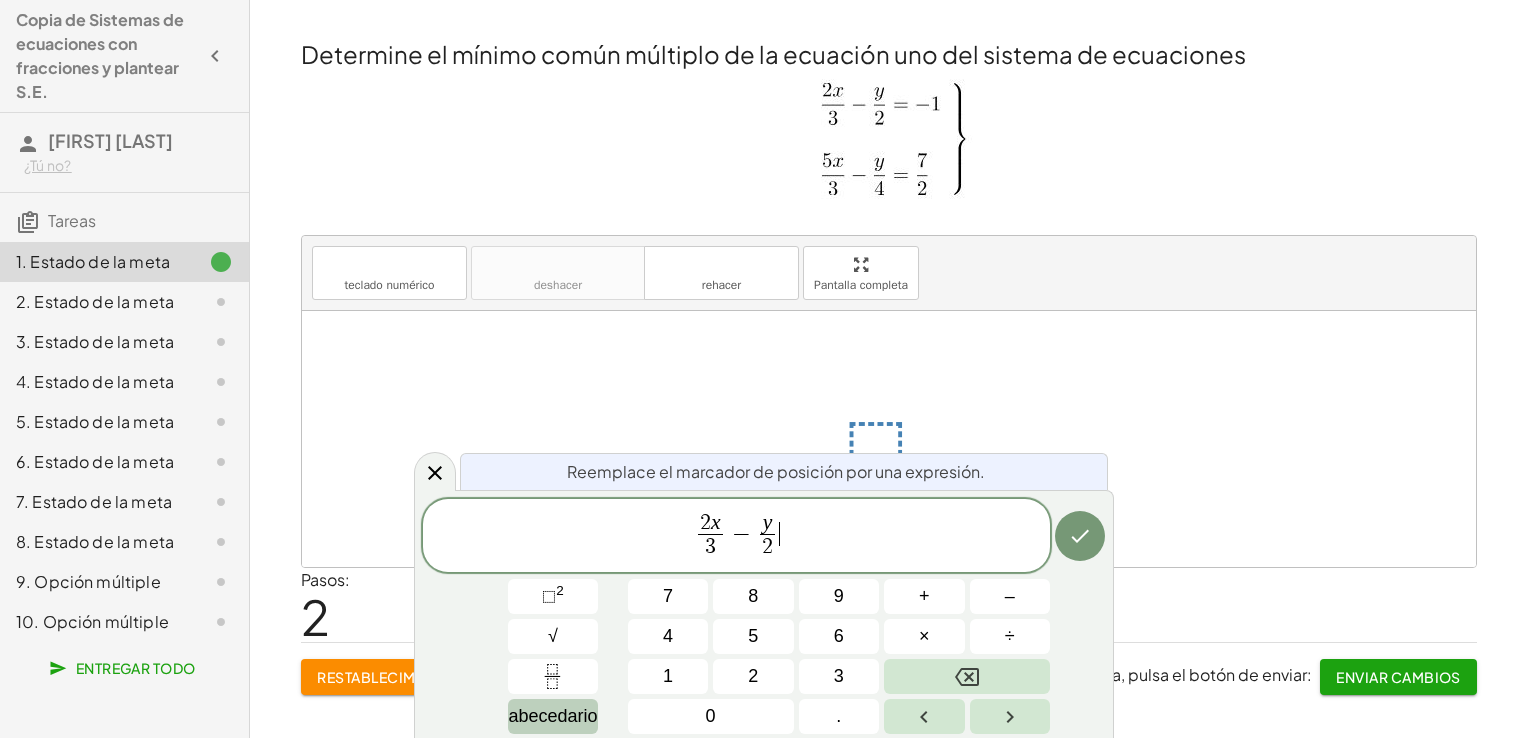 click on "abecedario" at bounding box center (552, 716) 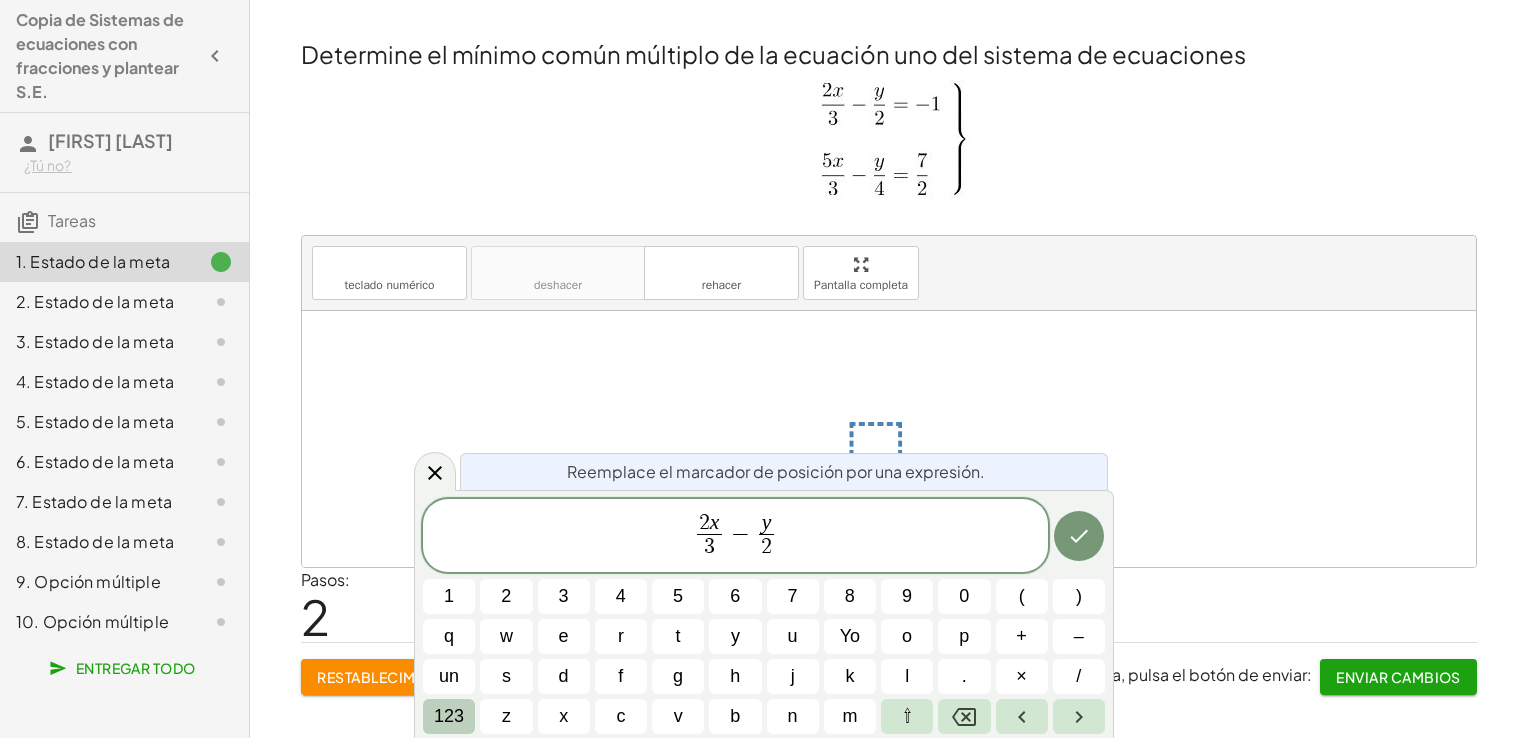 click on "123" at bounding box center (449, 716) 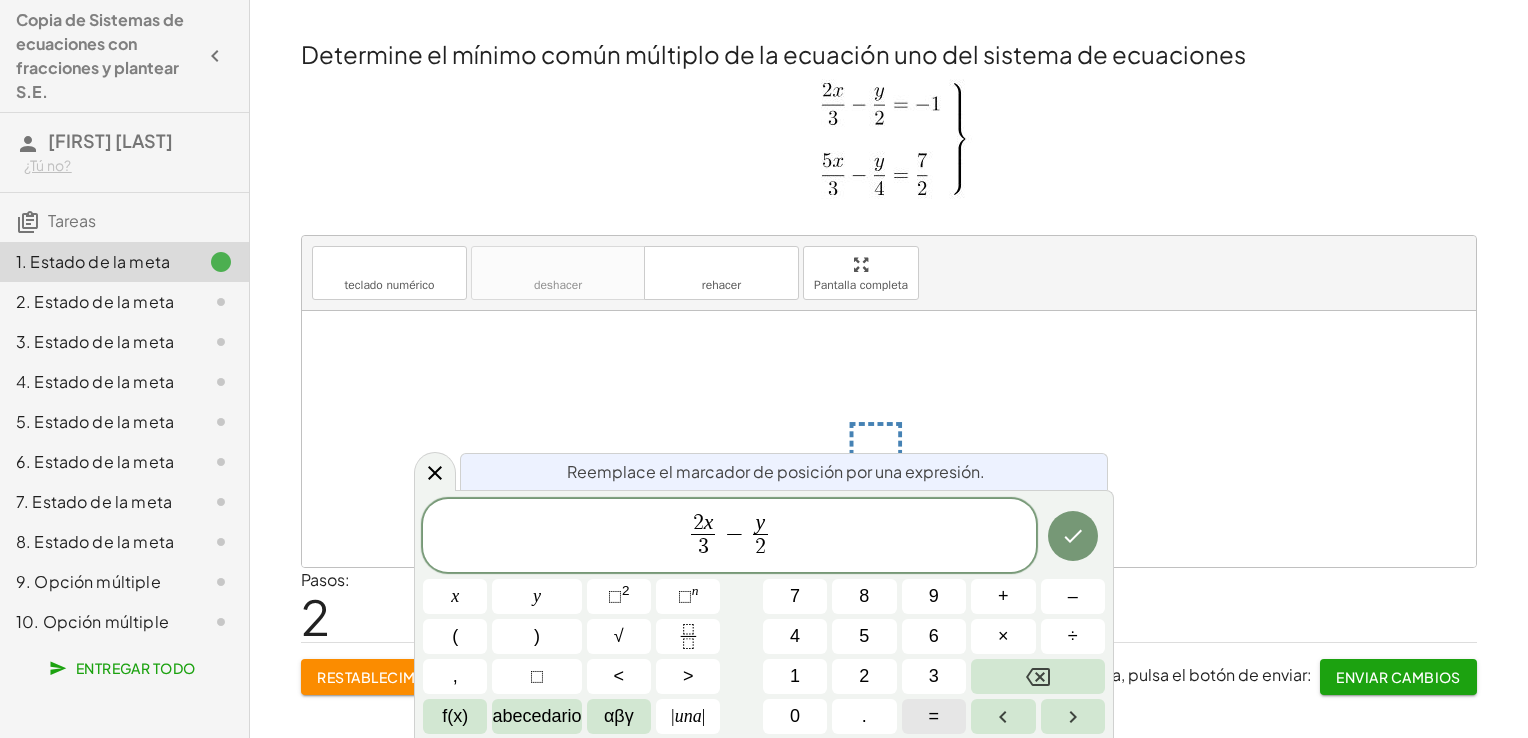 click on "=" at bounding box center [934, 716] 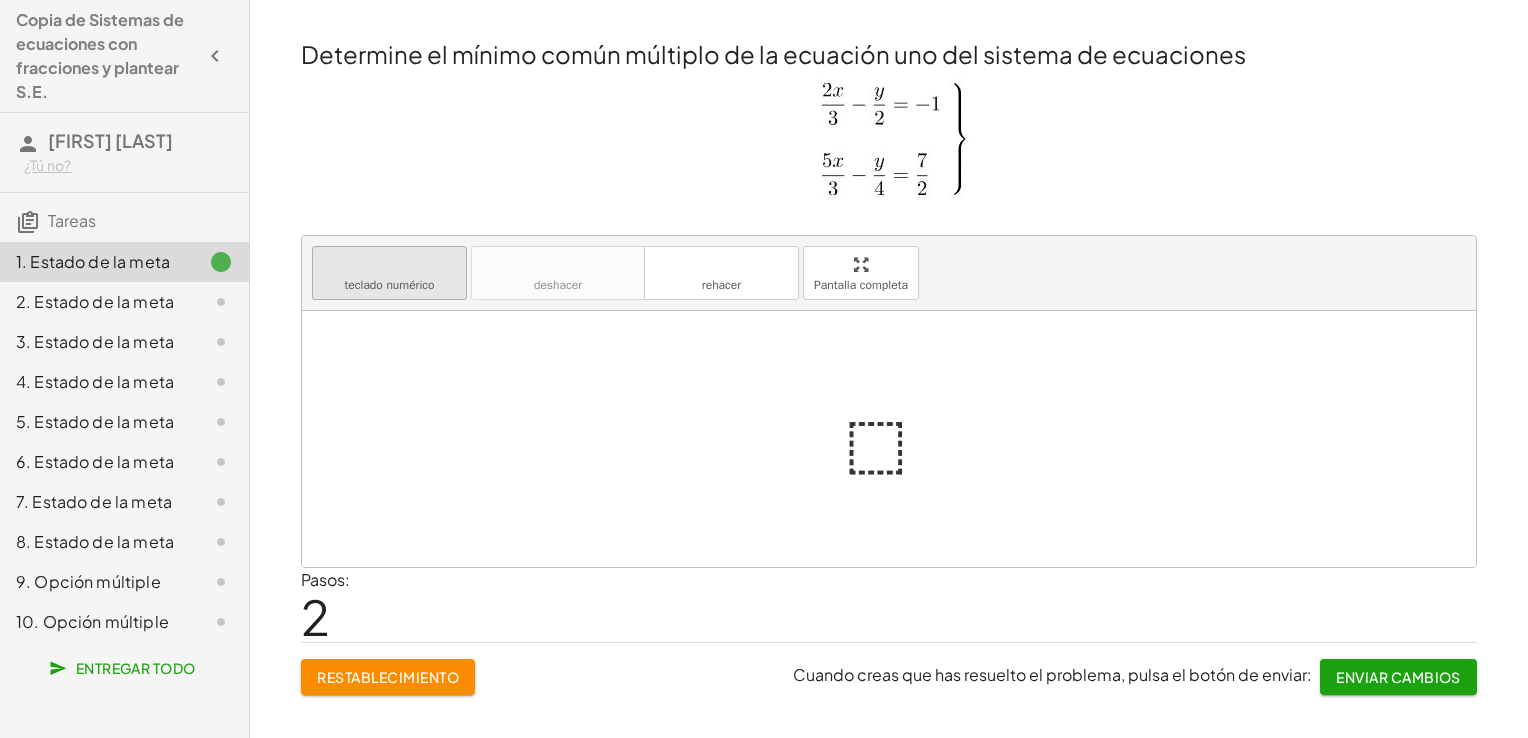click on "teclado" at bounding box center (389, 265) 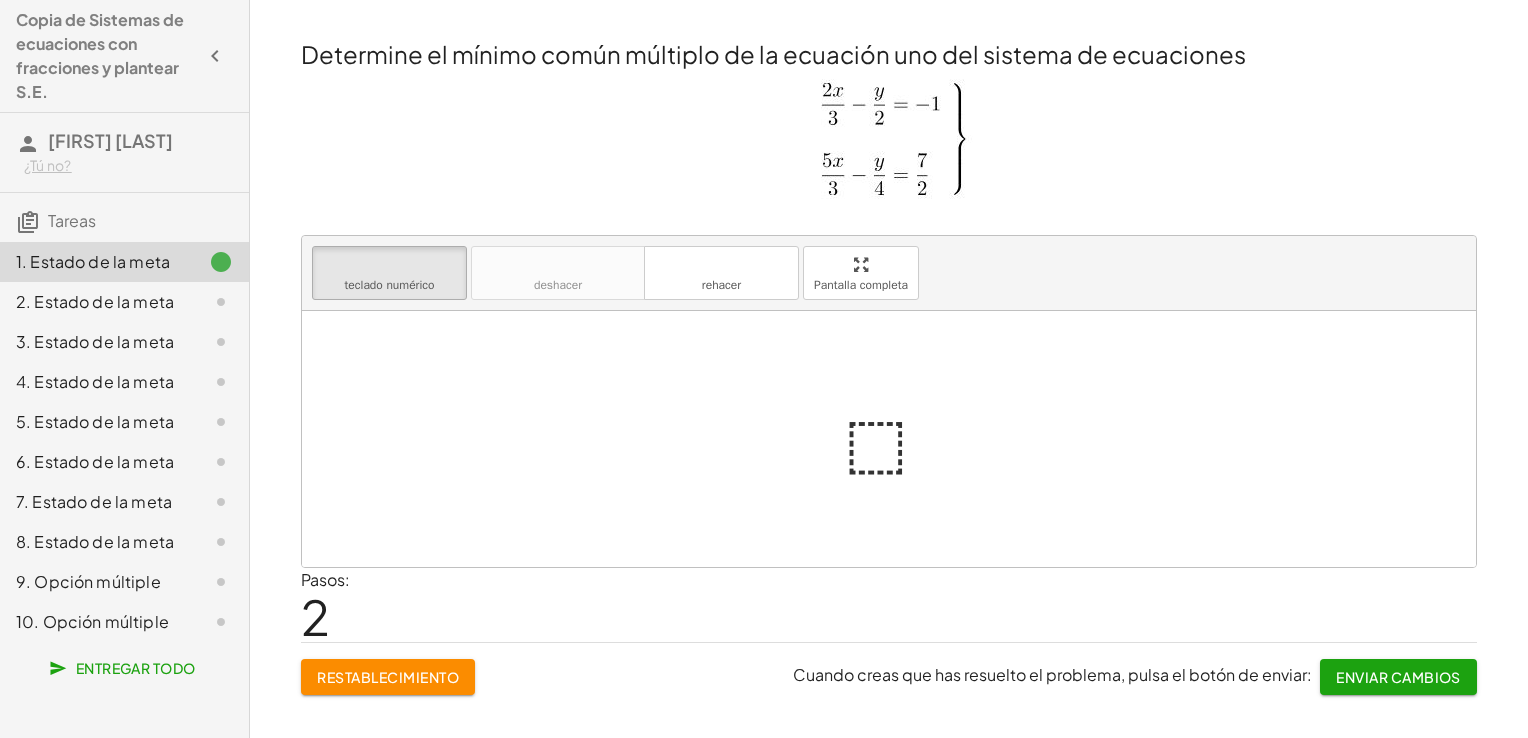 drag, startPoint x: 876, startPoint y: 412, endPoint x: 858, endPoint y: 414, distance: 18.110771 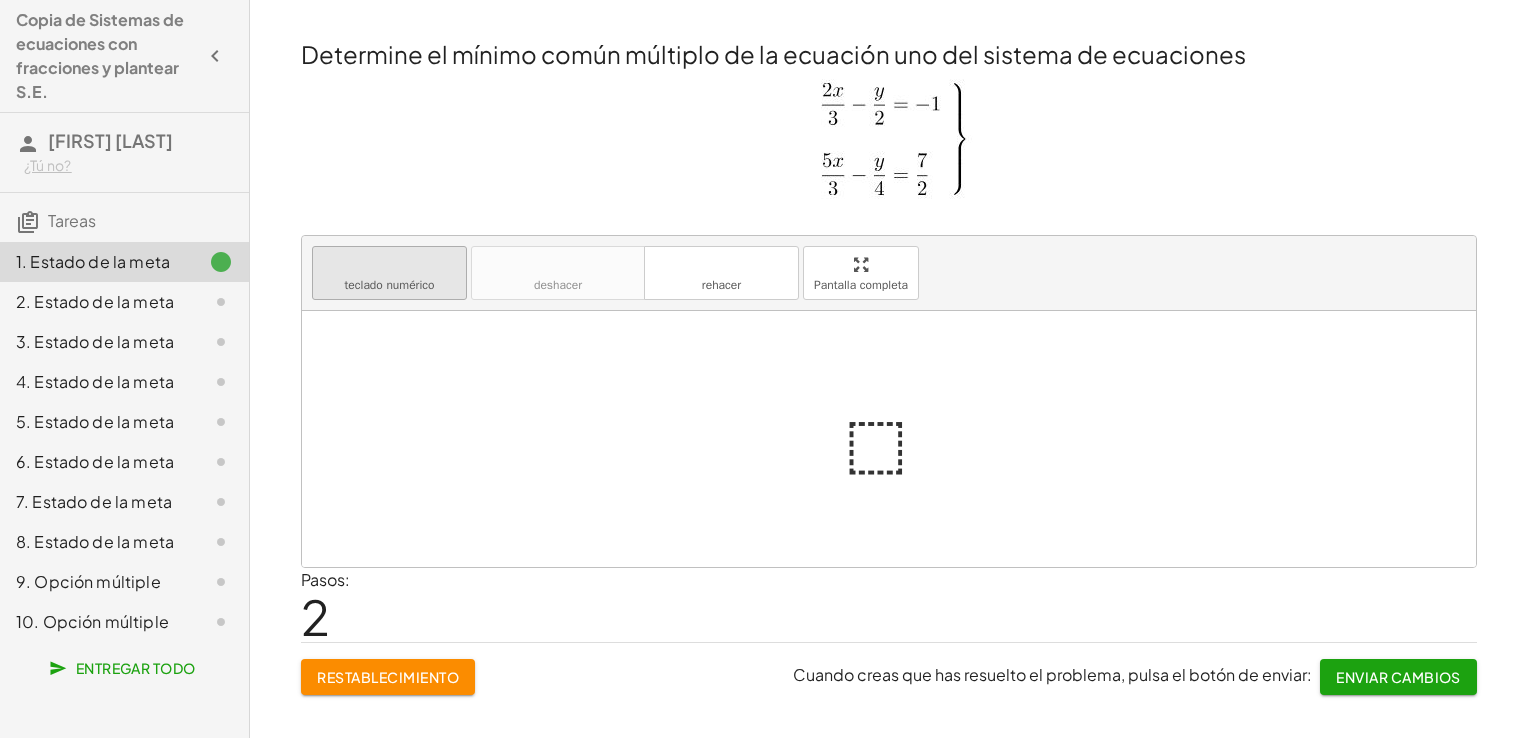 click on "teclado teclado numérico" at bounding box center [389, 273] 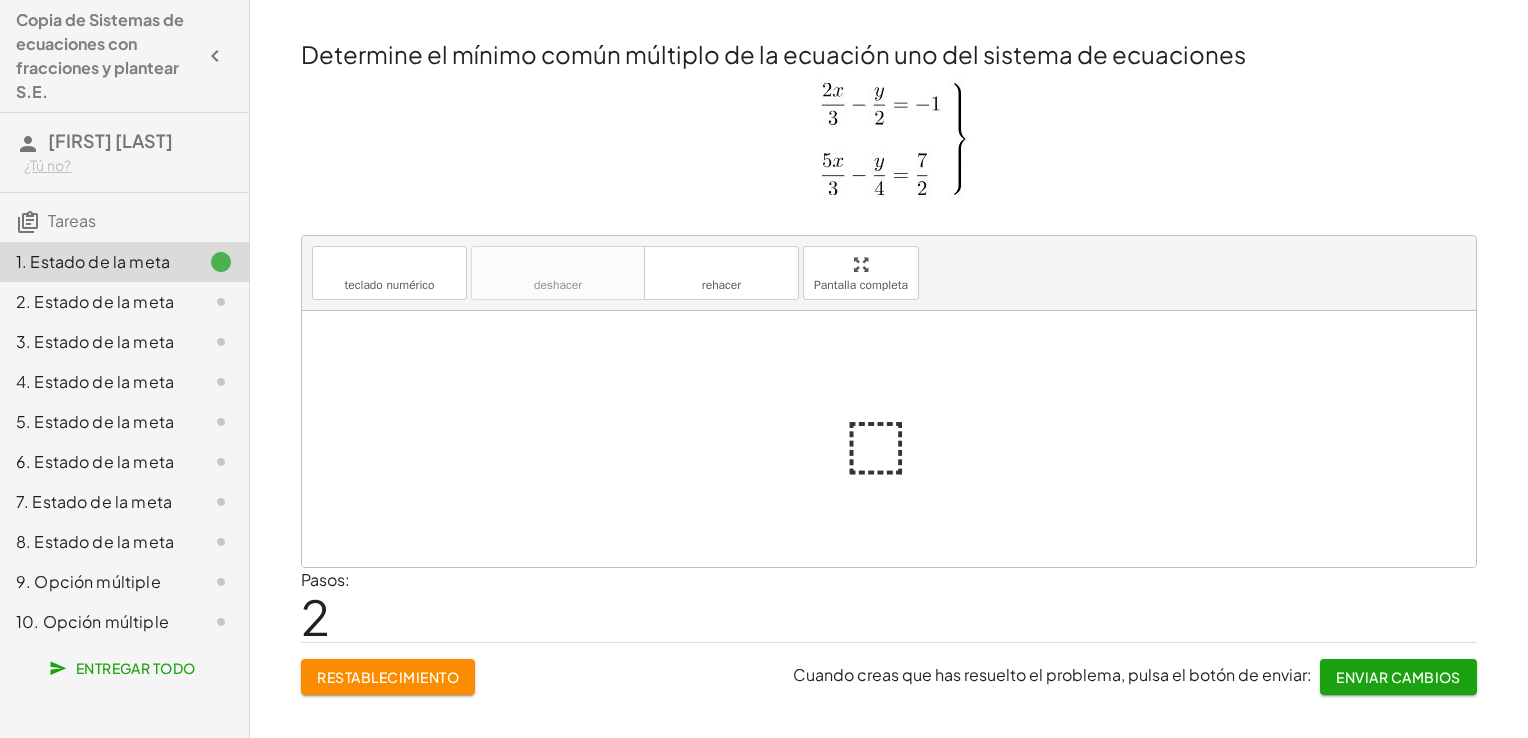 click at bounding box center (897, 439) 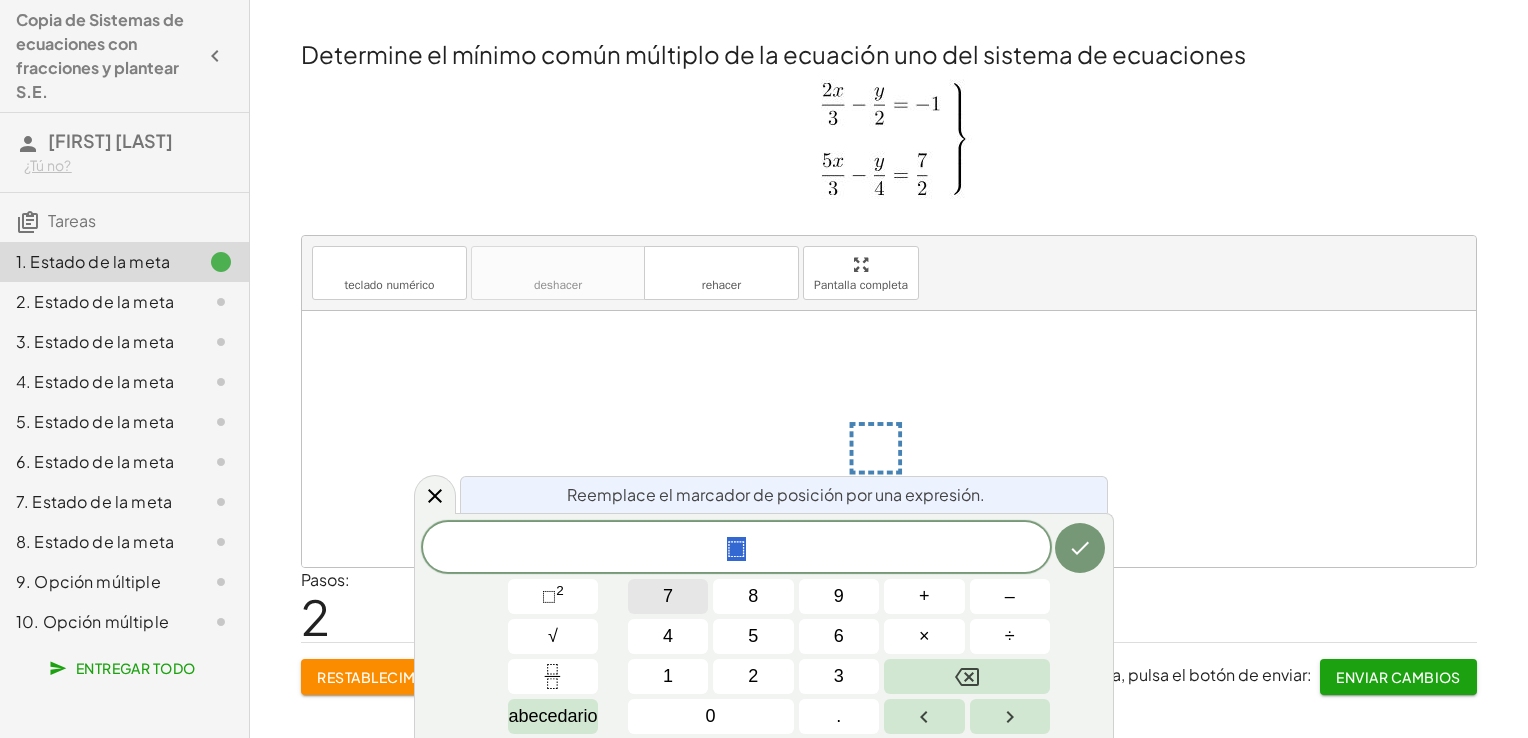 drag, startPoint x: 787, startPoint y: 551, endPoint x: 700, endPoint y: 579, distance: 91.394745 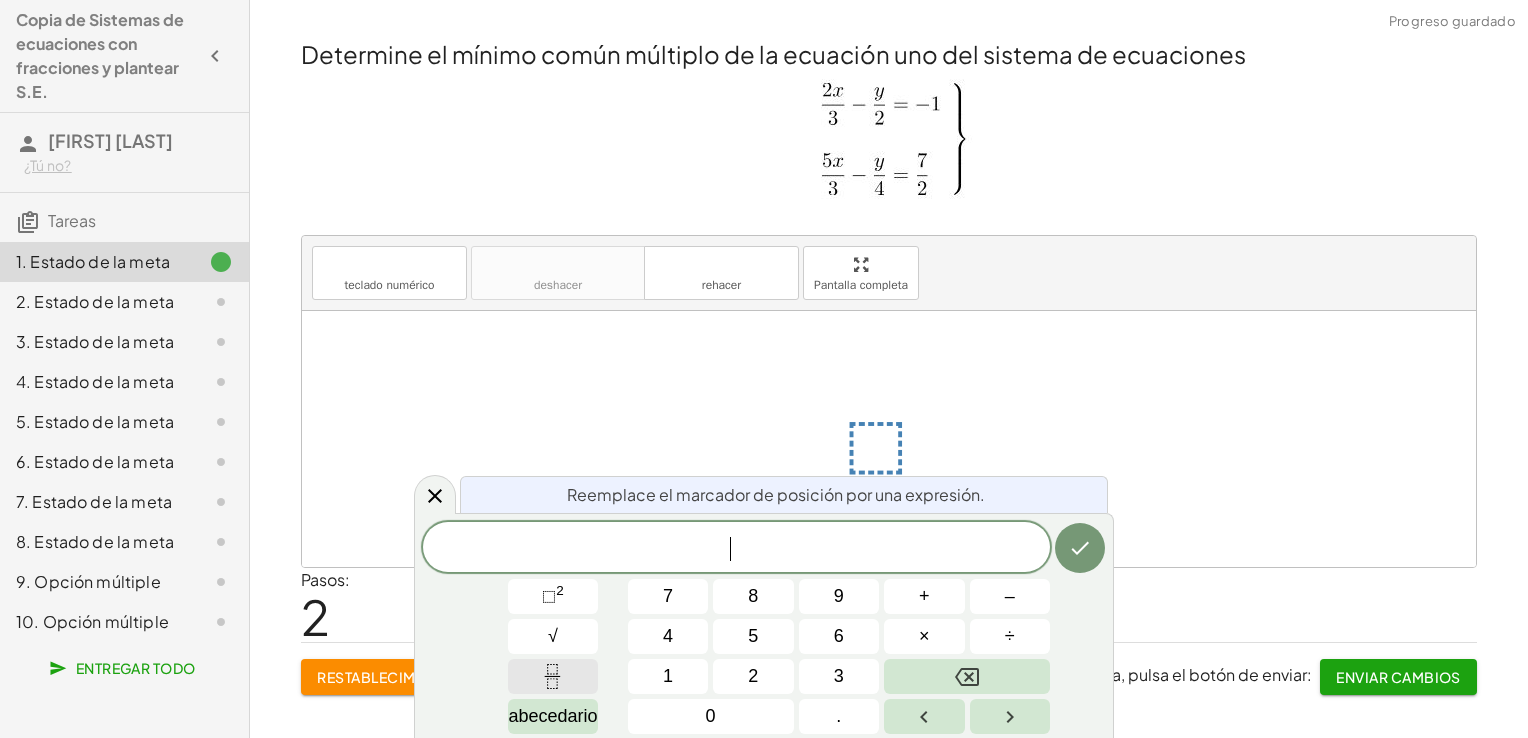 click at bounding box center [552, 676] 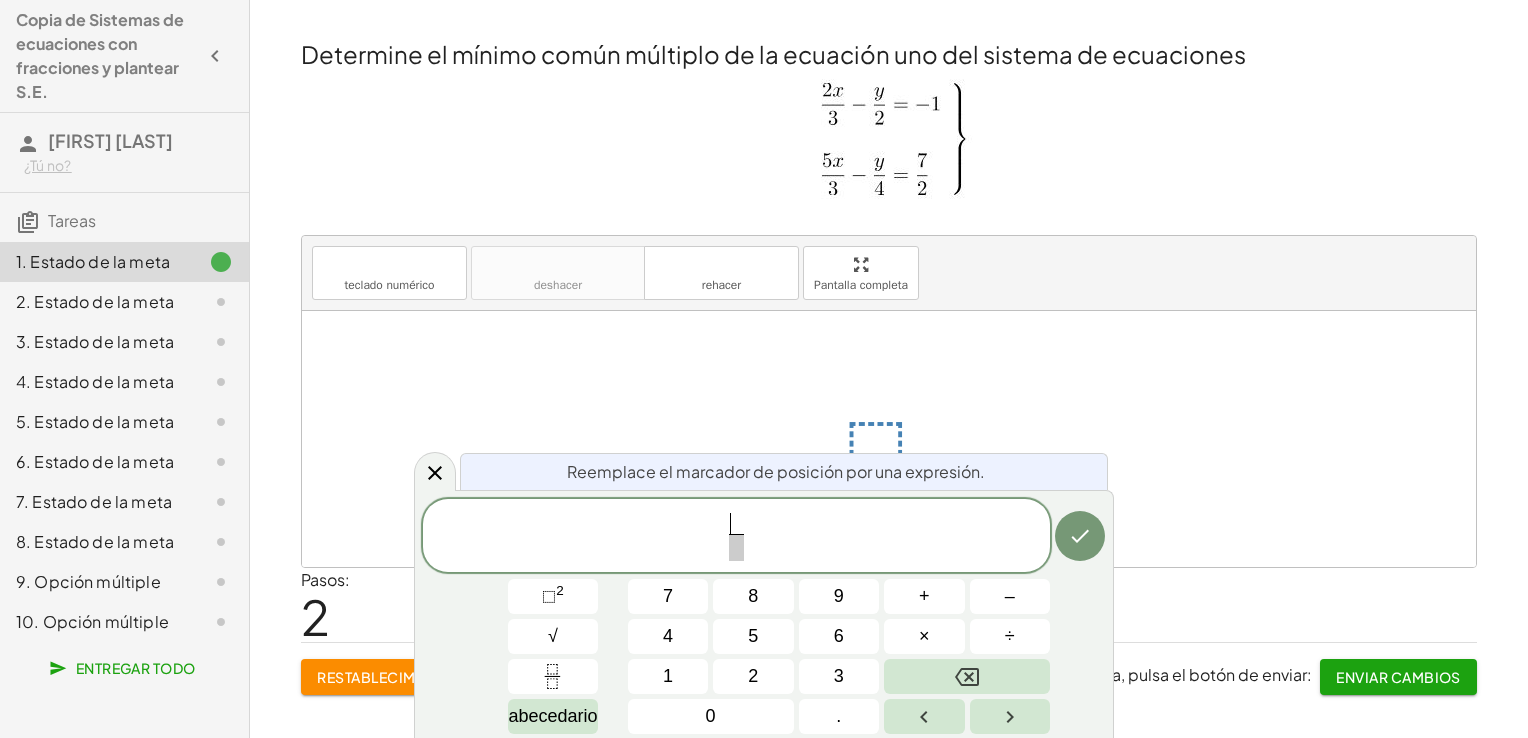 click at bounding box center (889, 145) 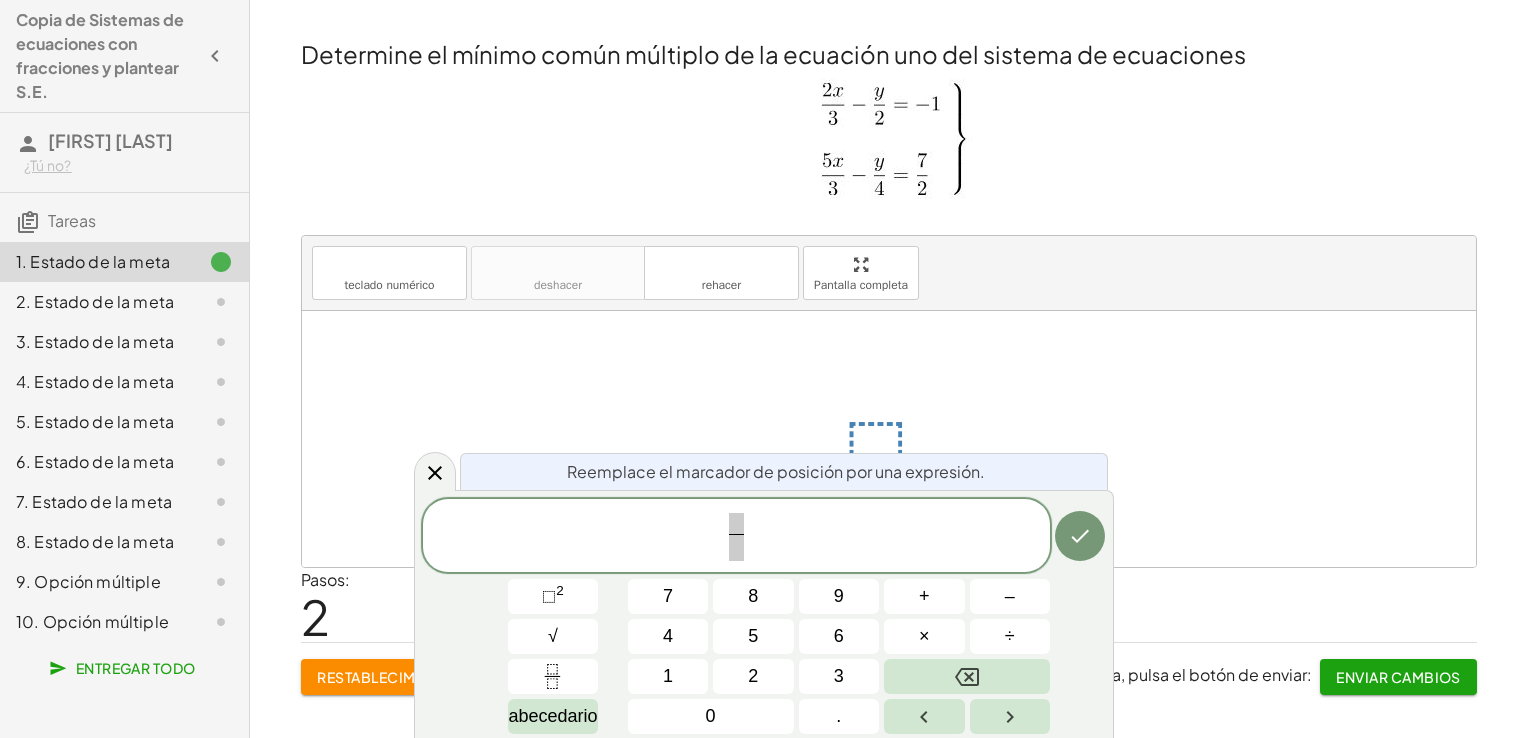 click at bounding box center [889, 439] 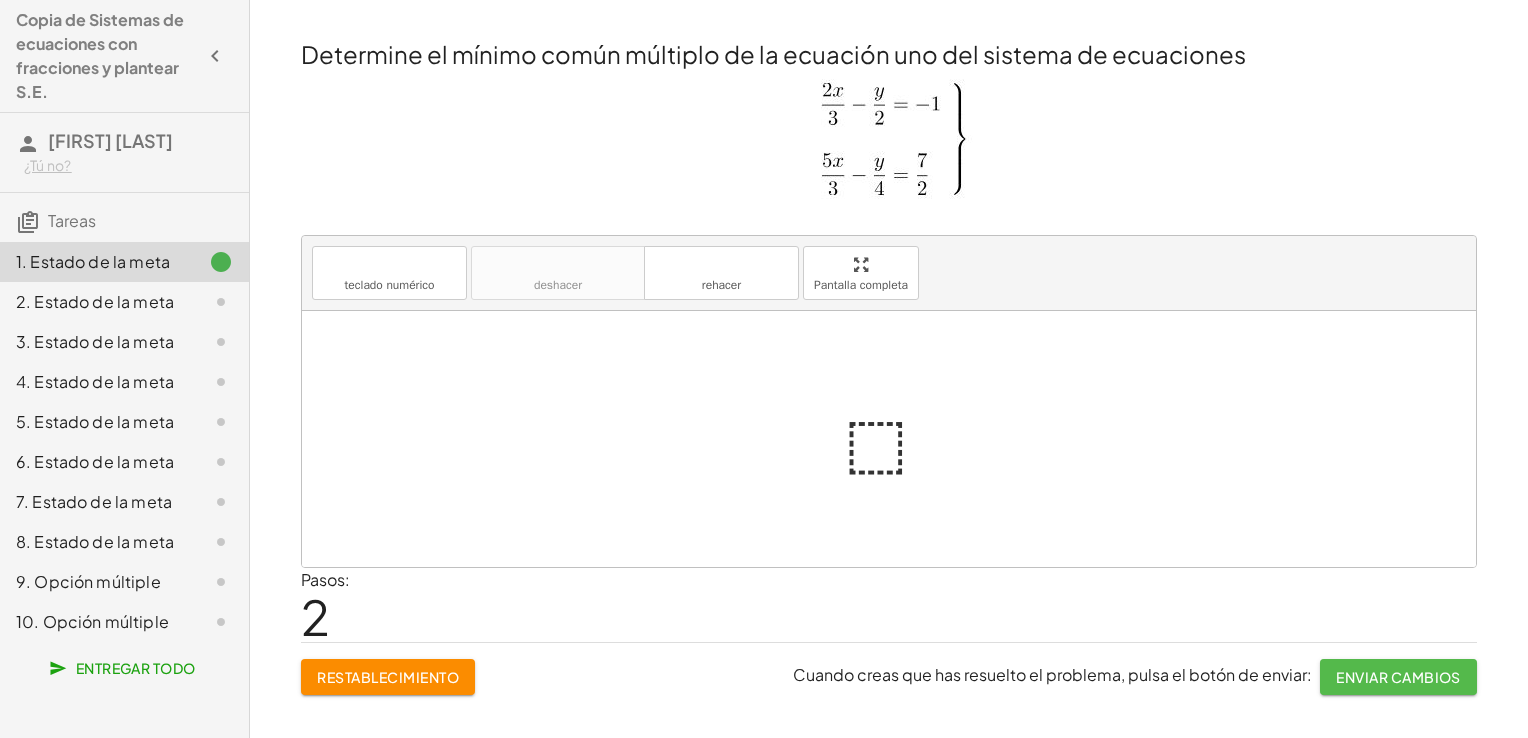 click on "Enviar cambios" at bounding box center [1398, 677] 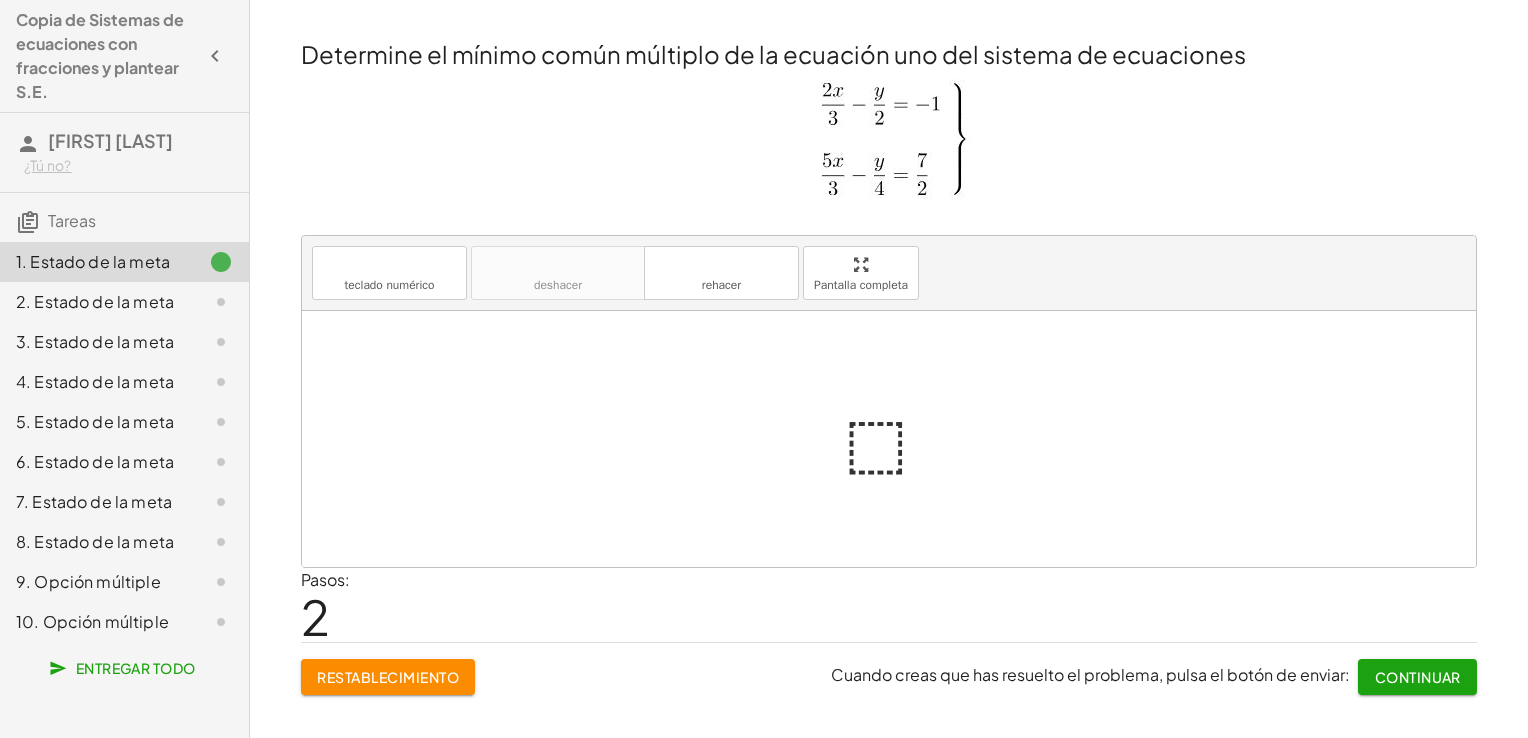 click on "1. Estado de la meta" 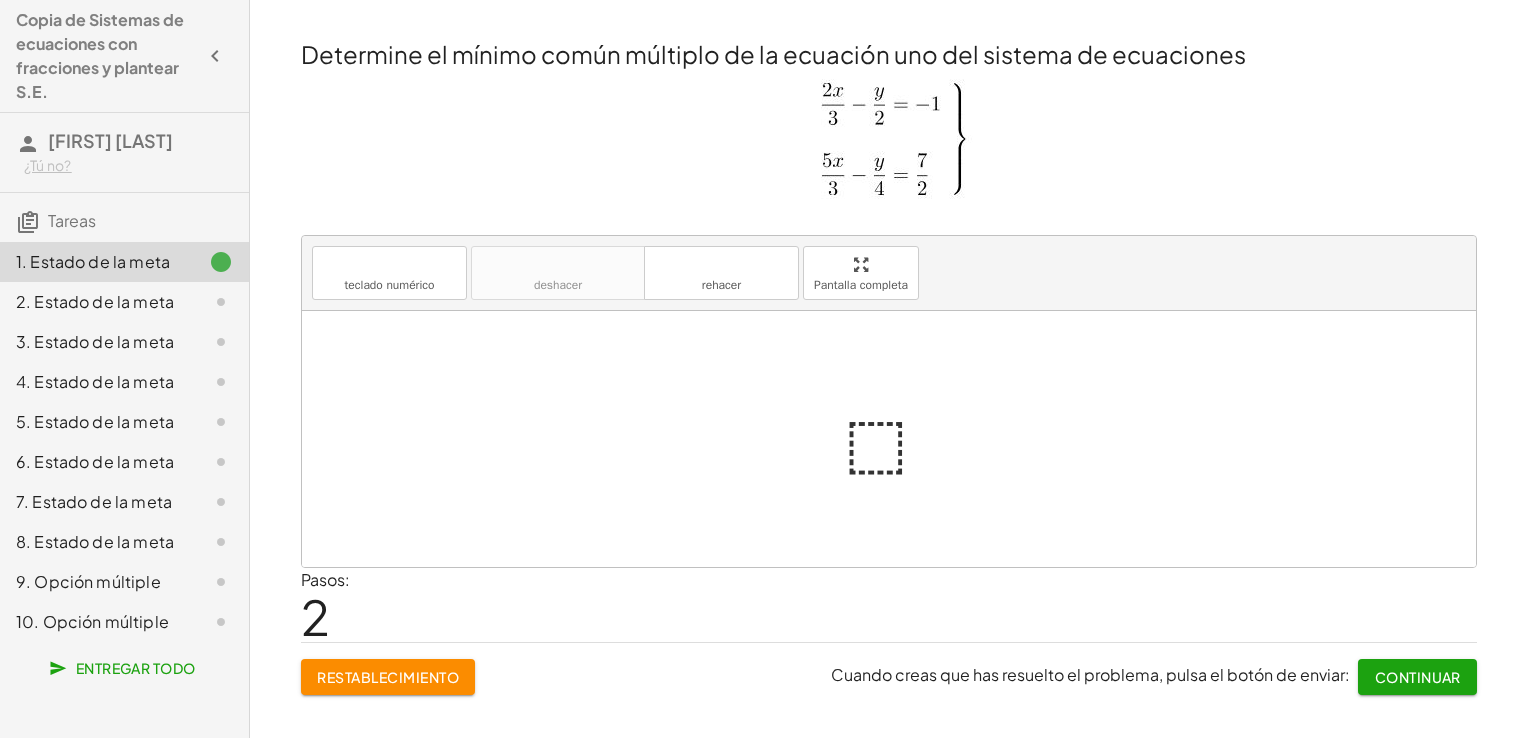 click on "Restablecimiento" at bounding box center (388, 677) 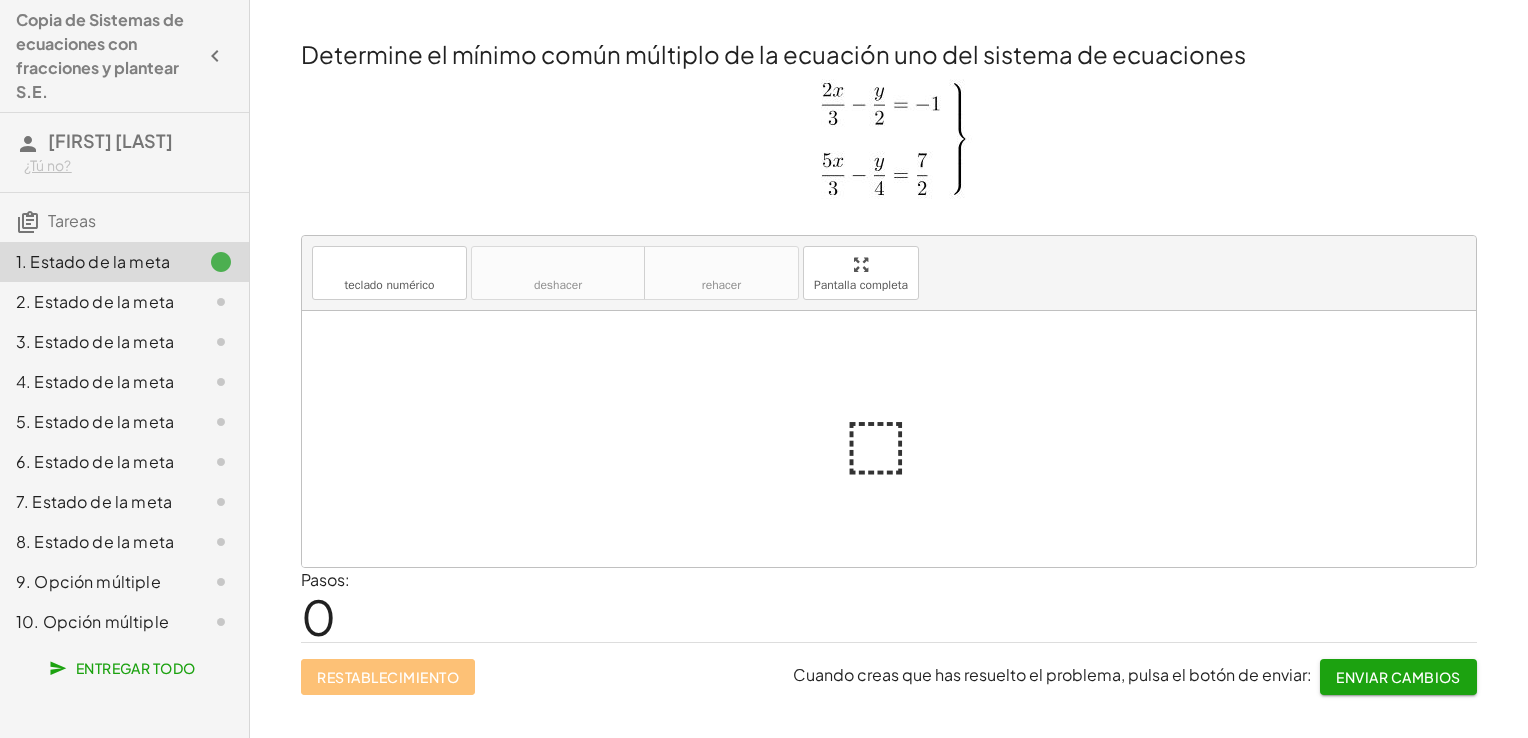 click at bounding box center [897, 439] 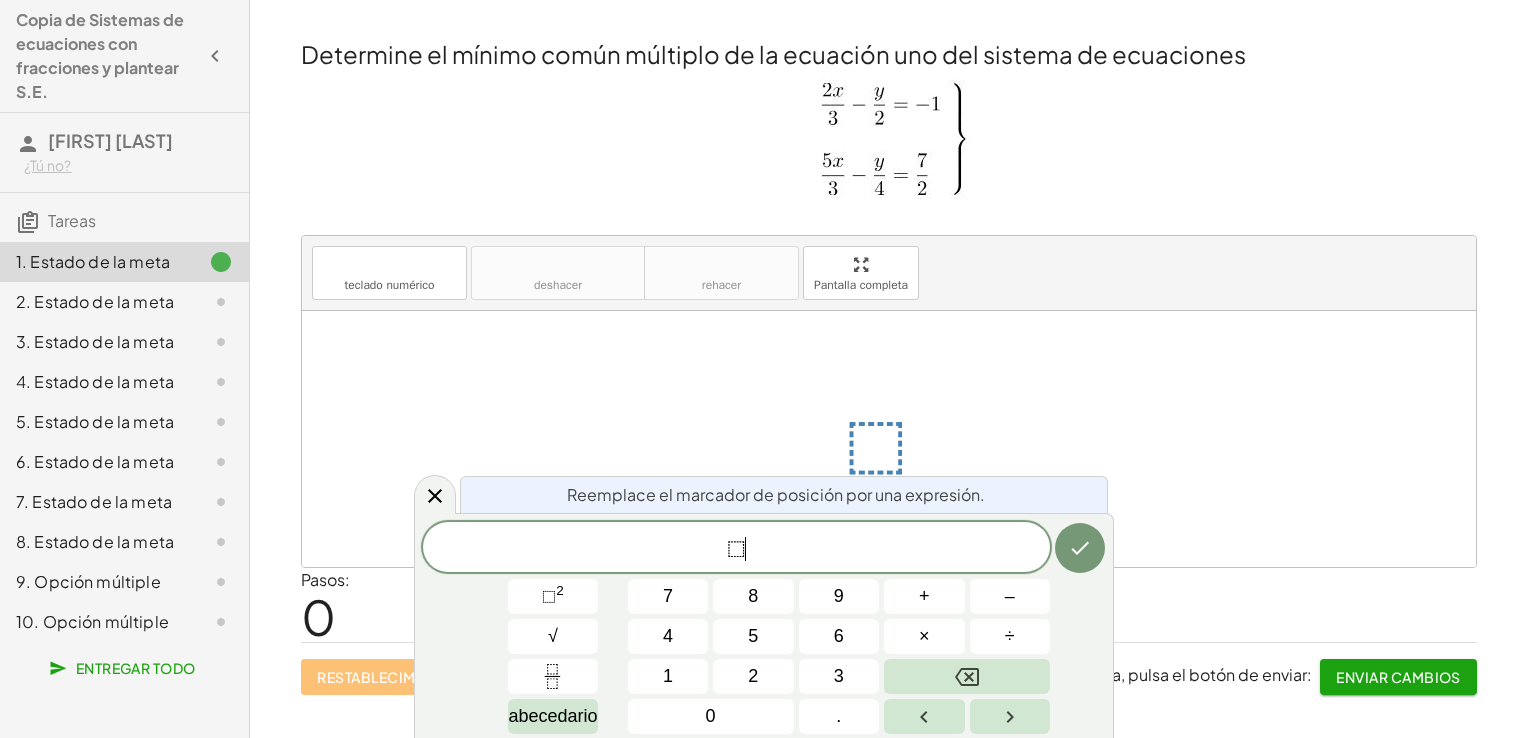 drag, startPoint x: 754, startPoint y: 548, endPoint x: 644, endPoint y: 557, distance: 110.36757 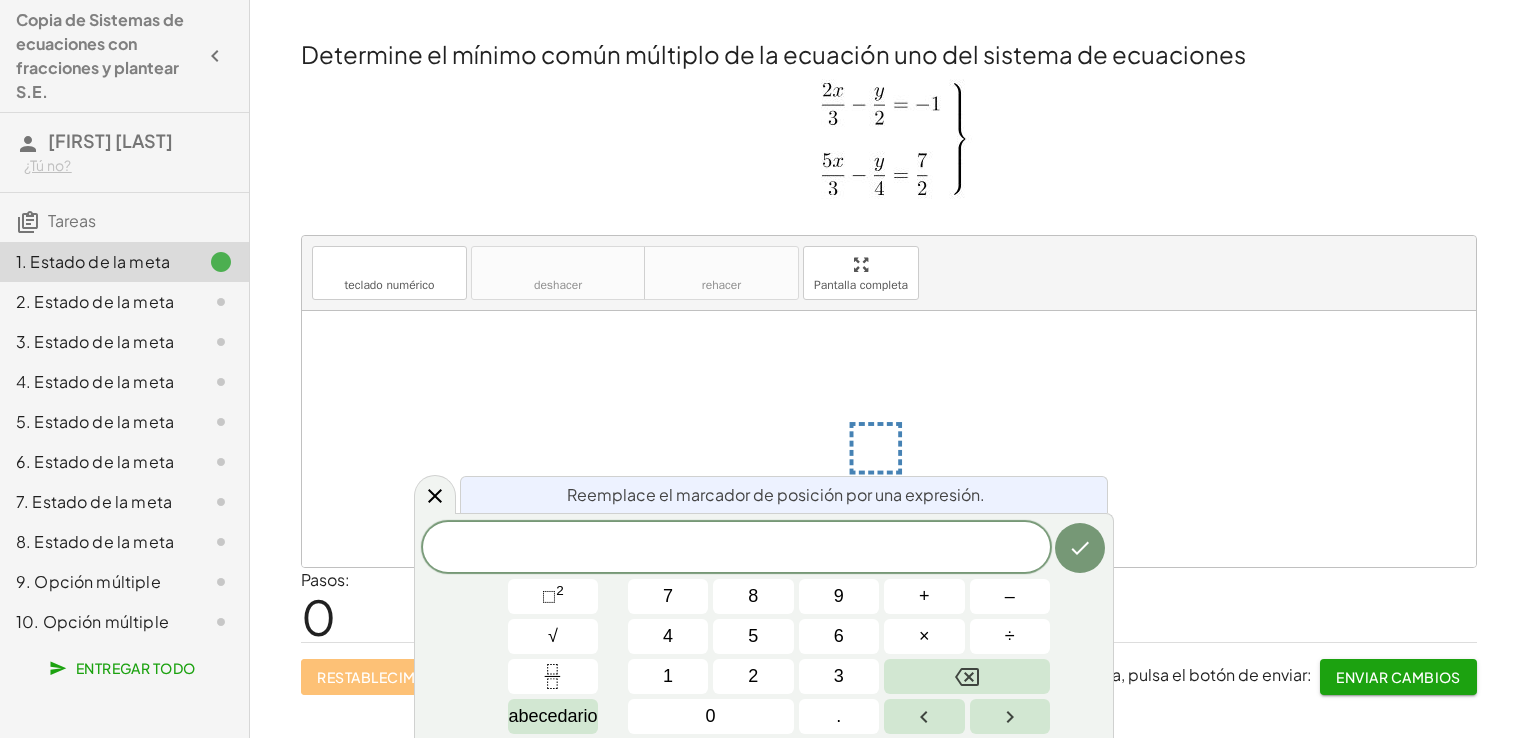 click at bounding box center [897, 439] 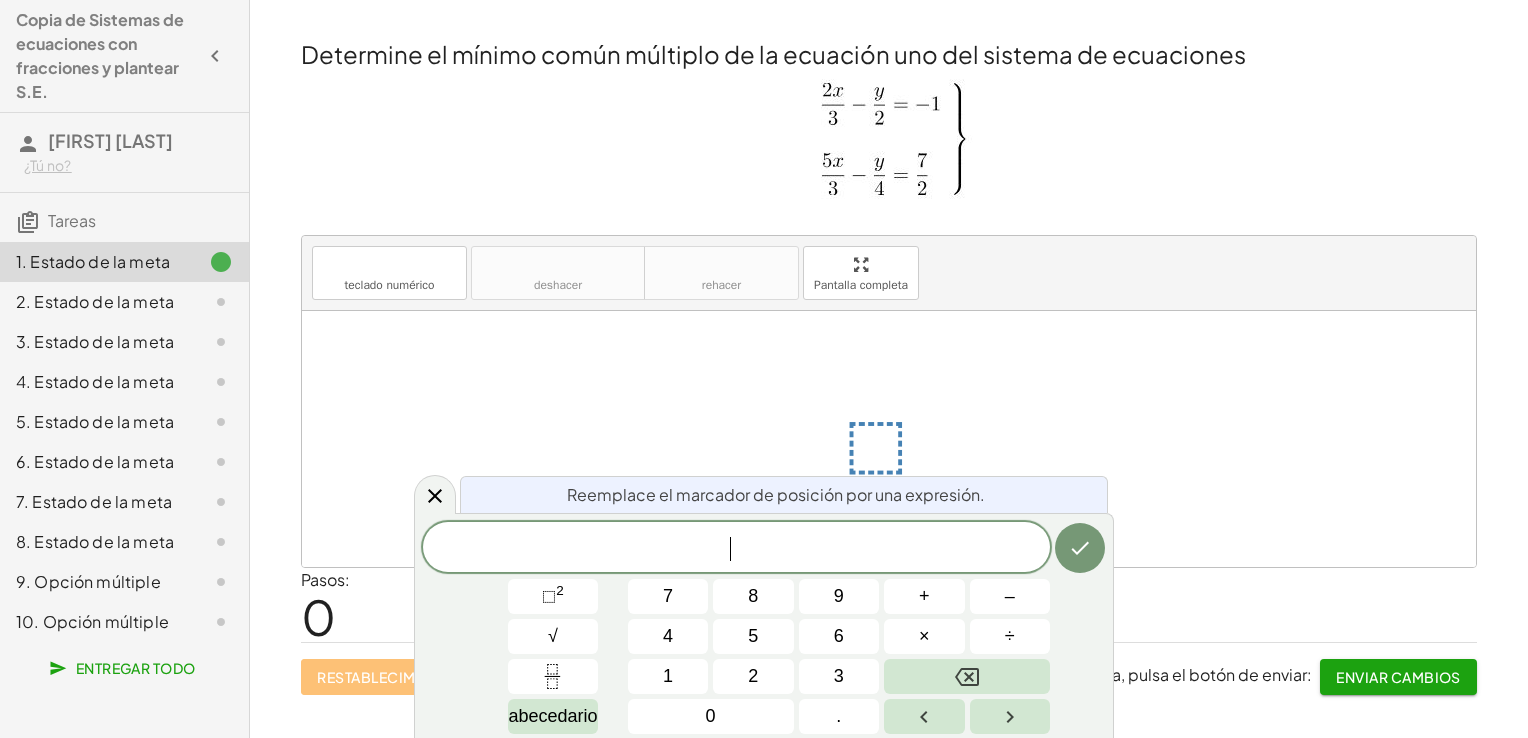 click at bounding box center [897, 439] 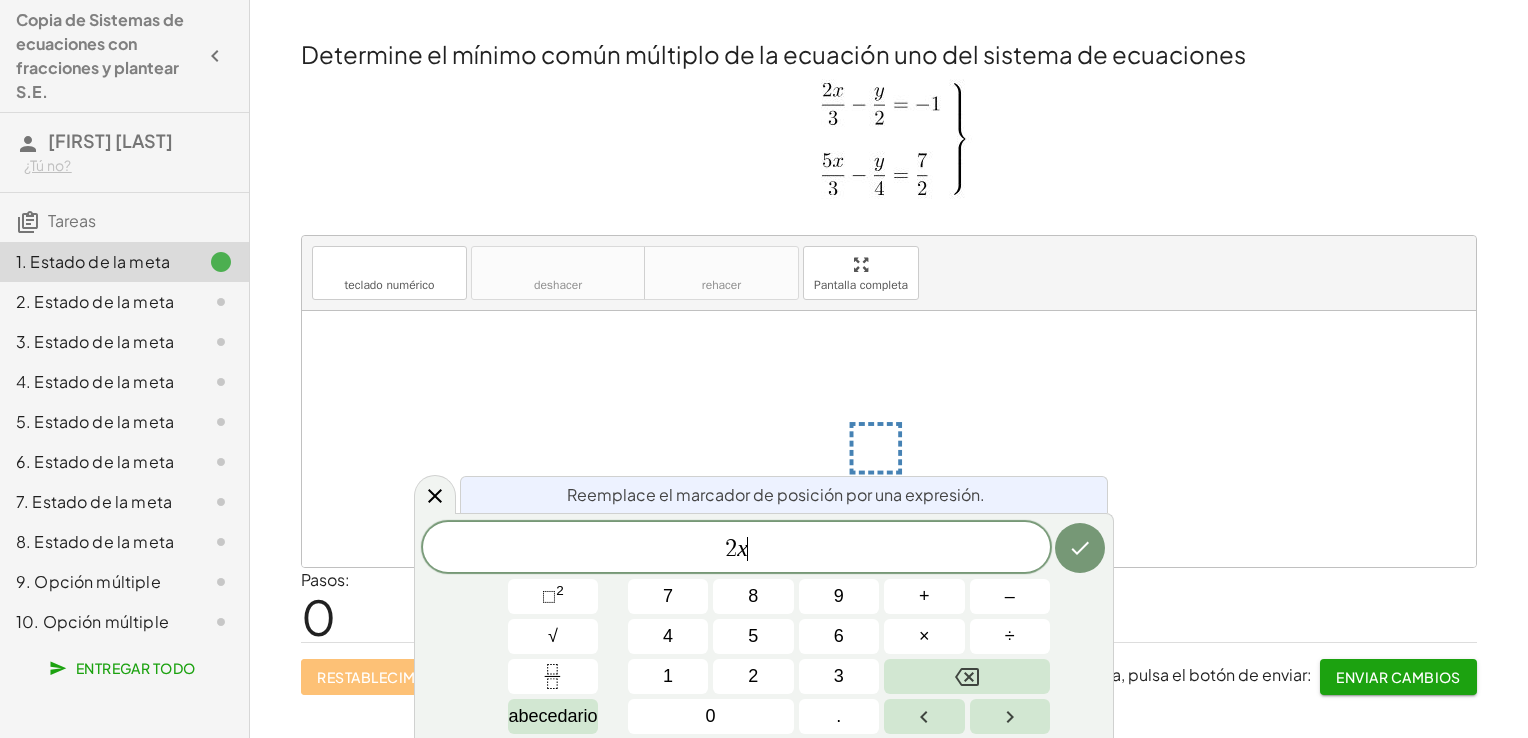 click on "Reemplace el marcador de posición por una expresión. 2 x ​ 7 8 9 + – 4 5 6 × ÷ ⬚ 2 √ abecedario 1 2 3 0 ." at bounding box center [764, 625] 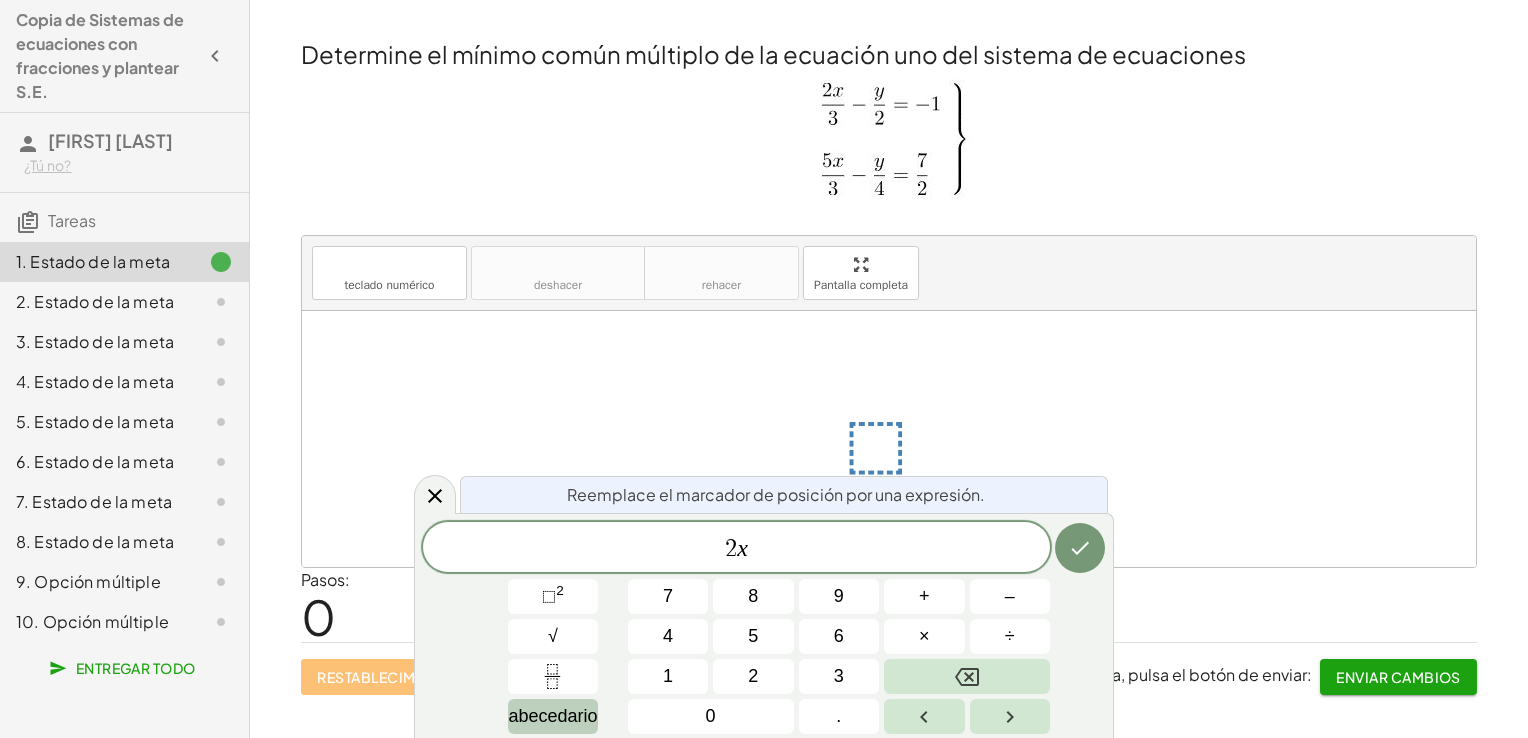 click on "abecedario" at bounding box center (552, 716) 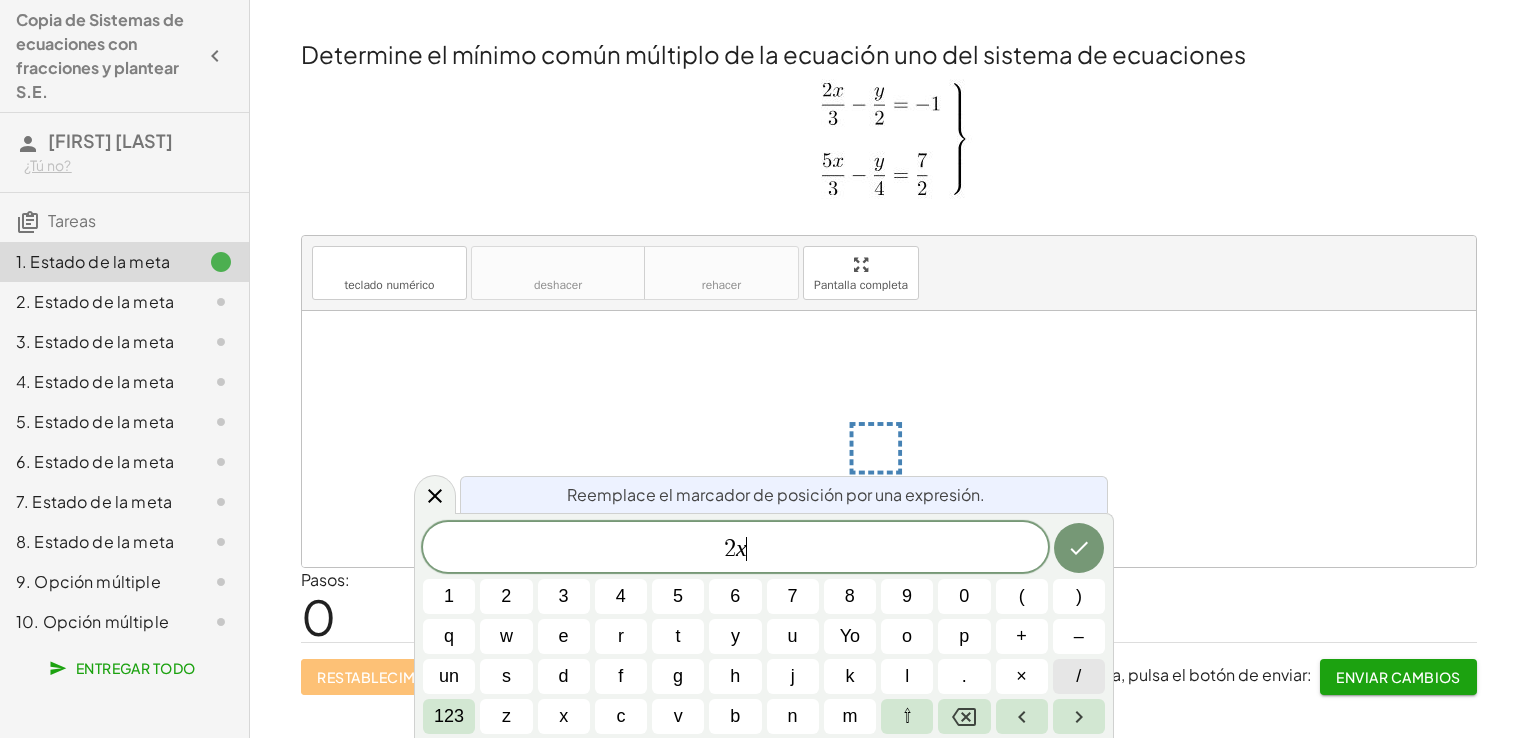 click on "/" at bounding box center (1079, 676) 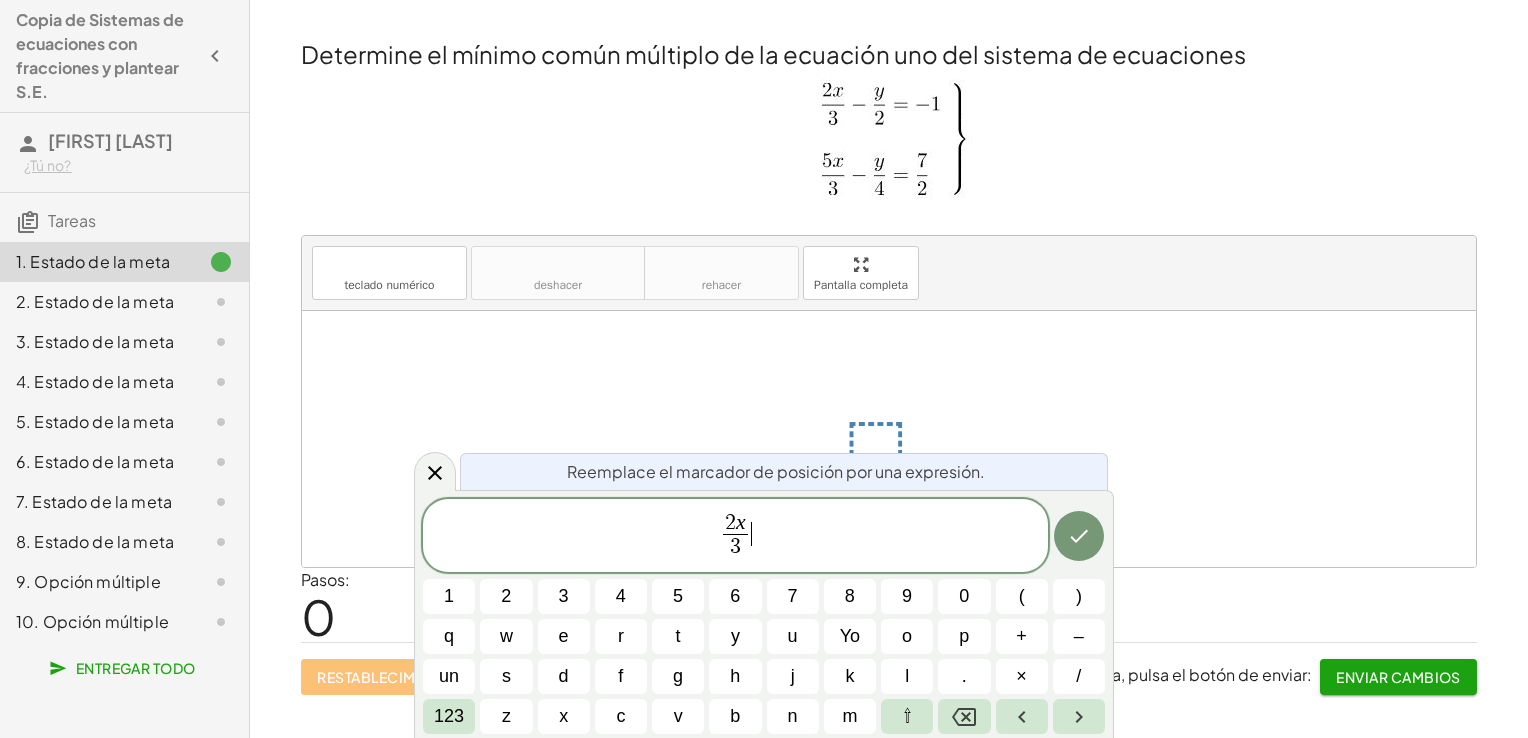 click on "2 x 3 ​ ​" at bounding box center [735, 537] 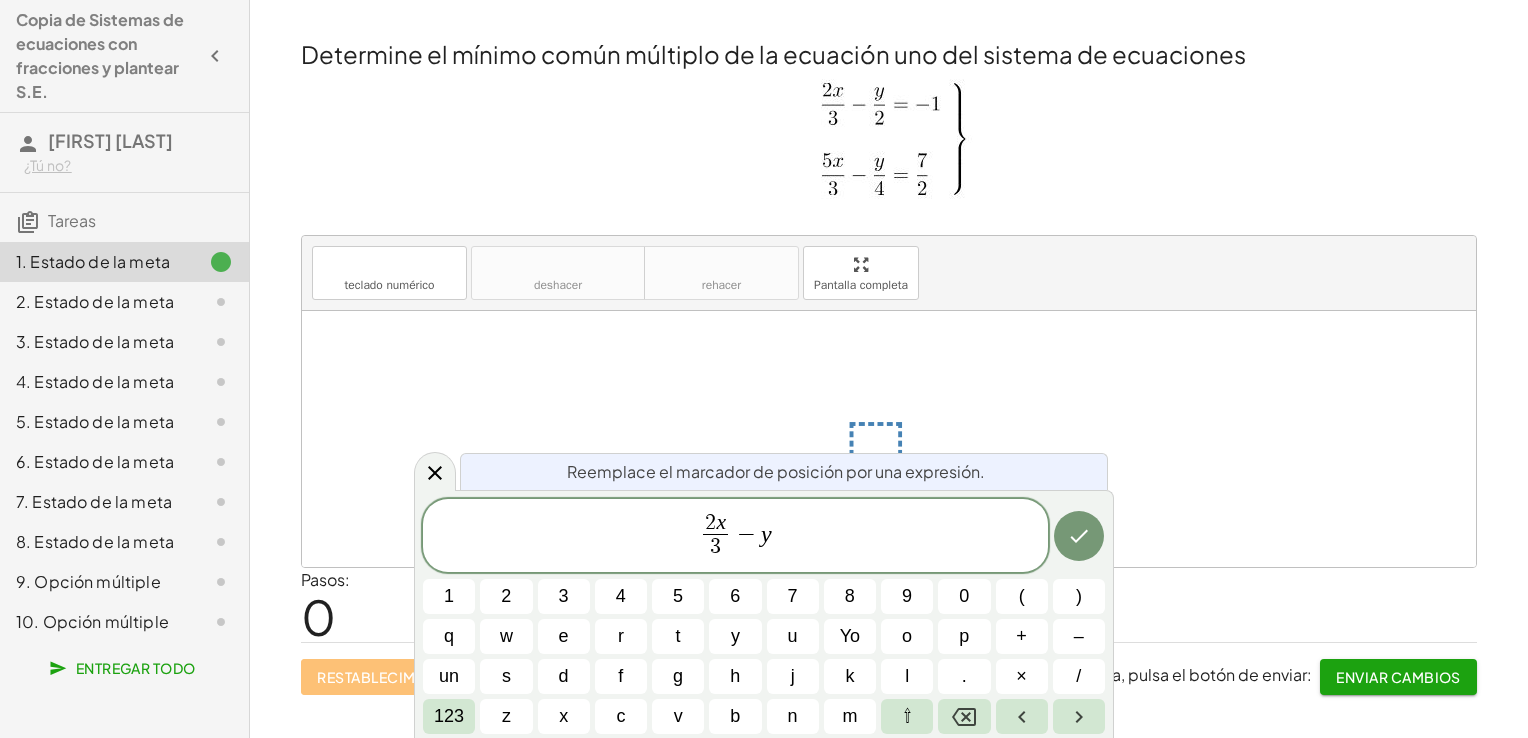 click on "Determine el mínimo común múltiplo de la ecuación uno del sistema de ecuaciones" at bounding box center [889, 54] 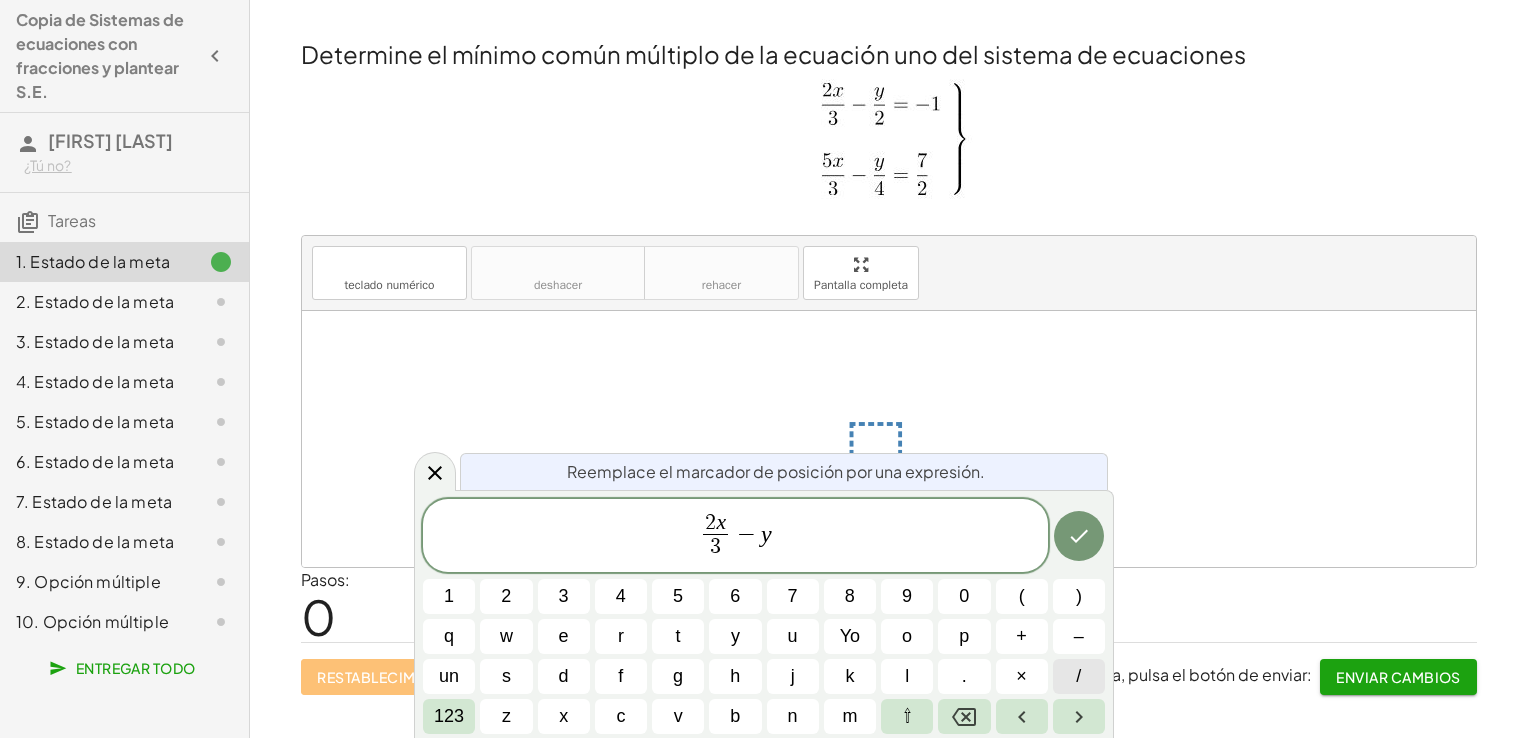 click on "/" at bounding box center (1079, 676) 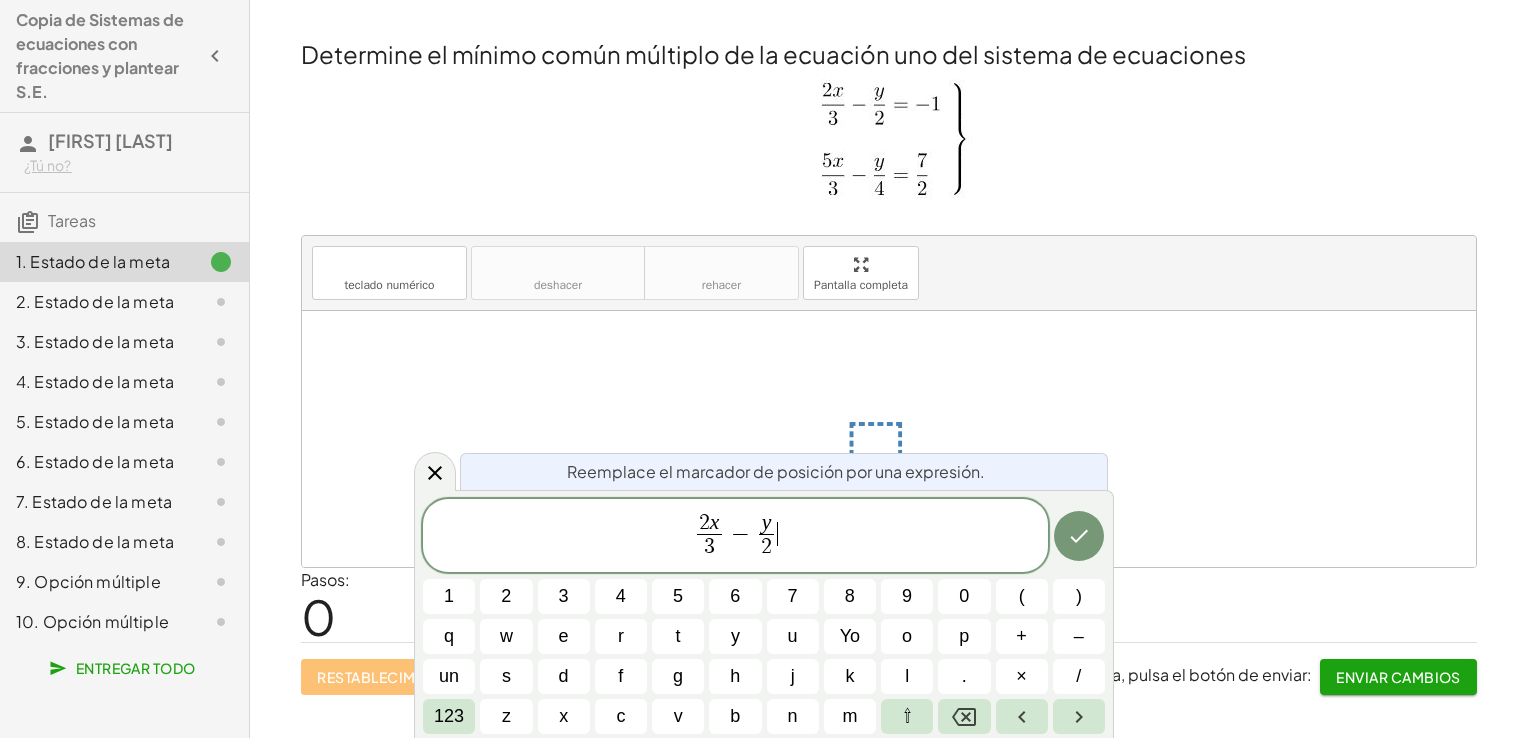 drag, startPoint x: 820, startPoint y: 535, endPoint x: 820, endPoint y: 522, distance: 13 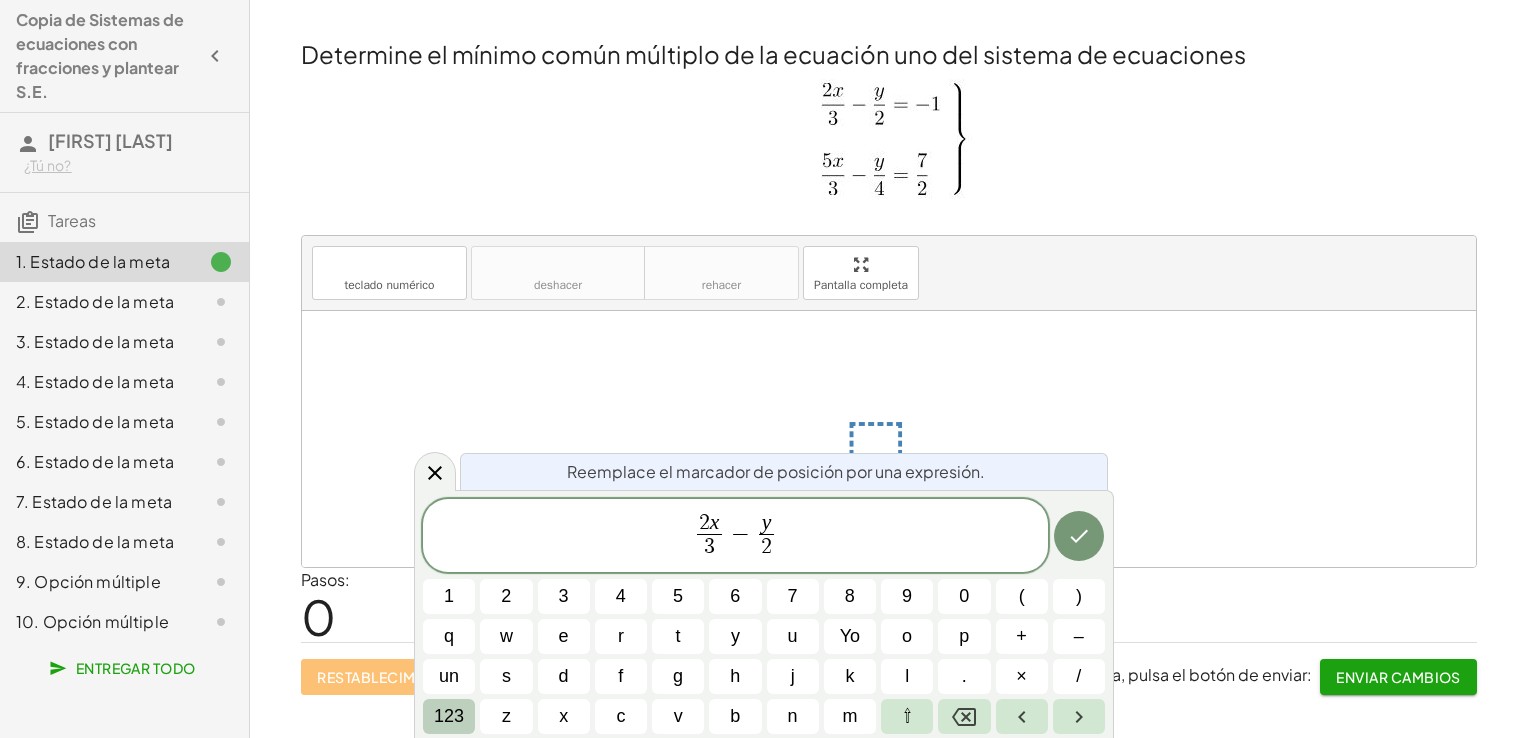 click on "123" at bounding box center (449, 716) 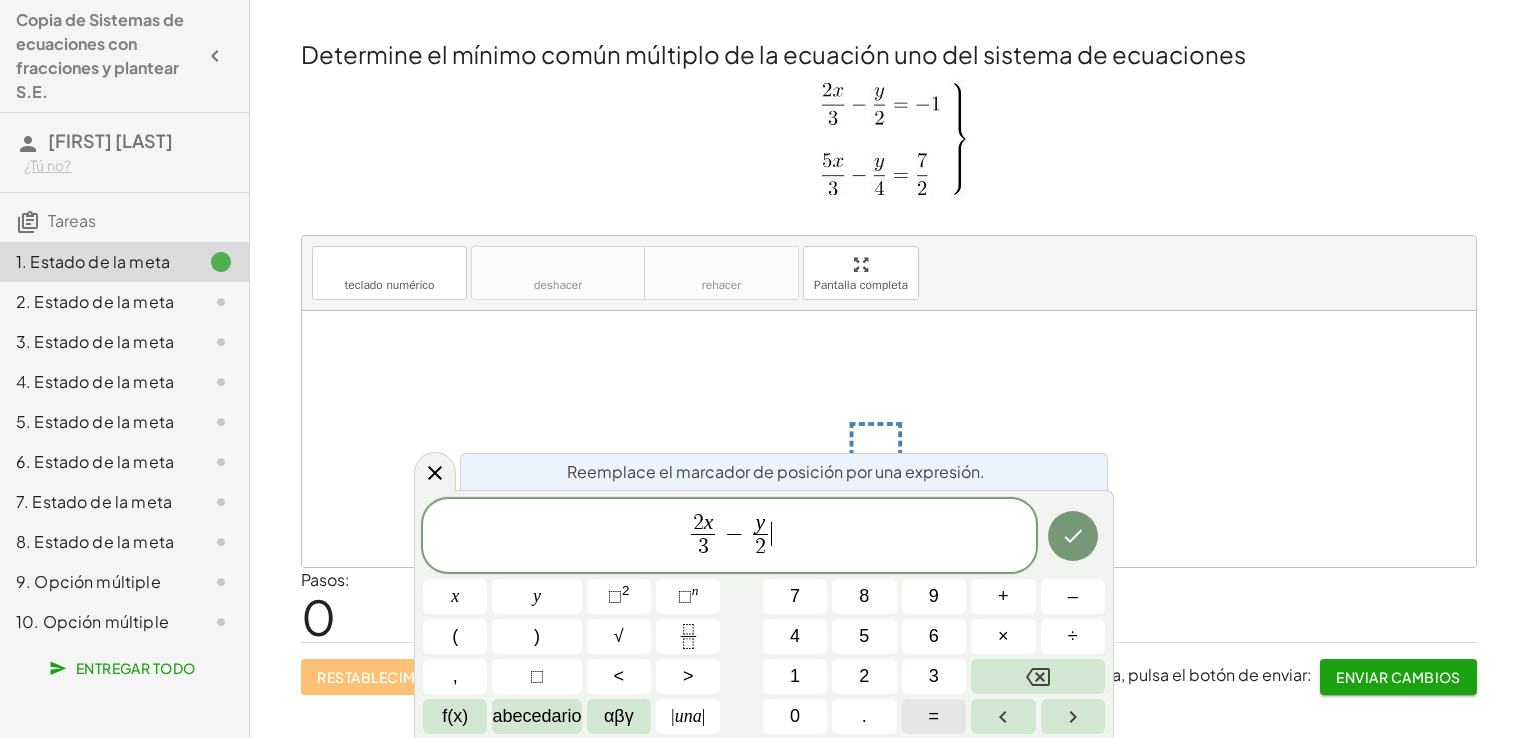 click on "=" at bounding box center [934, 716] 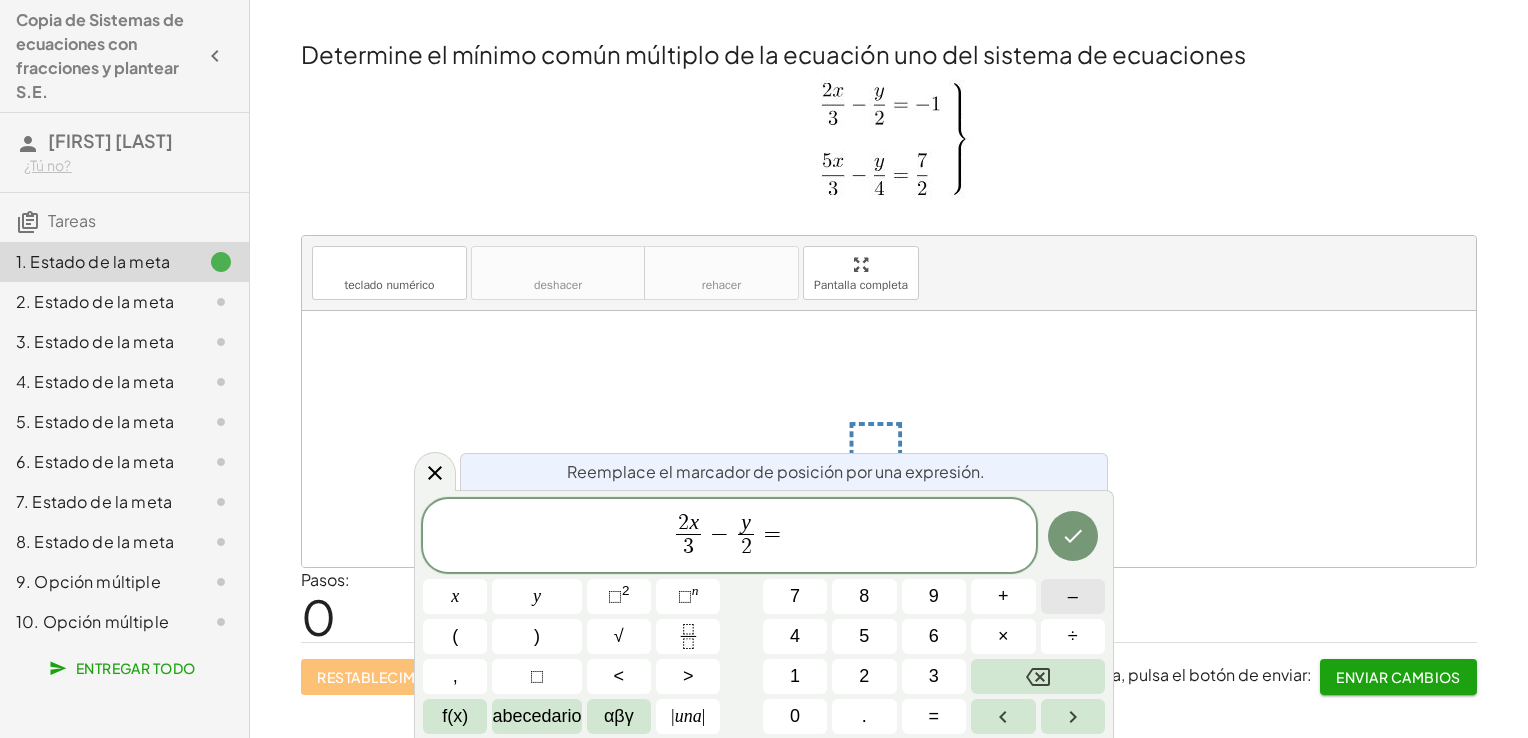 click on "–" at bounding box center (1073, 596) 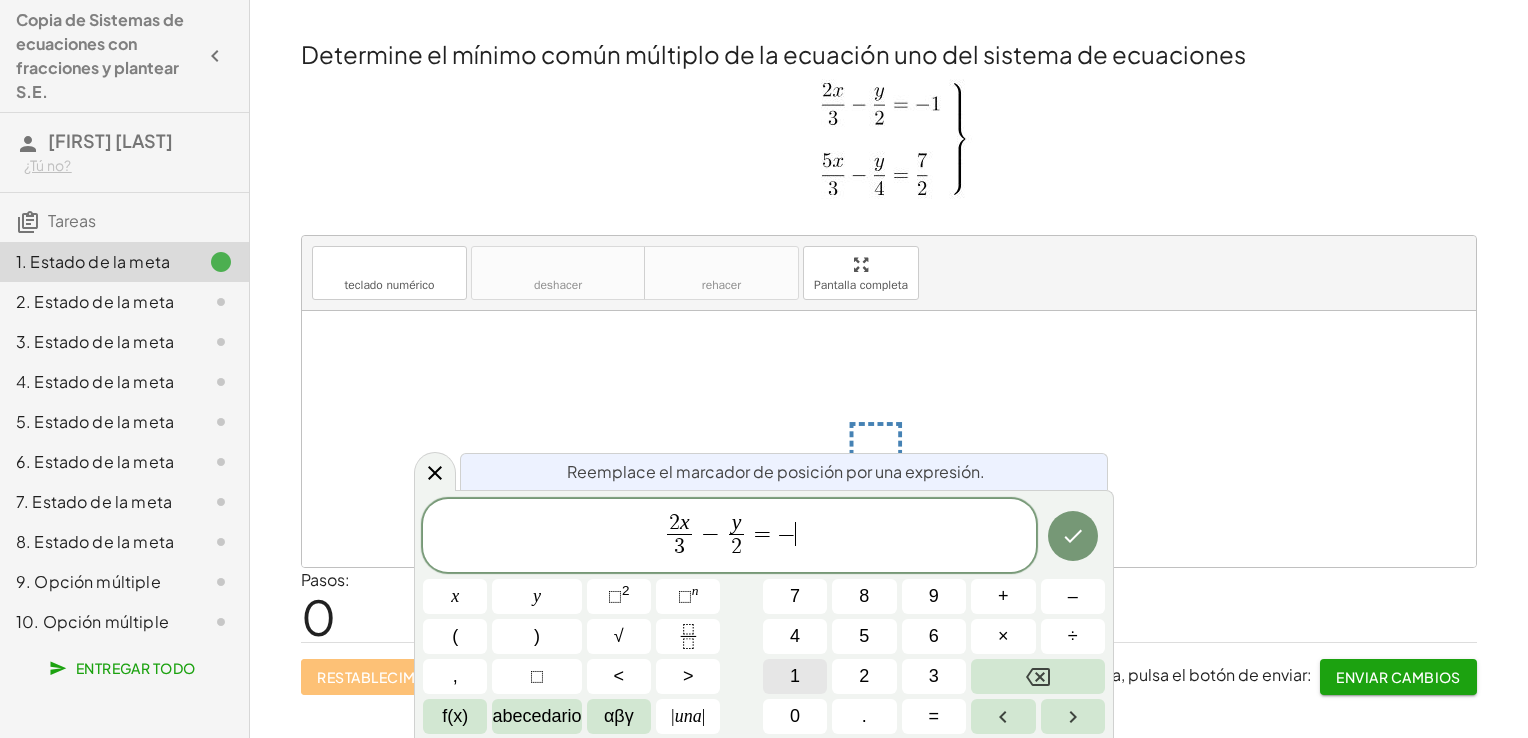 click on "1" at bounding box center (795, 676) 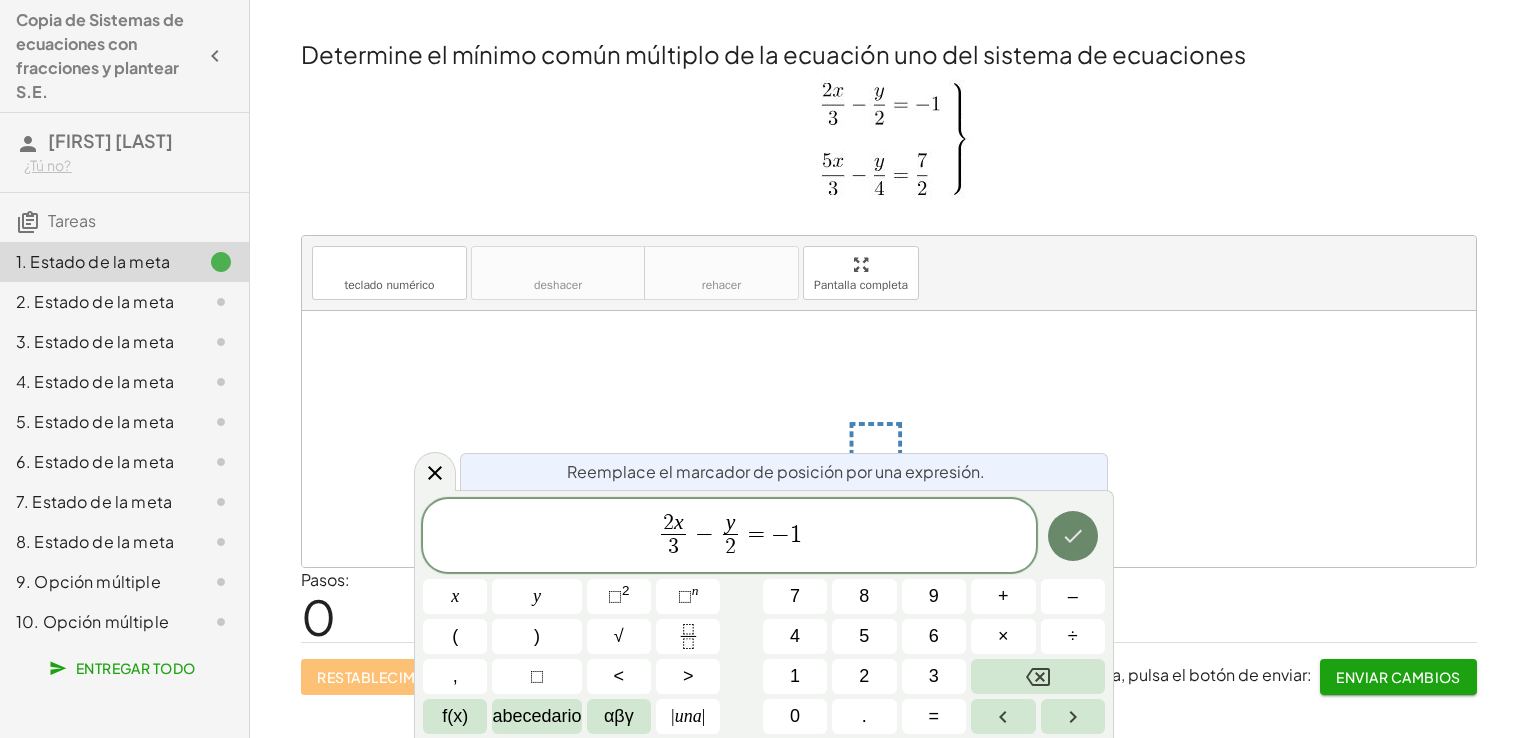 click 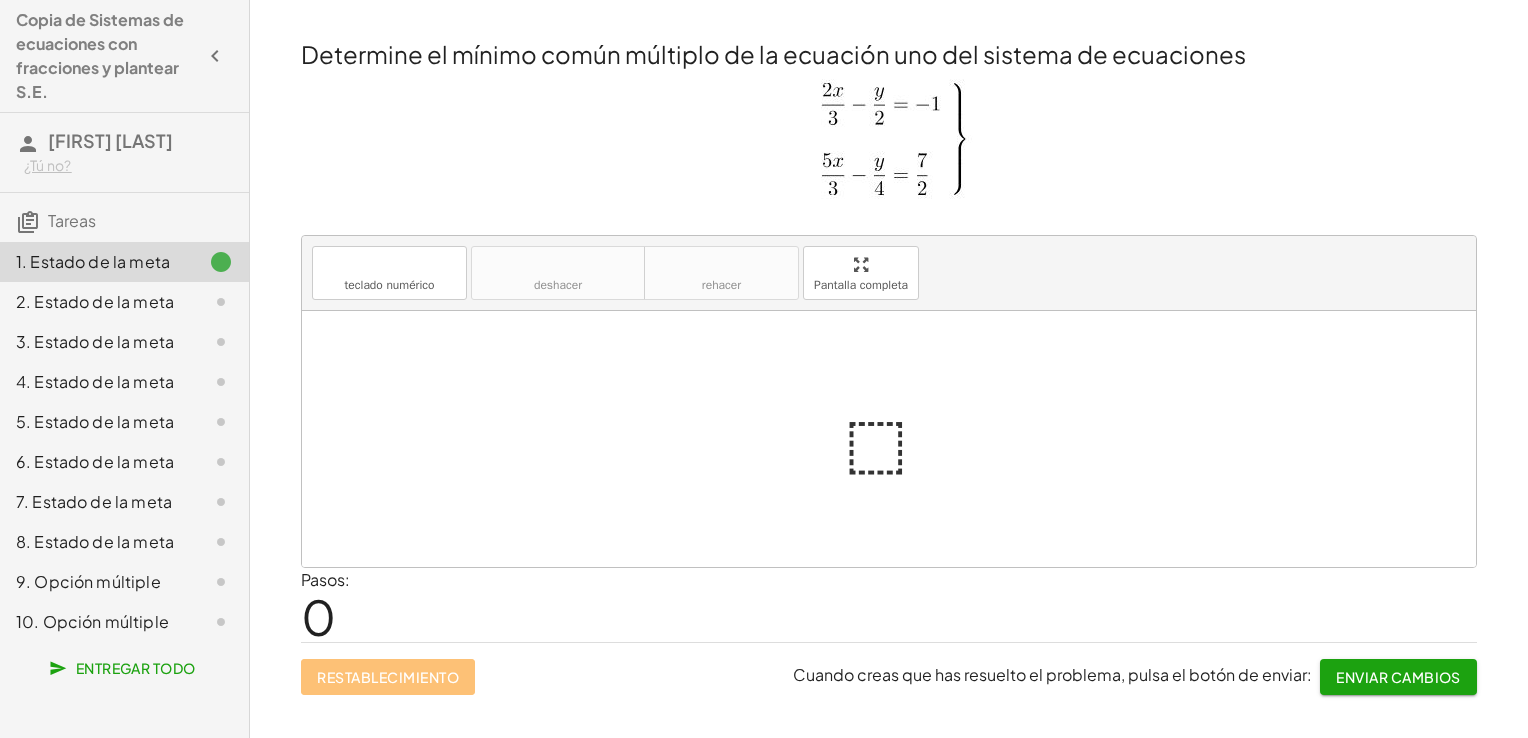 click at bounding box center (897, 439) 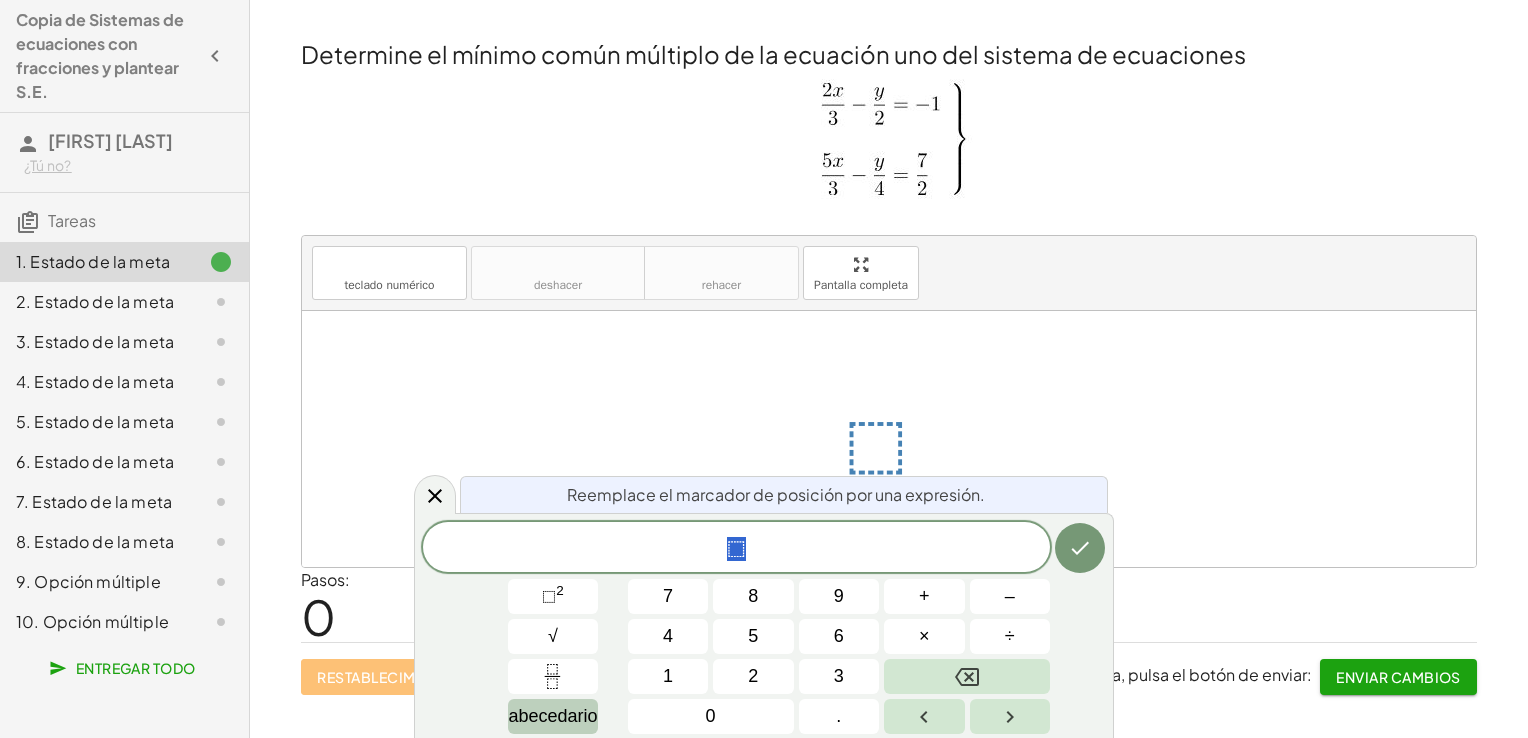click on "abecedario" at bounding box center (552, 716) 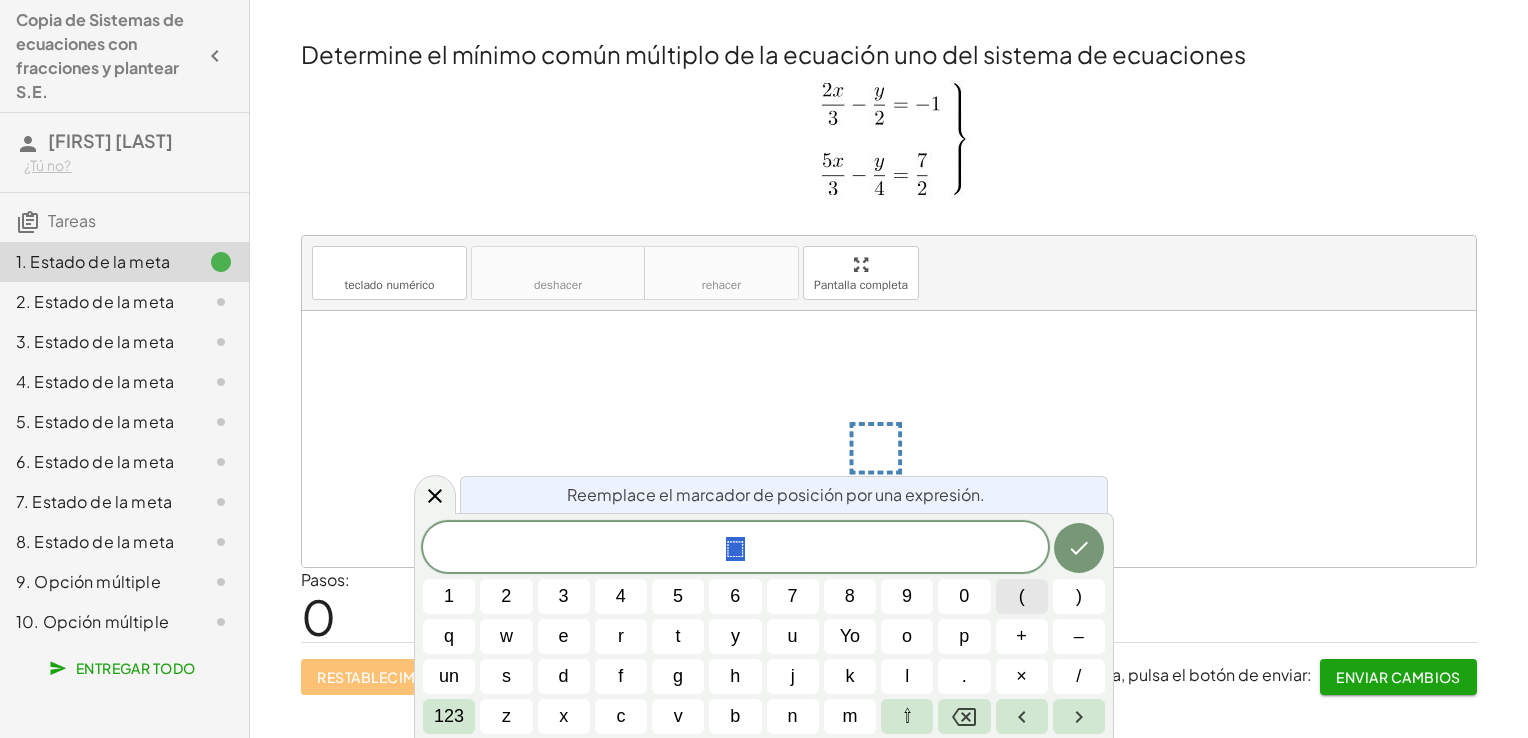 click on "(" at bounding box center (1022, 596) 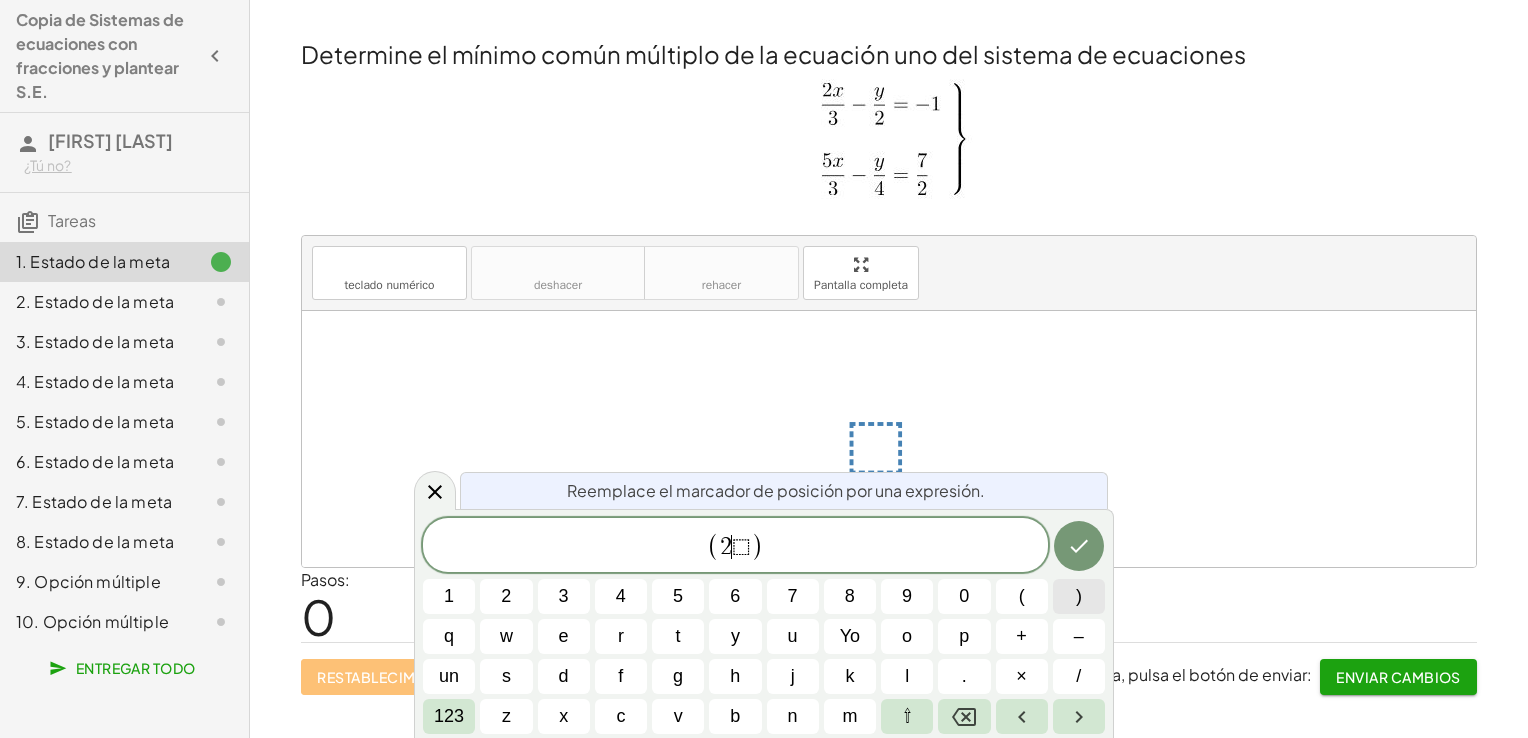 click on ")" at bounding box center (1079, 596) 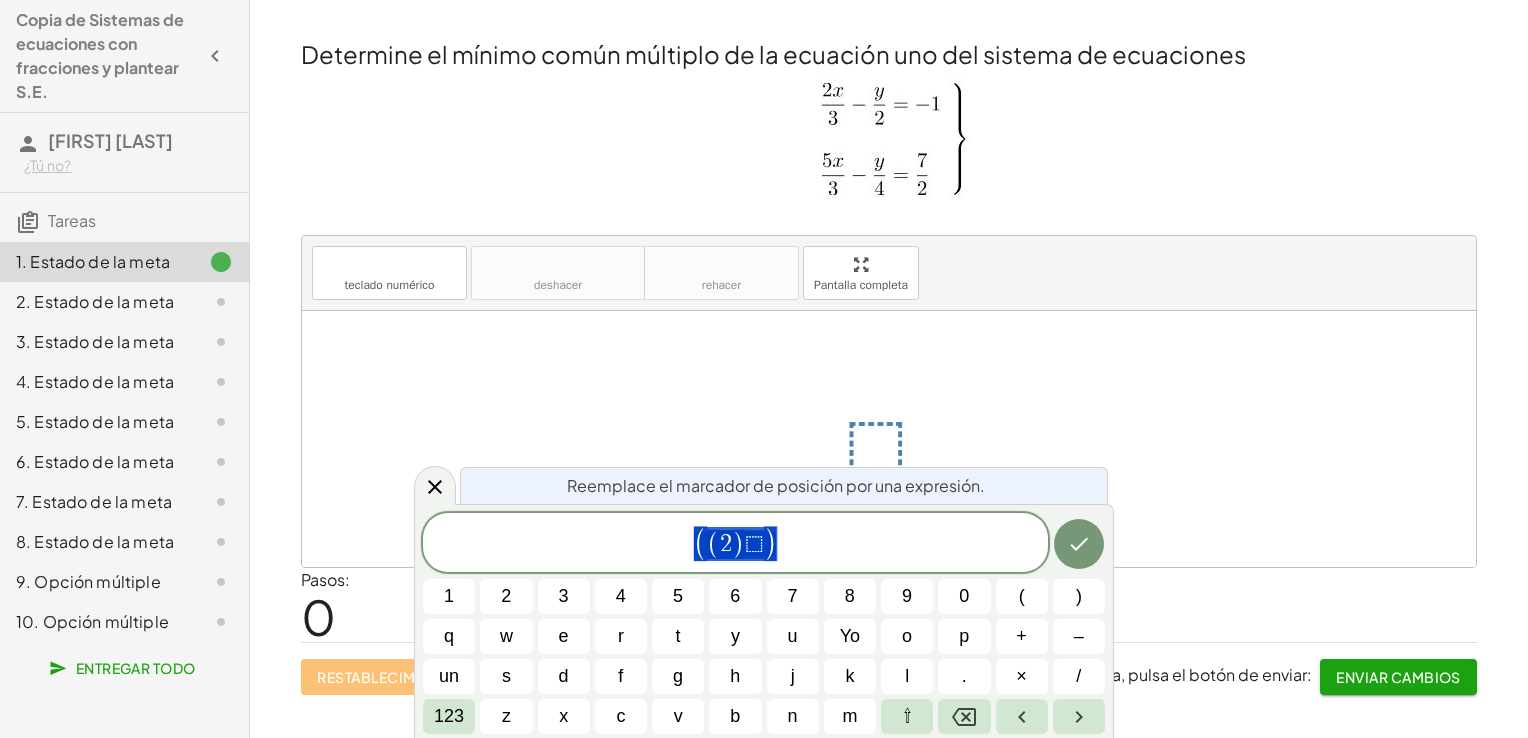 drag, startPoint x: 780, startPoint y: 562, endPoint x: 623, endPoint y: 551, distance: 157.38487 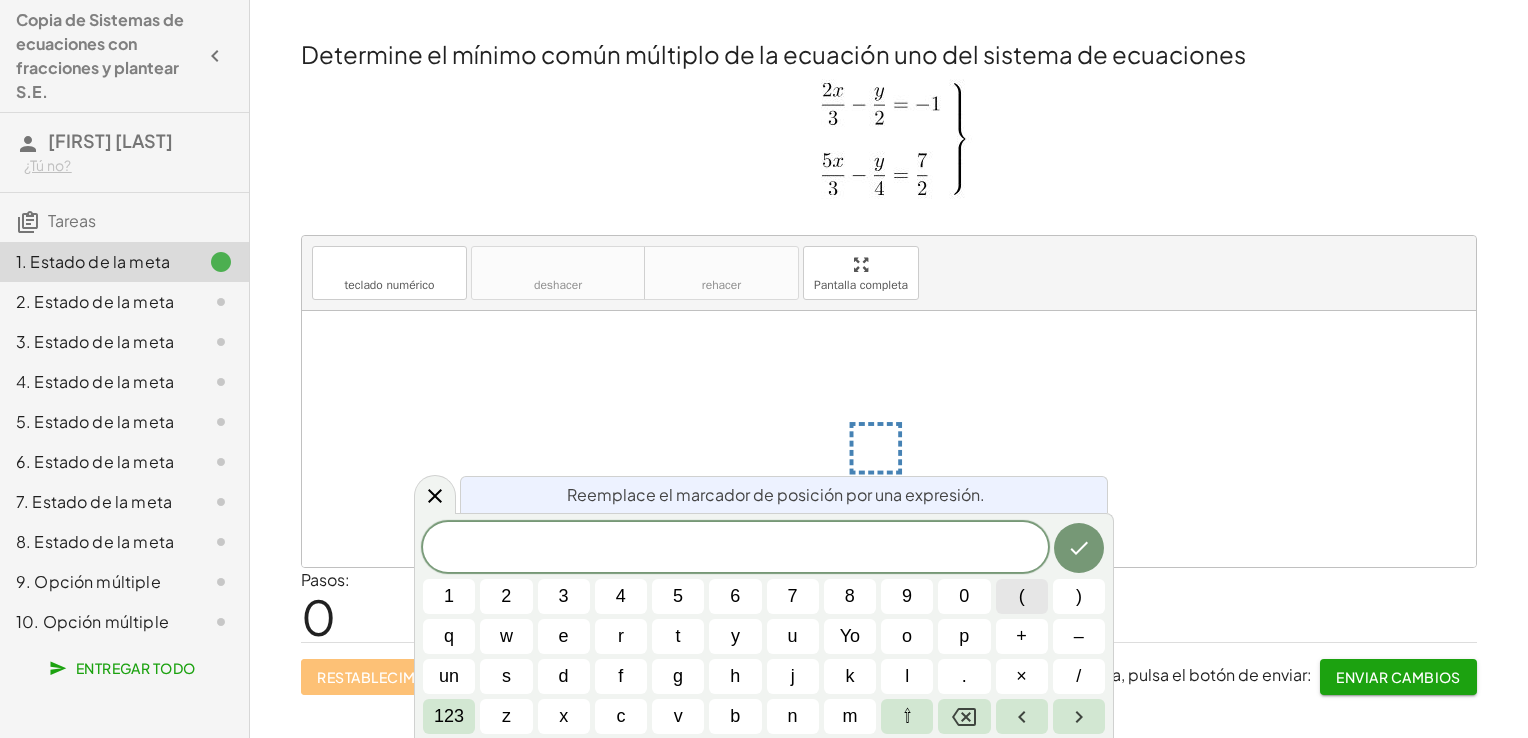 click on "(" at bounding box center (1022, 596) 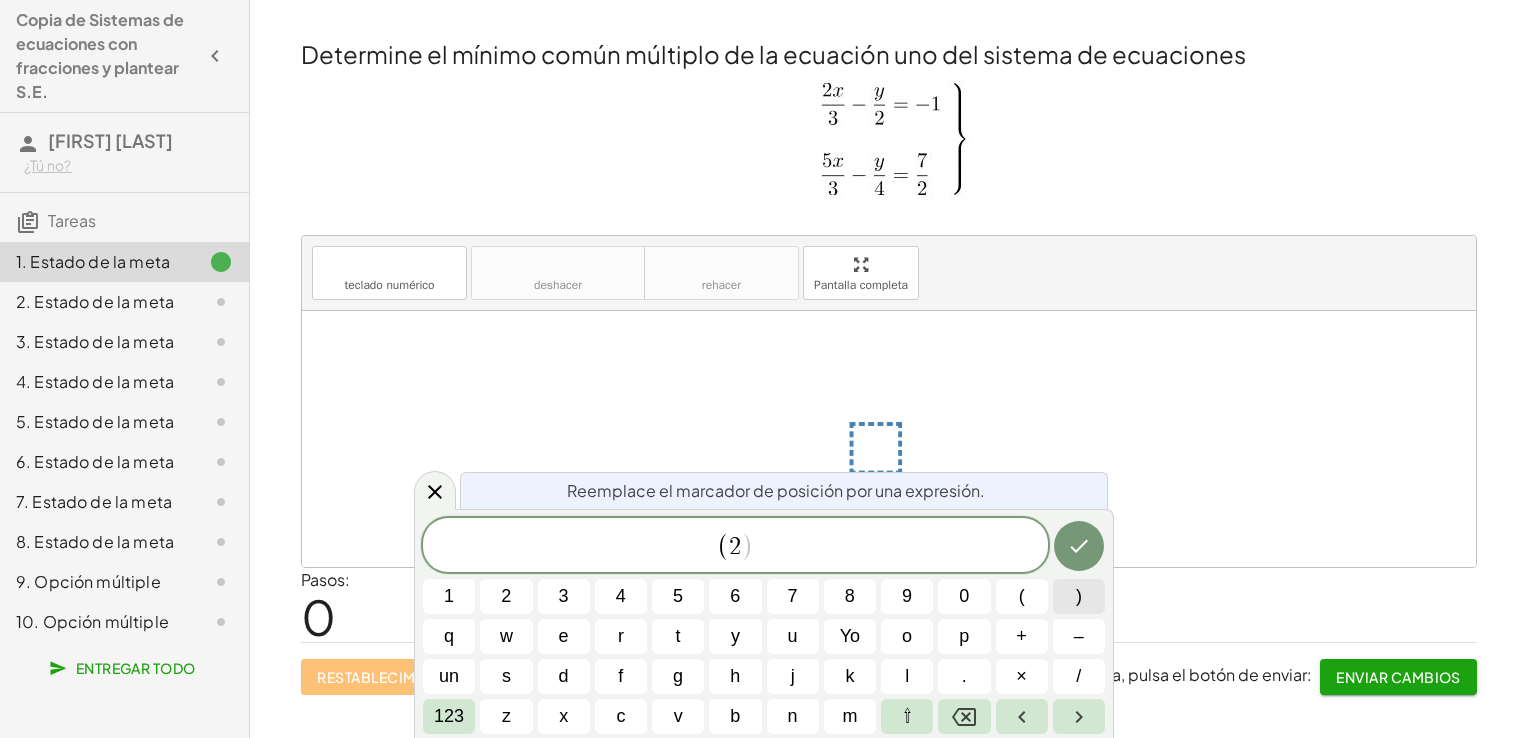click on ")" at bounding box center [1079, 596] 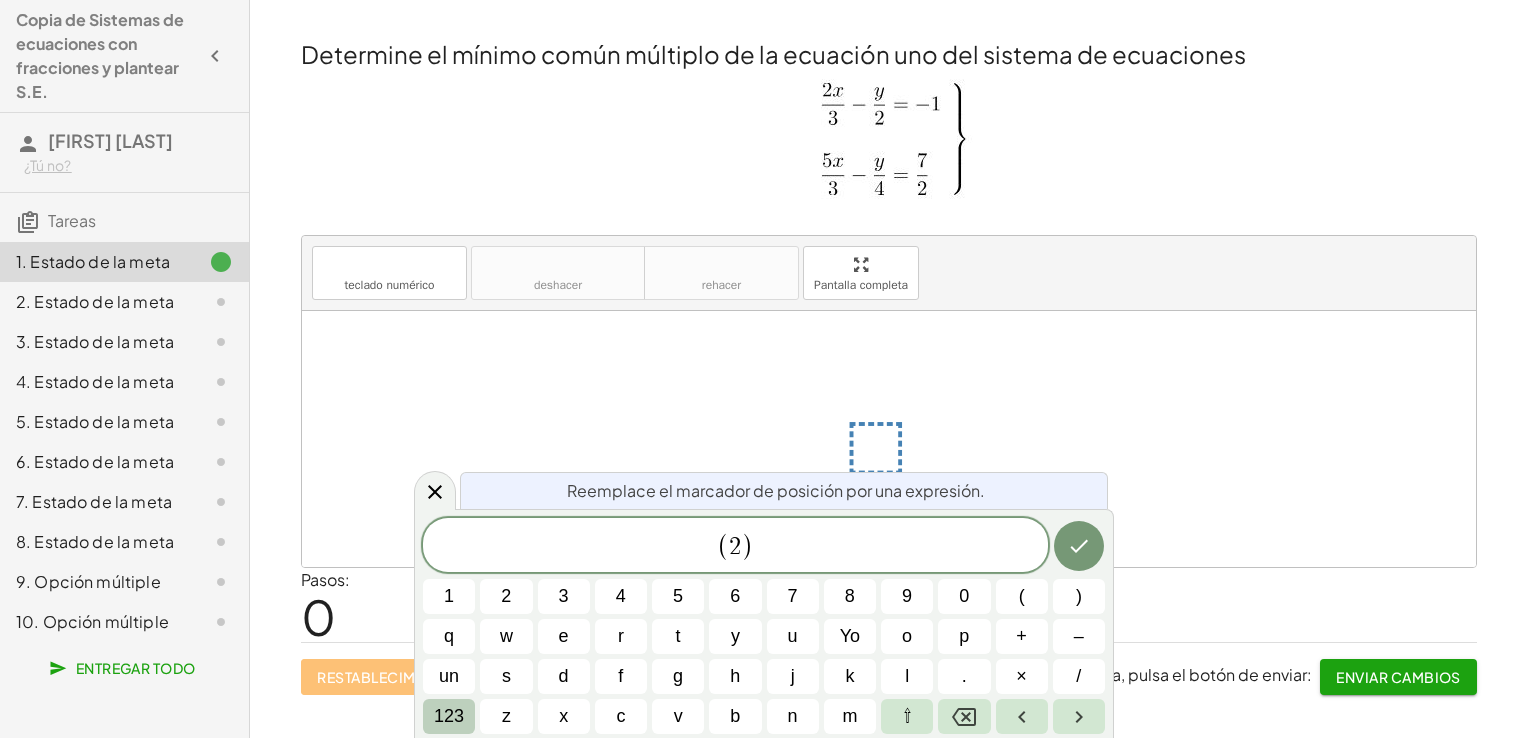 click on "123" at bounding box center (449, 716) 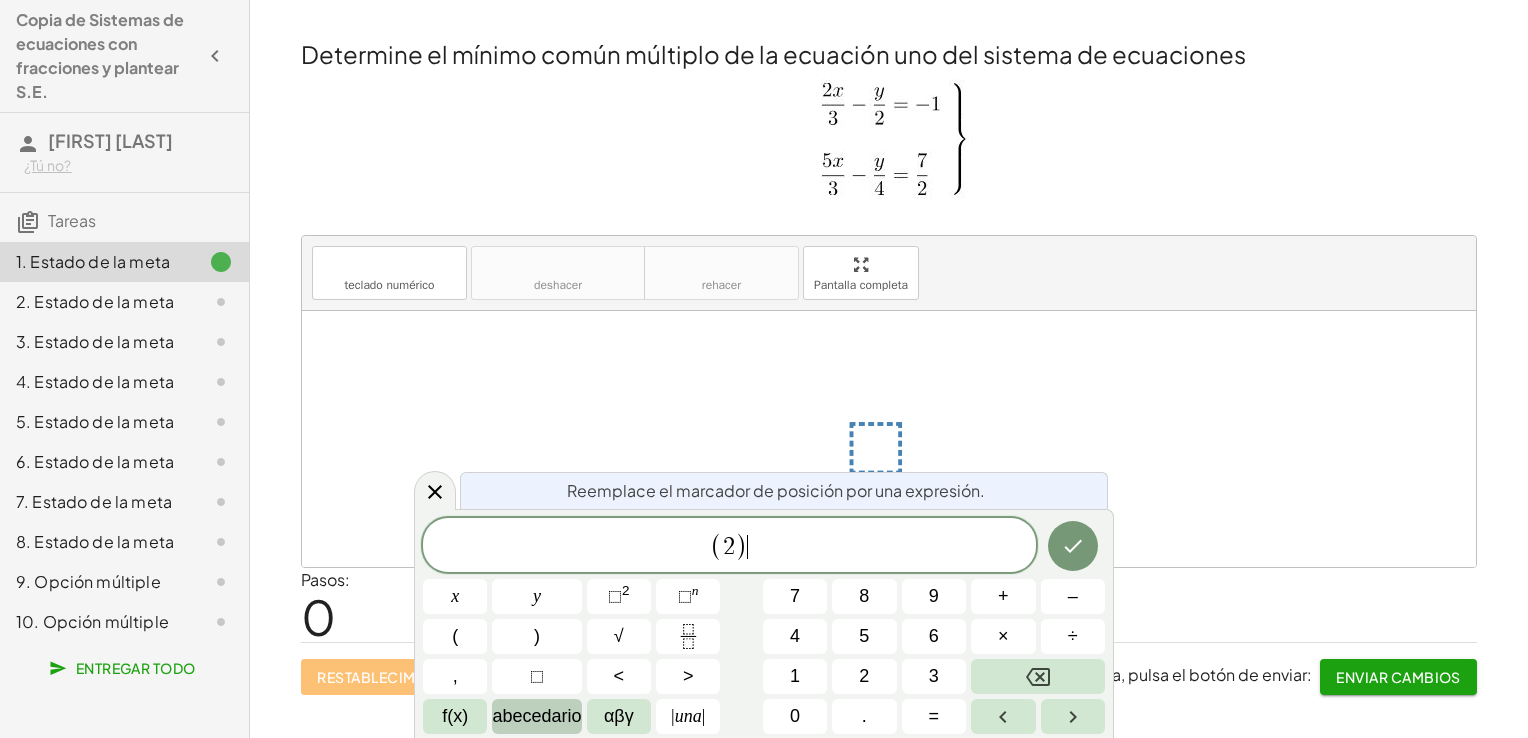 click on "abecedario" at bounding box center (536, 716) 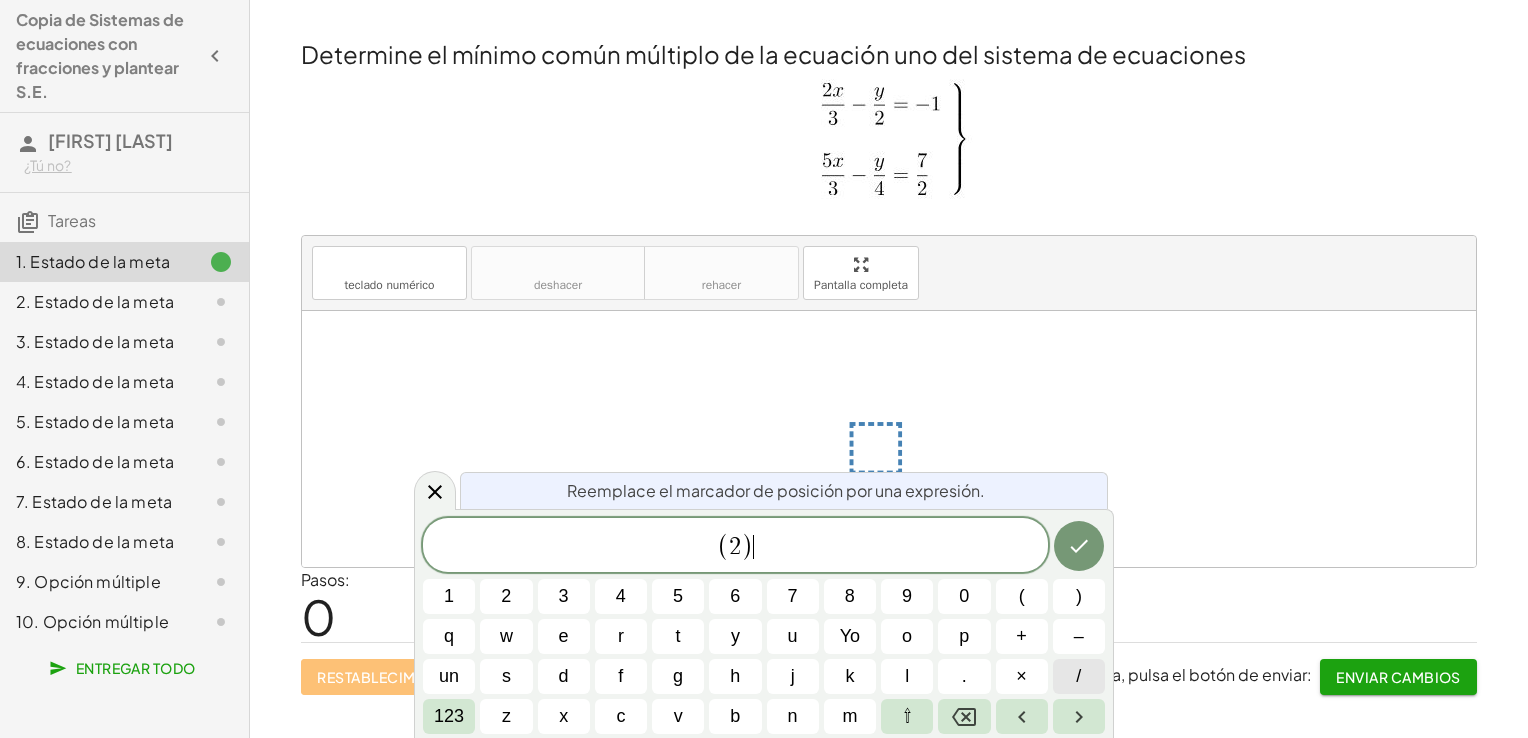 click on "/" at bounding box center [1078, 676] 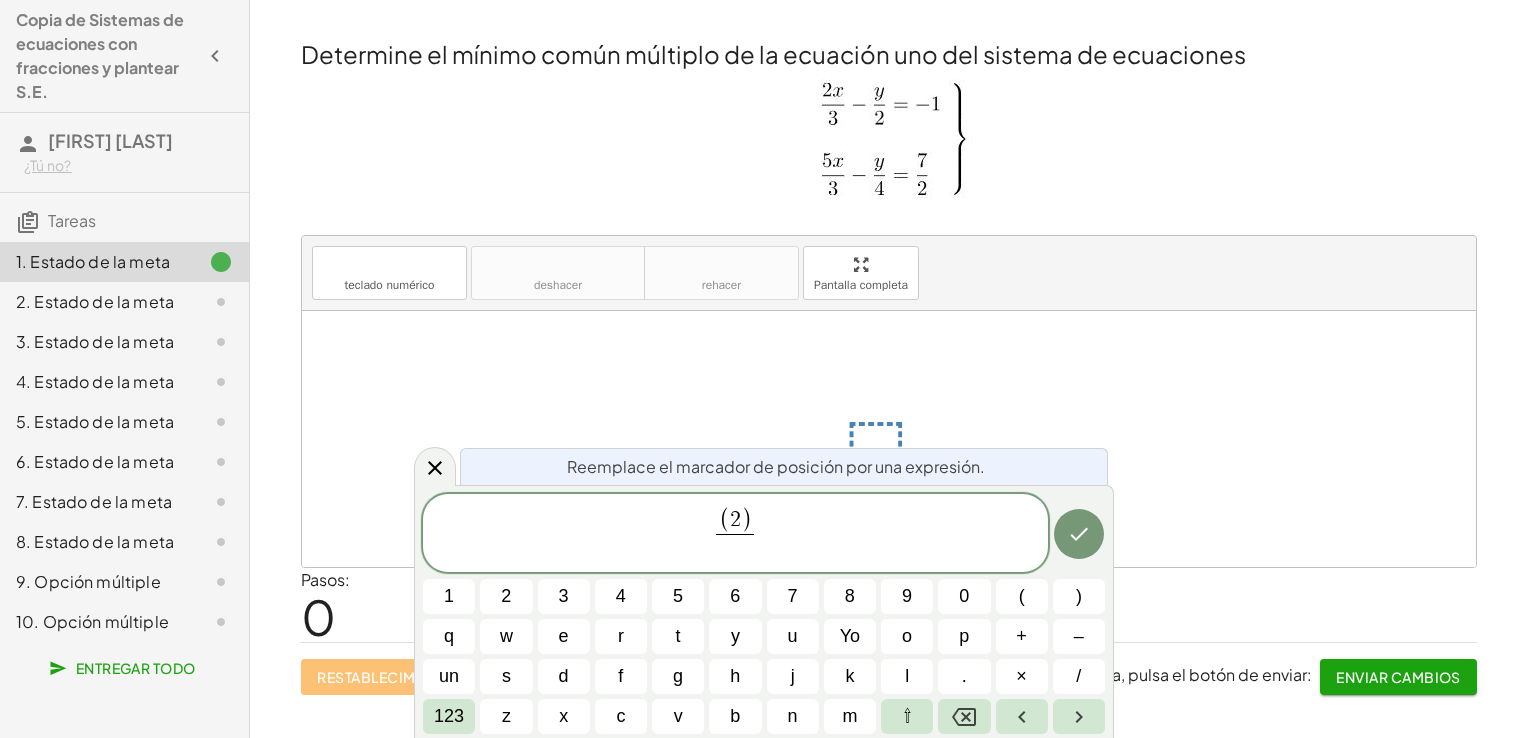 click on "2" at bounding box center [735, 520] 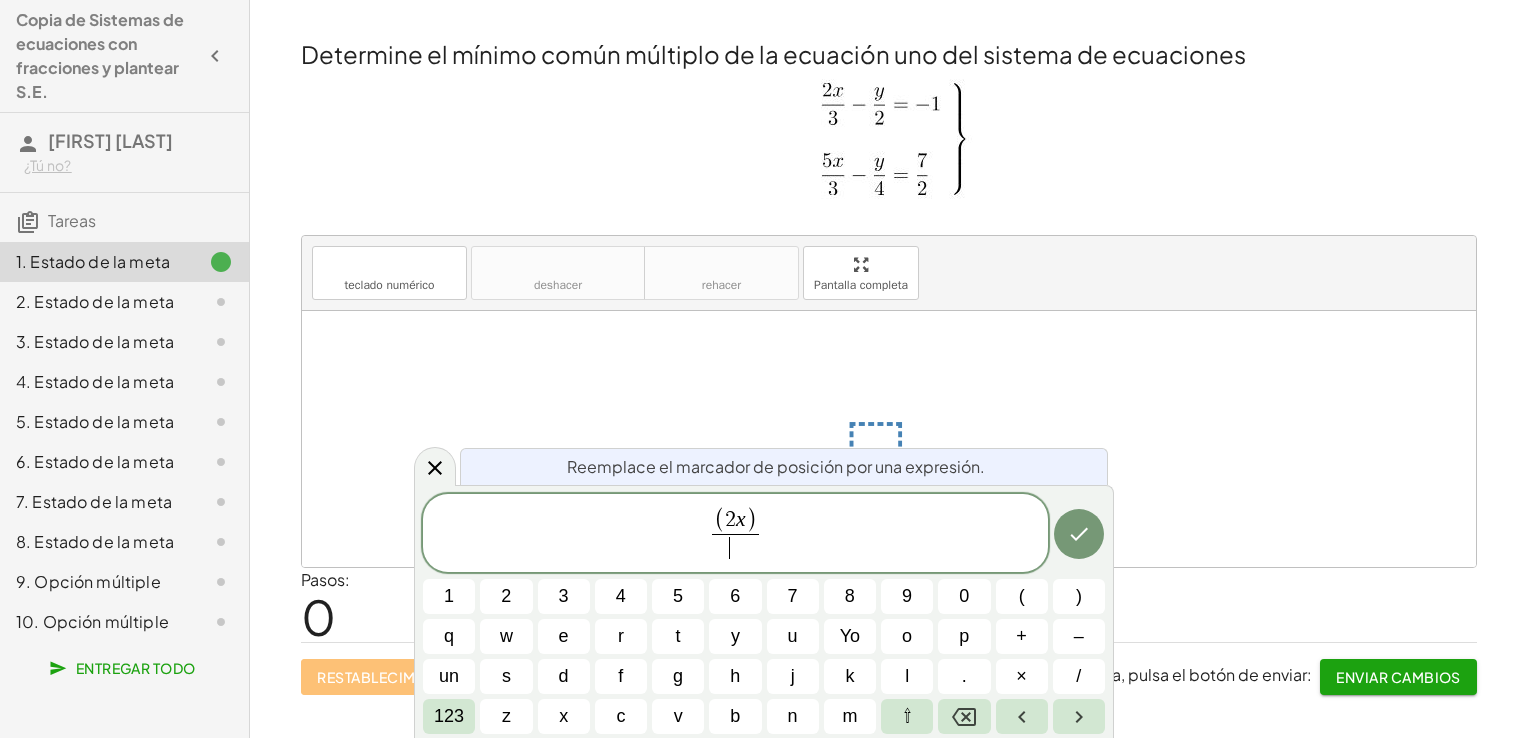 click on "​" at bounding box center (736, 547) 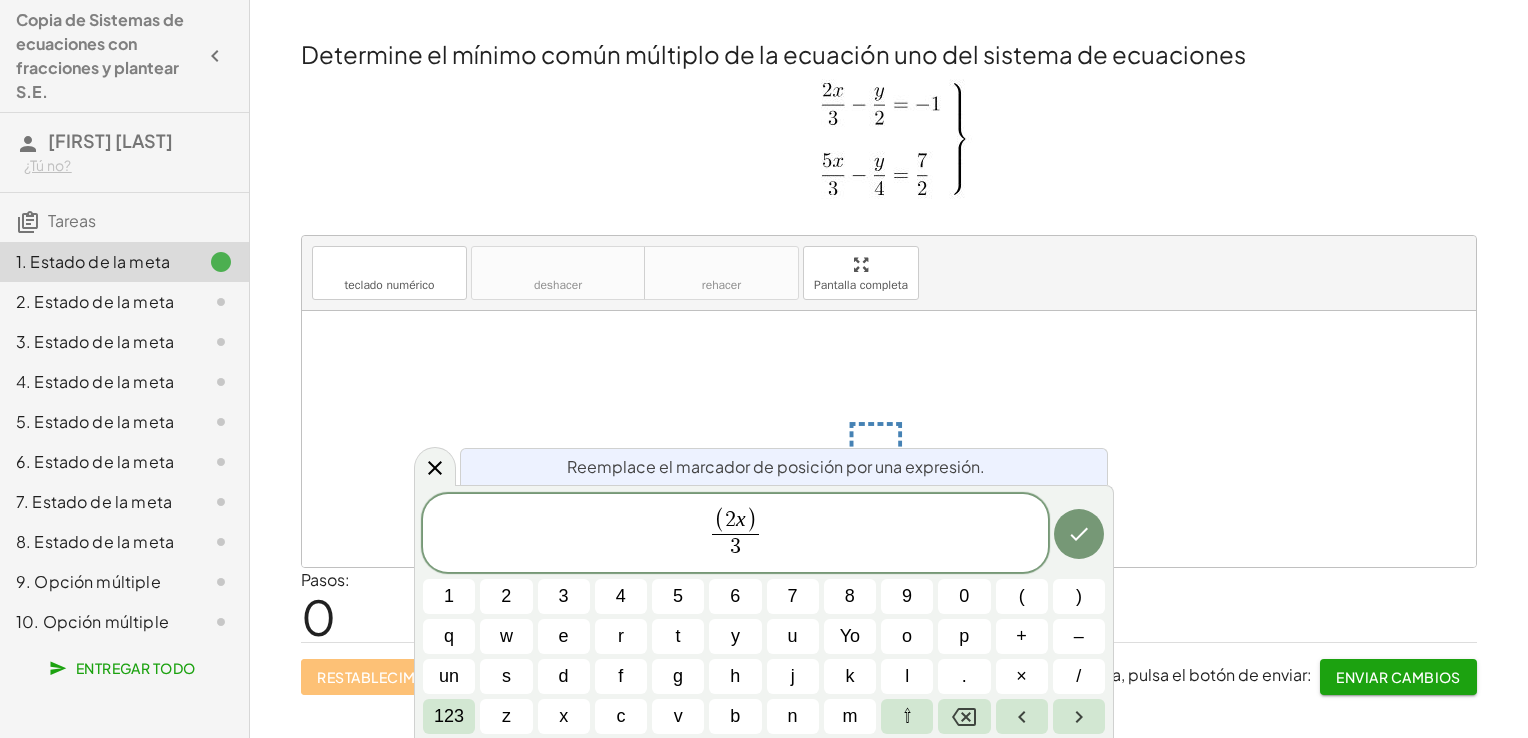 click on "( 2 x ) 3 ​ ​" at bounding box center [735, 534] 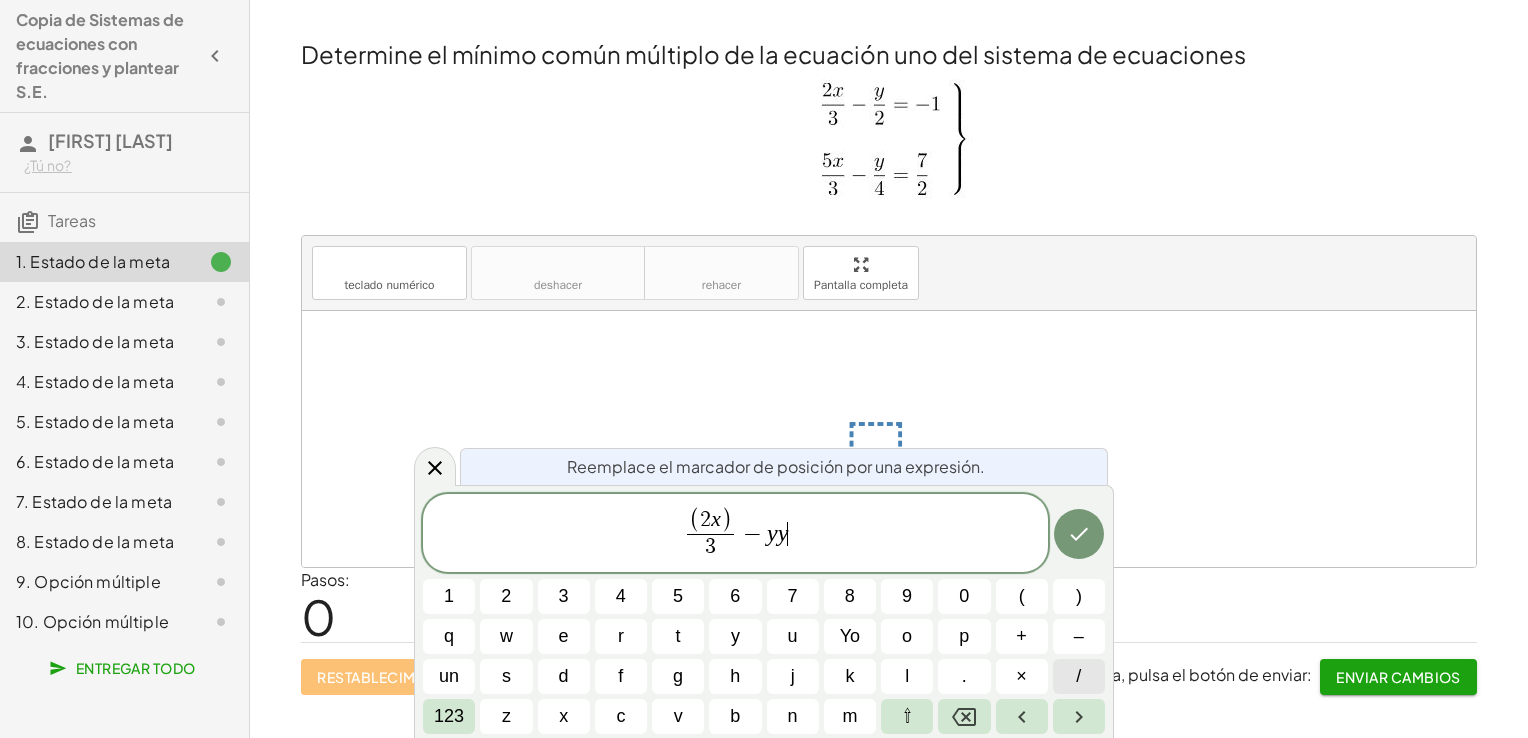 click on "/" at bounding box center [1078, 676] 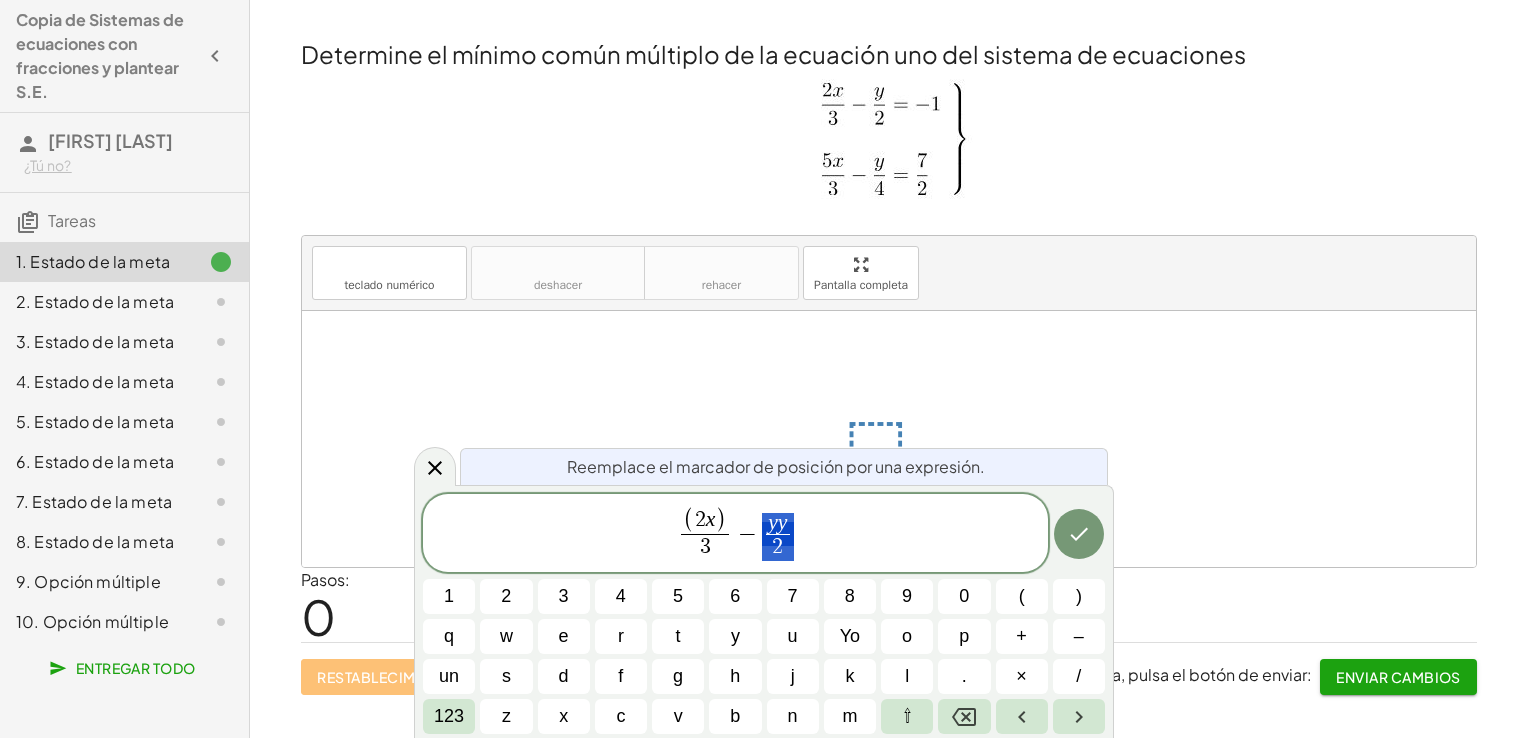drag, startPoint x: 841, startPoint y: 498, endPoint x: 781, endPoint y: 498, distance: 60 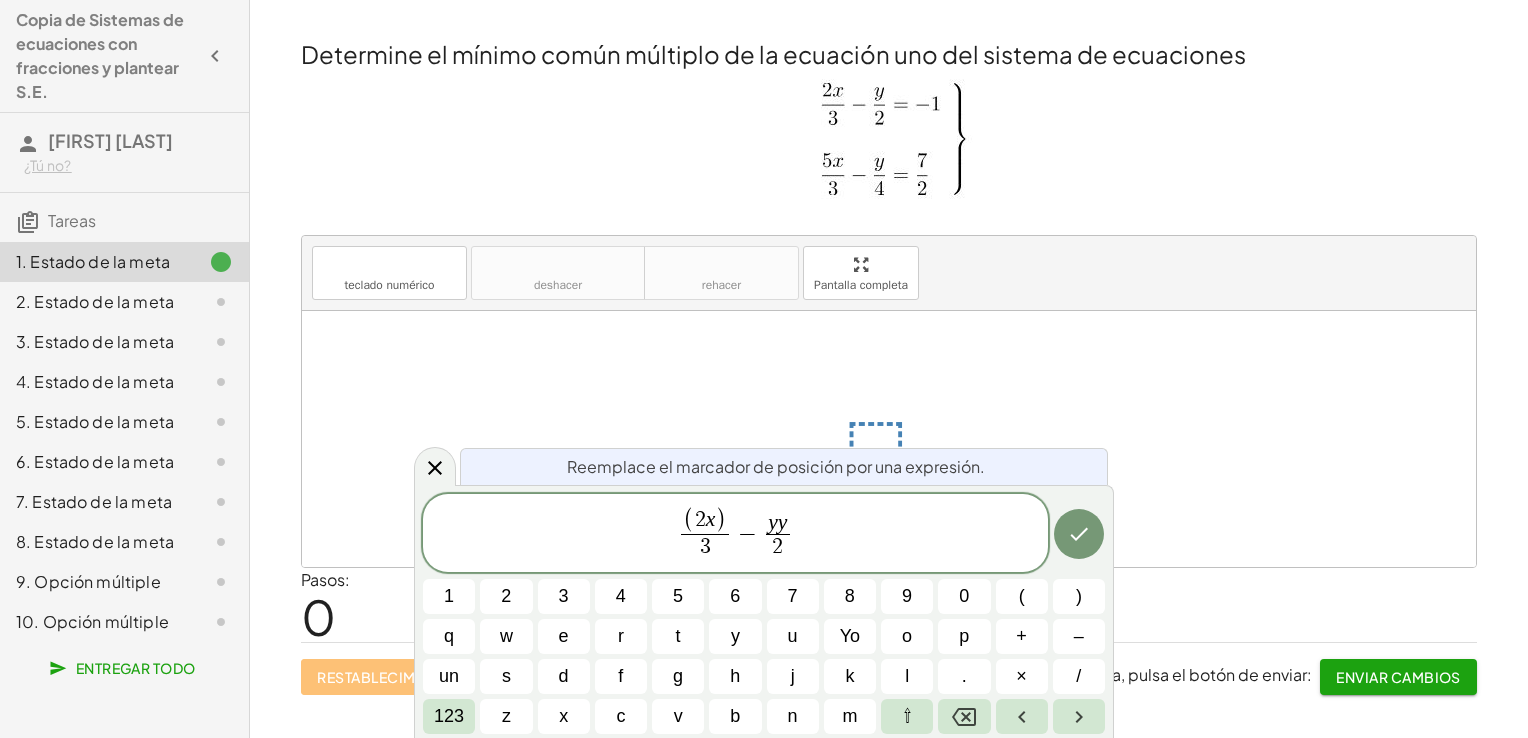 click on "y" at bounding box center (783, 522) 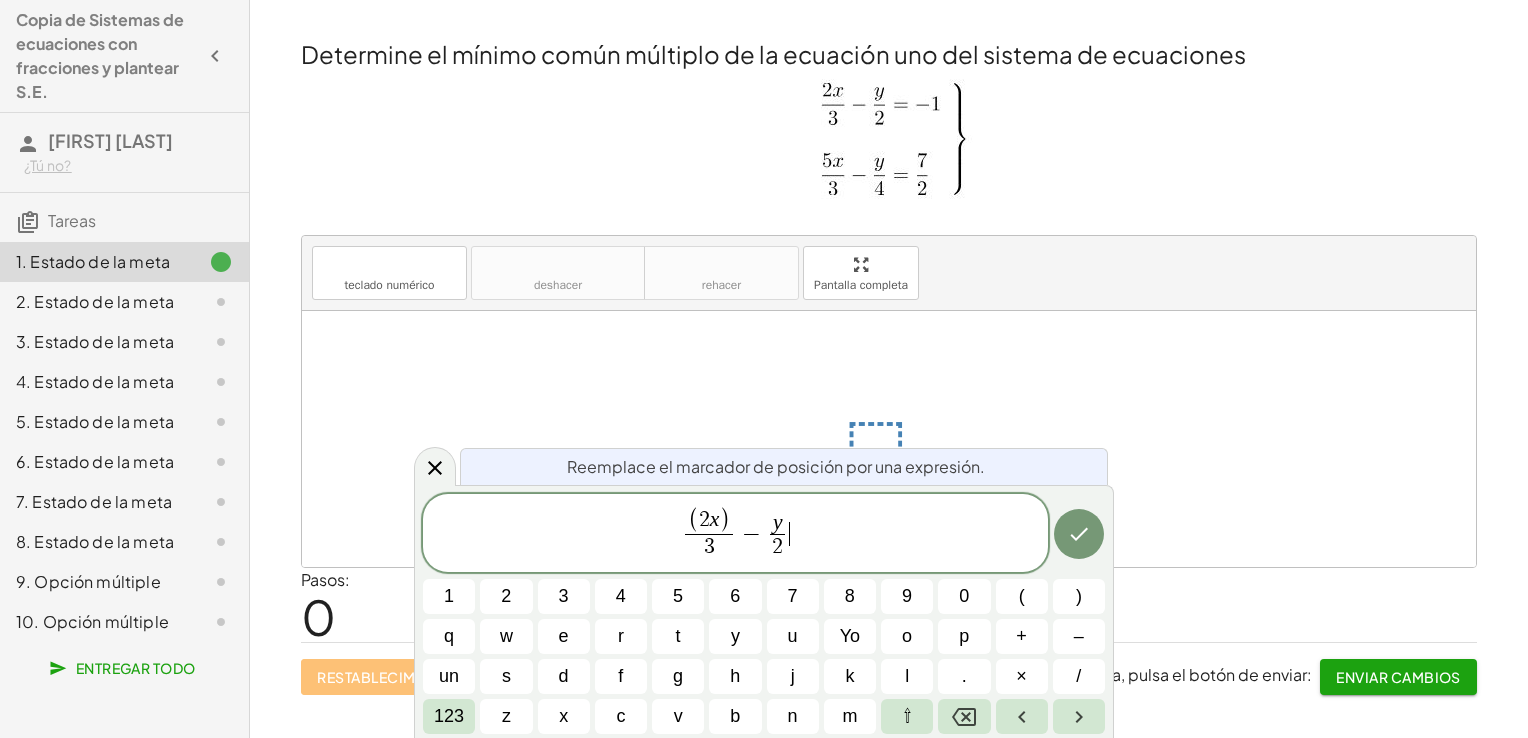 click on "( 2 x ) 3 ​ − y 2 ​ ​" at bounding box center [735, 534] 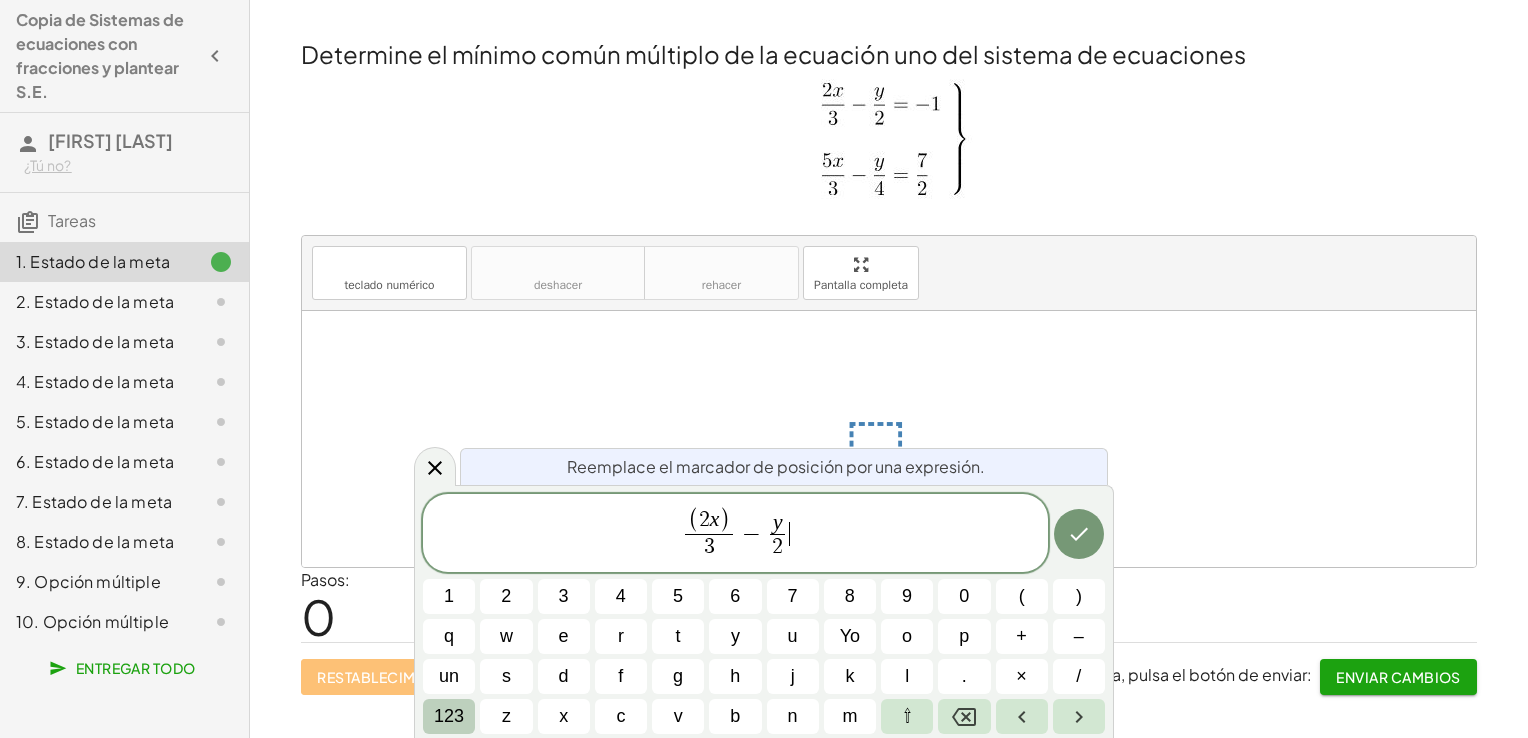 click on "123" at bounding box center [449, 716] 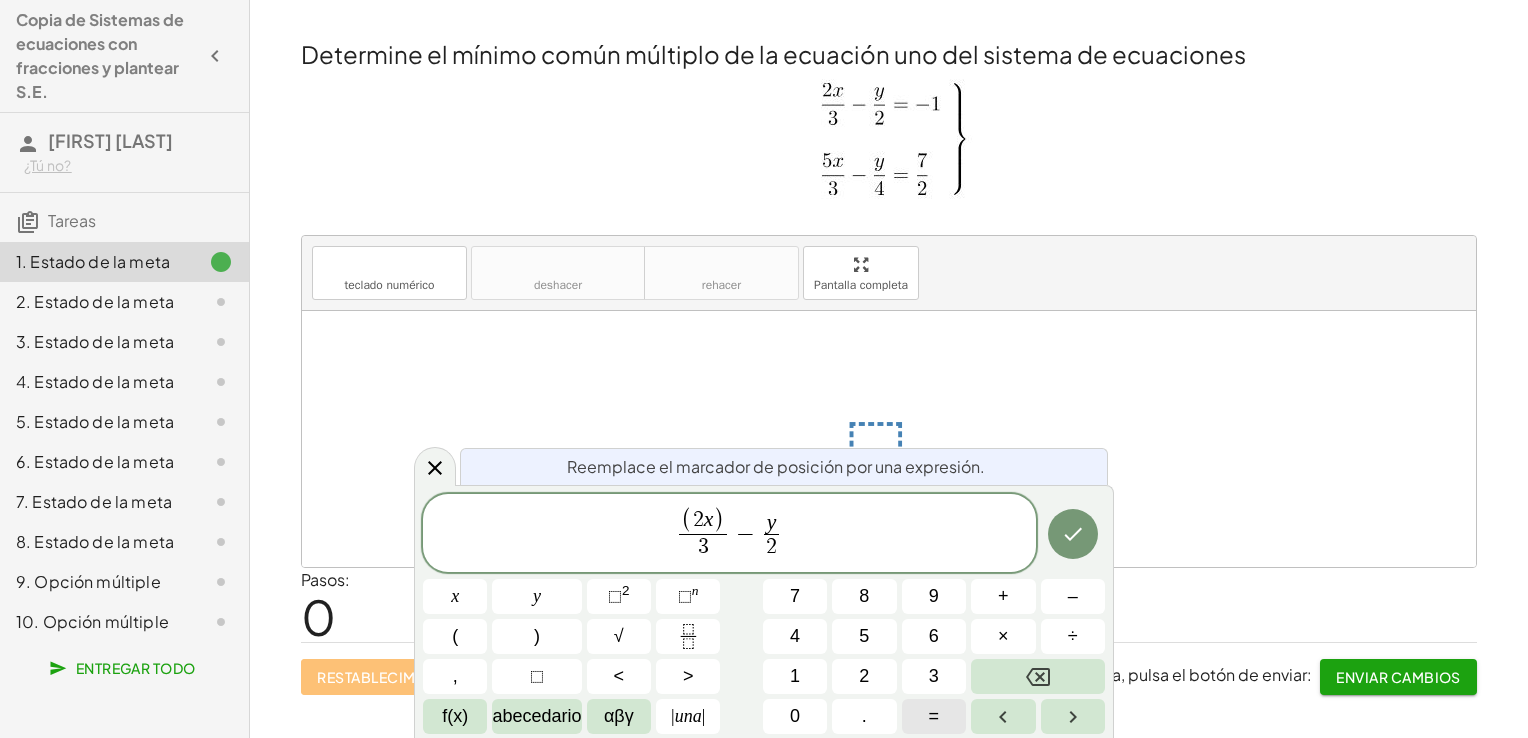 click on "=" at bounding box center (934, 716) 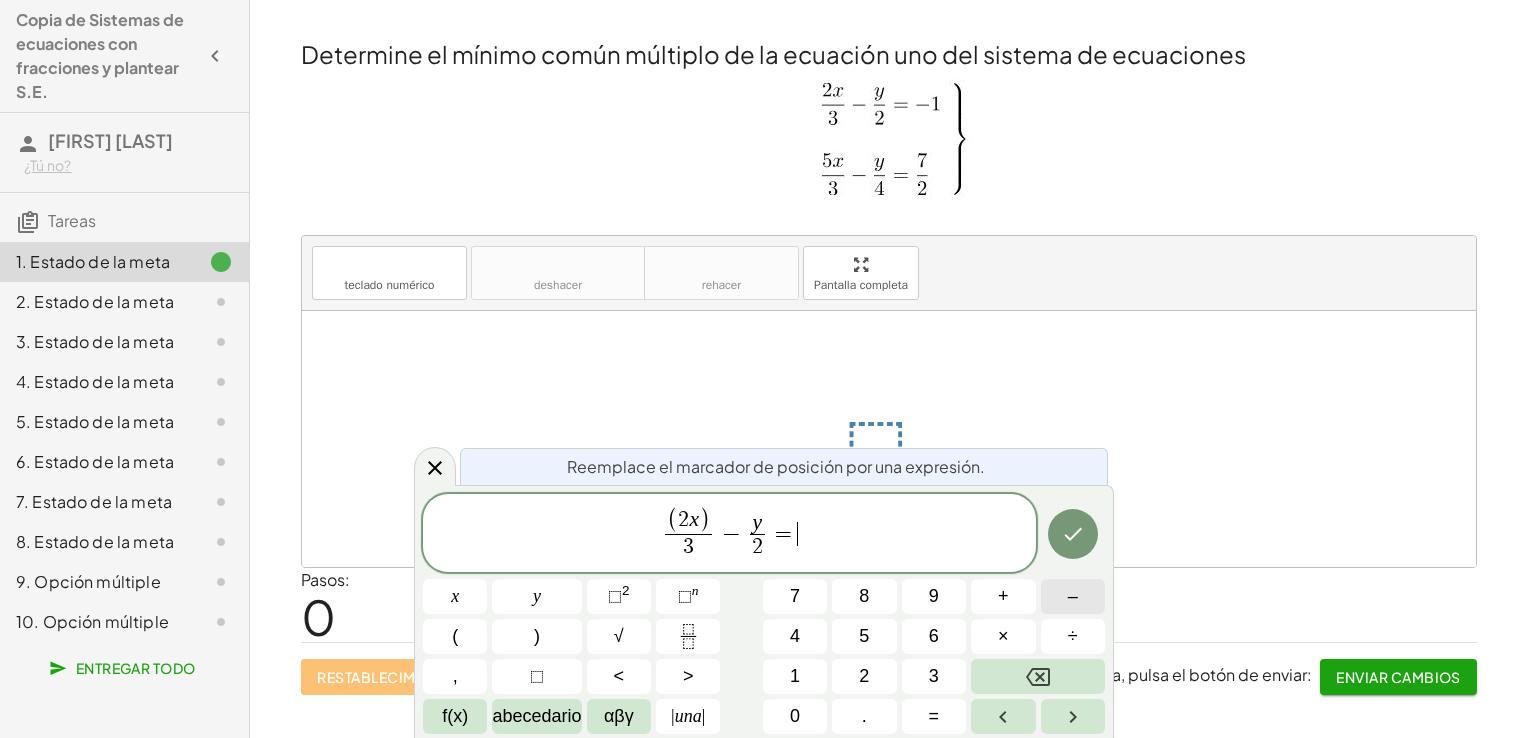 click on "–" at bounding box center (1073, 596) 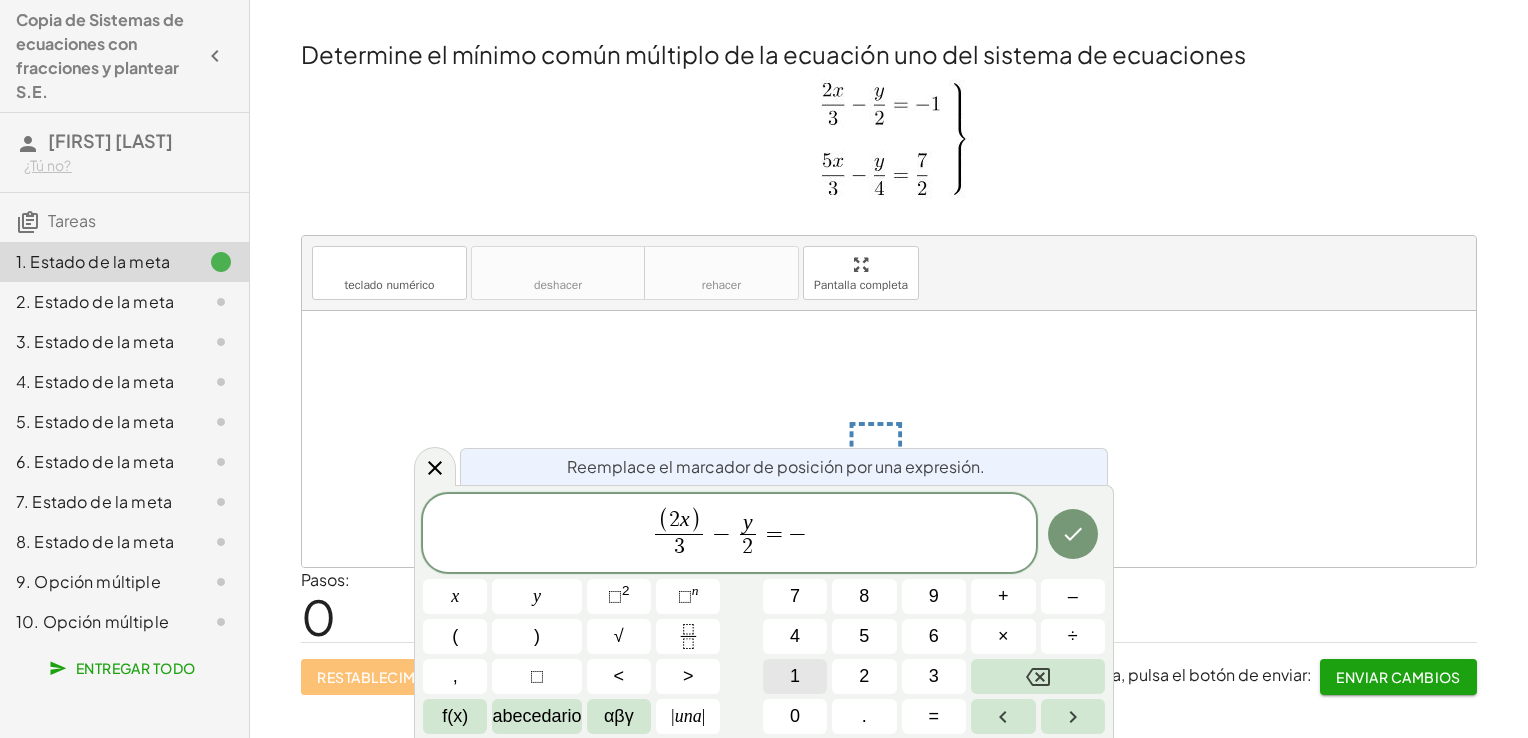 click on "1" at bounding box center [795, 676] 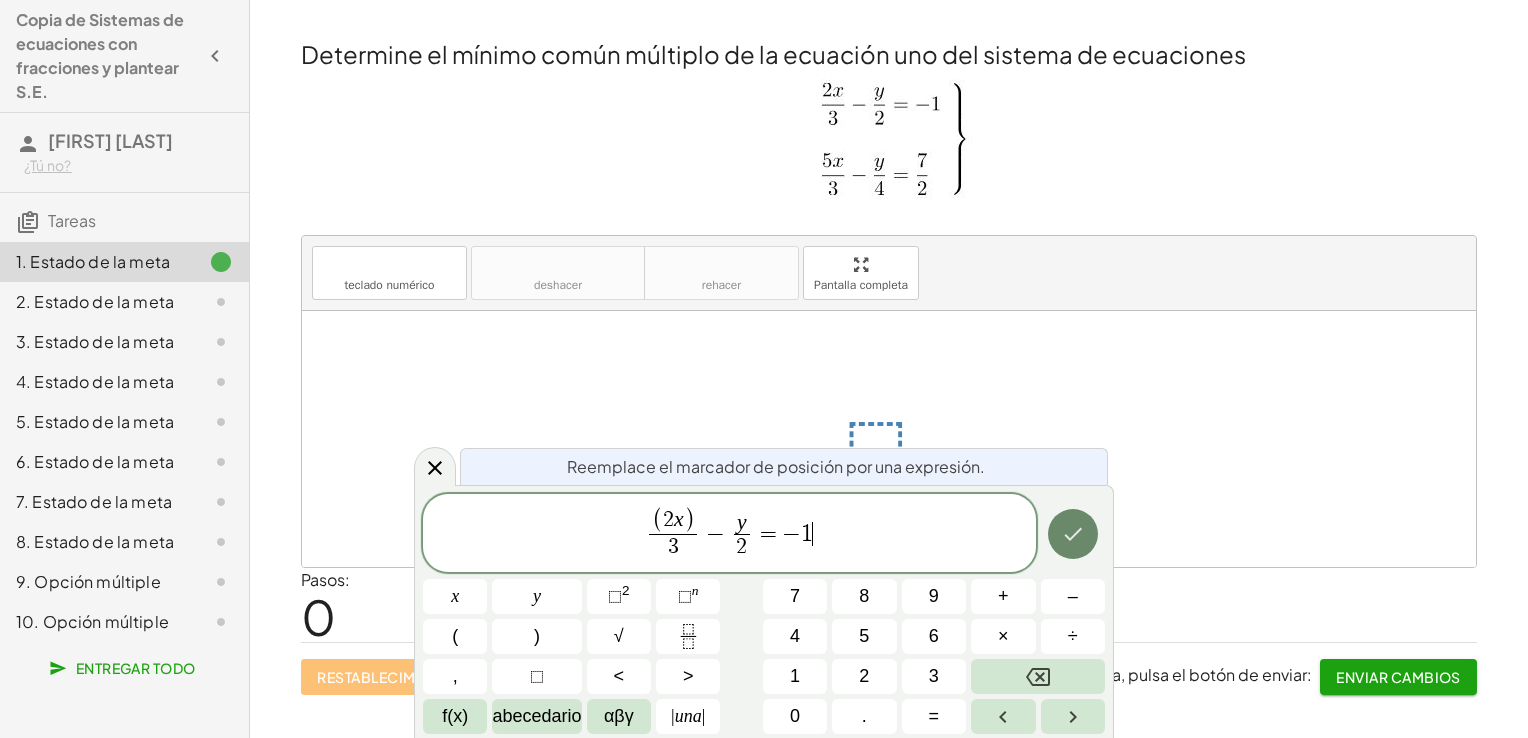 click at bounding box center (1073, 534) 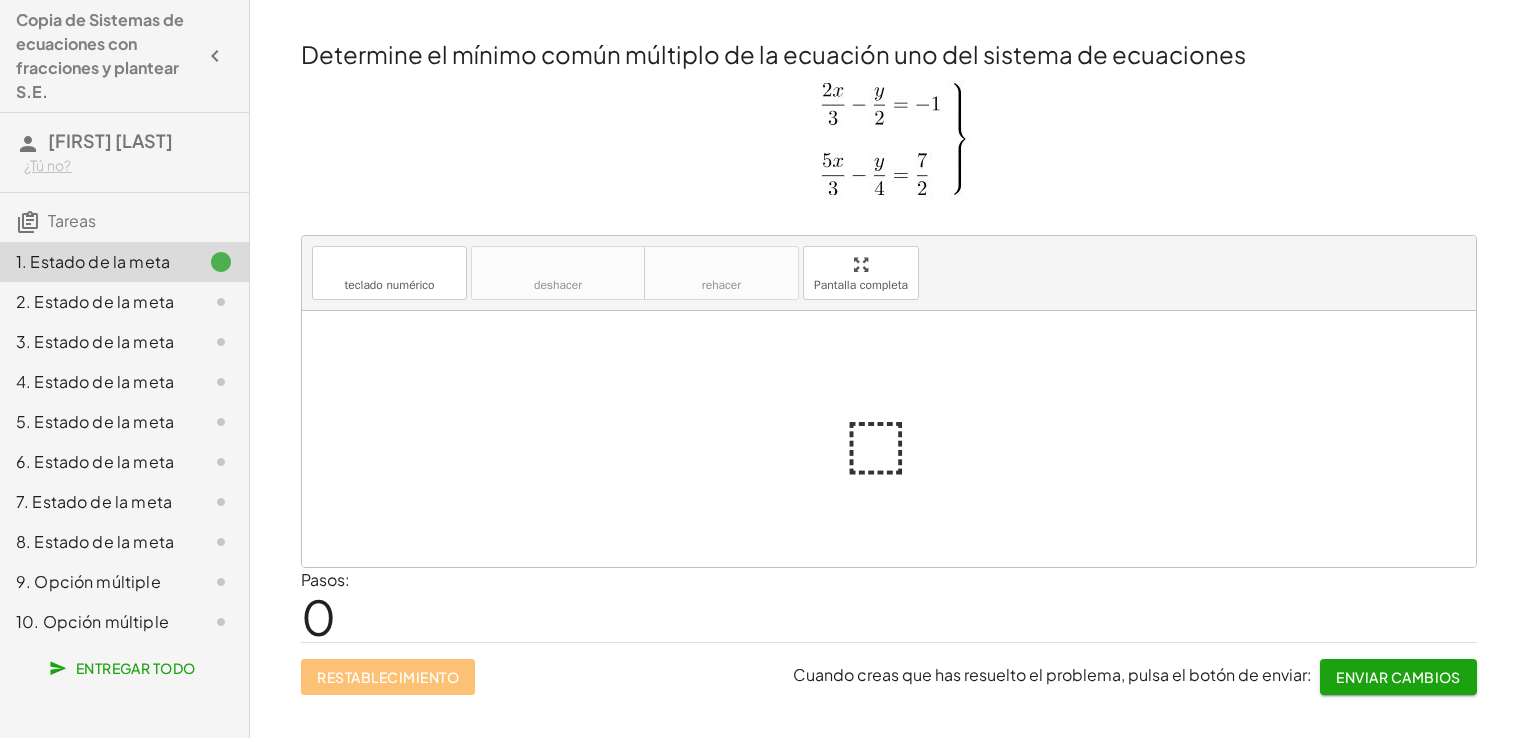click at bounding box center [897, 439] 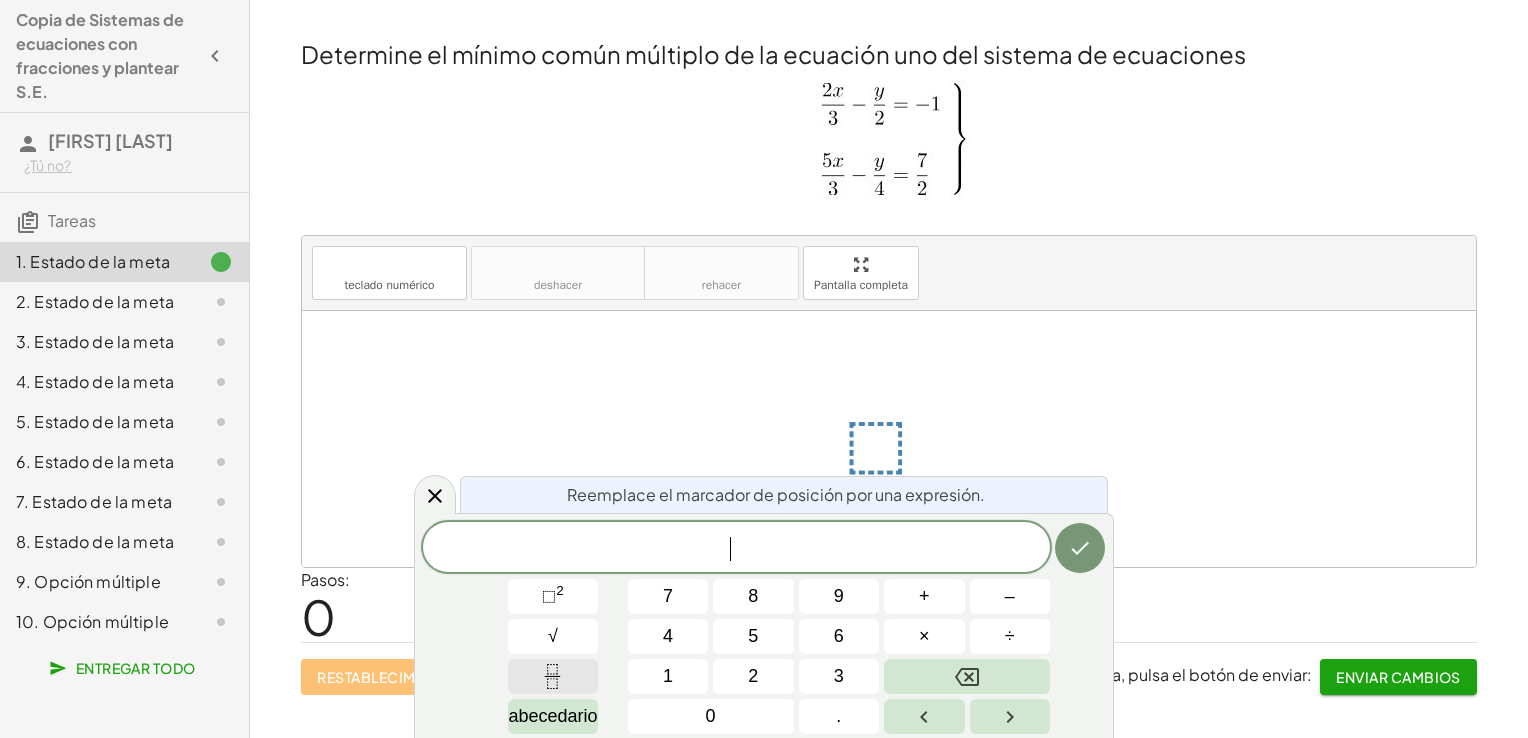 click 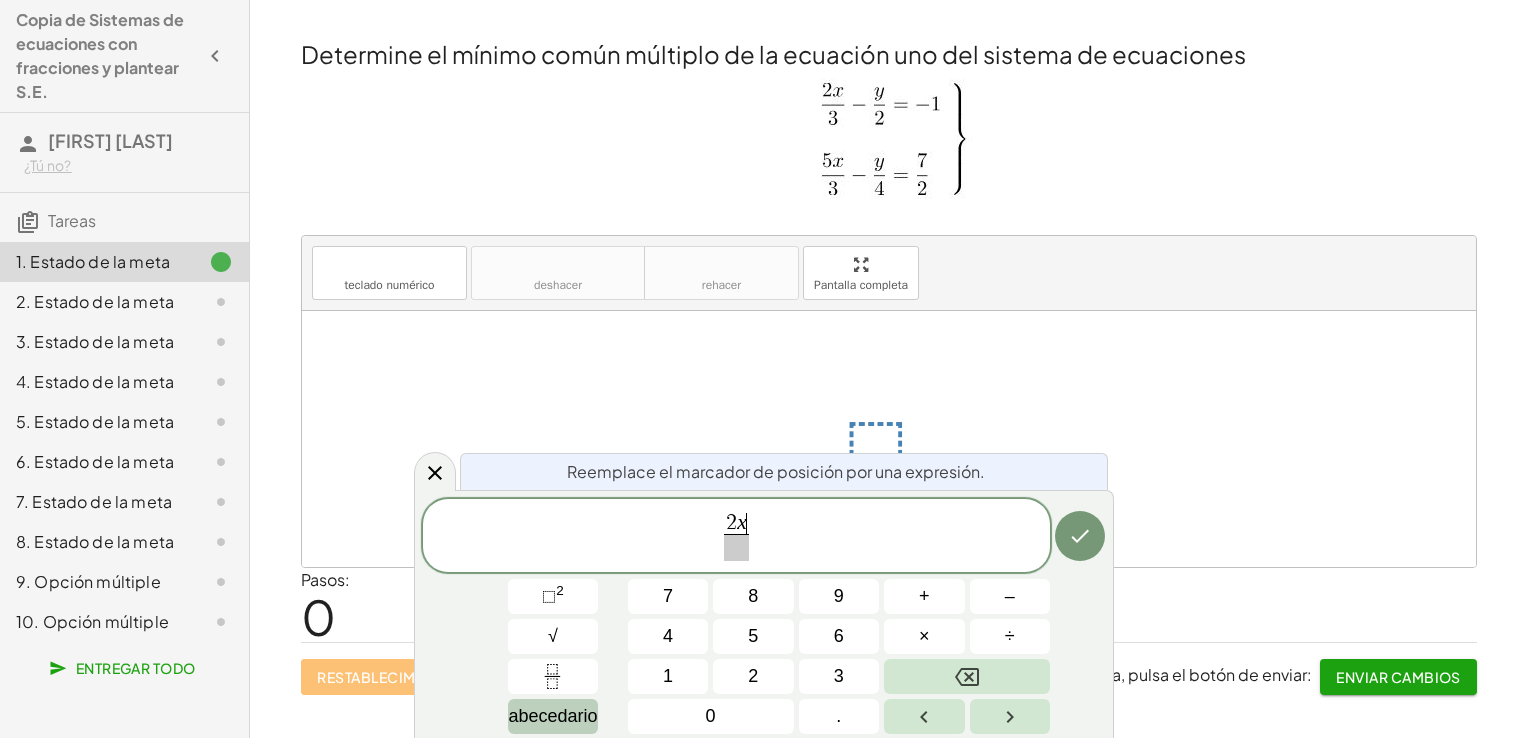 click on "abecedario" at bounding box center [552, 716] 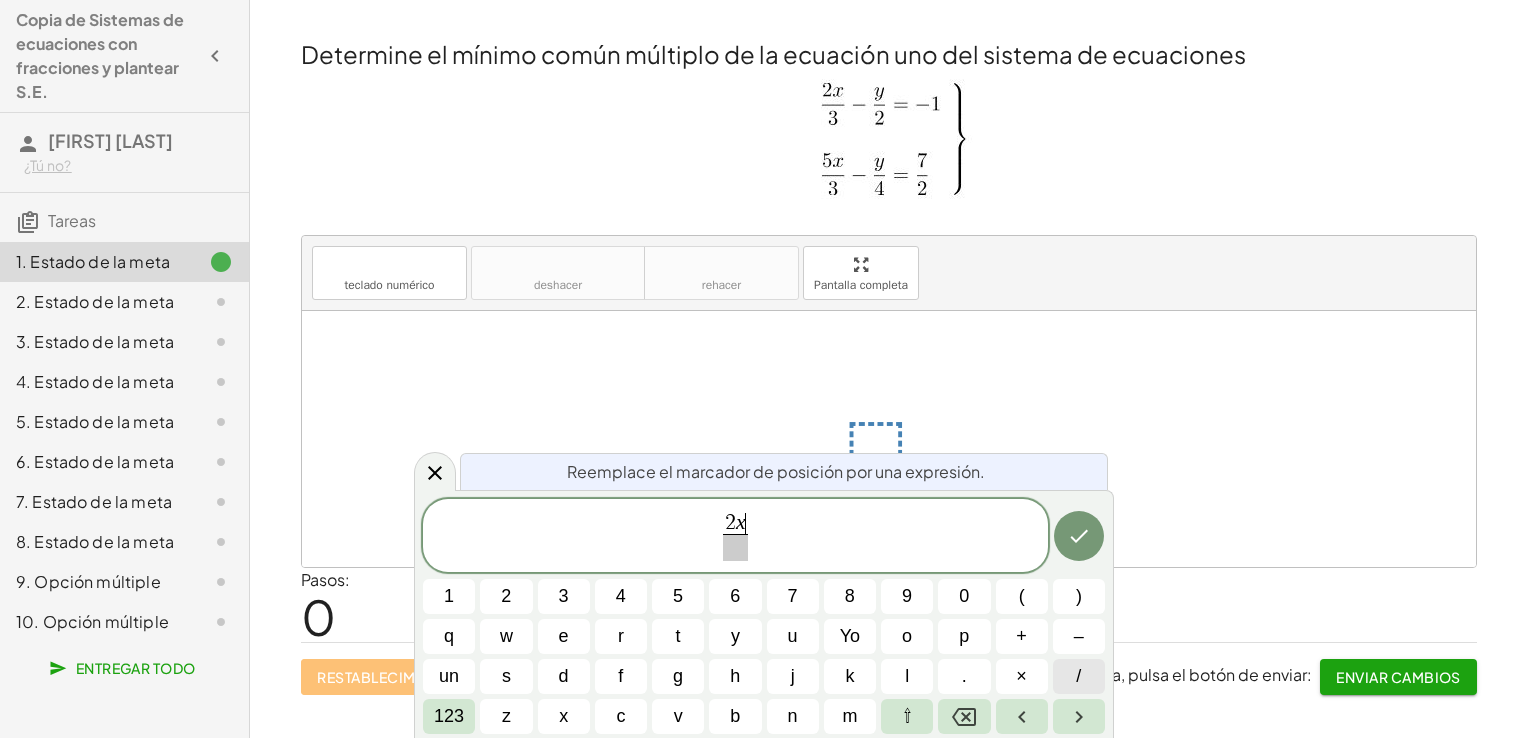 click on "/" at bounding box center (1079, 676) 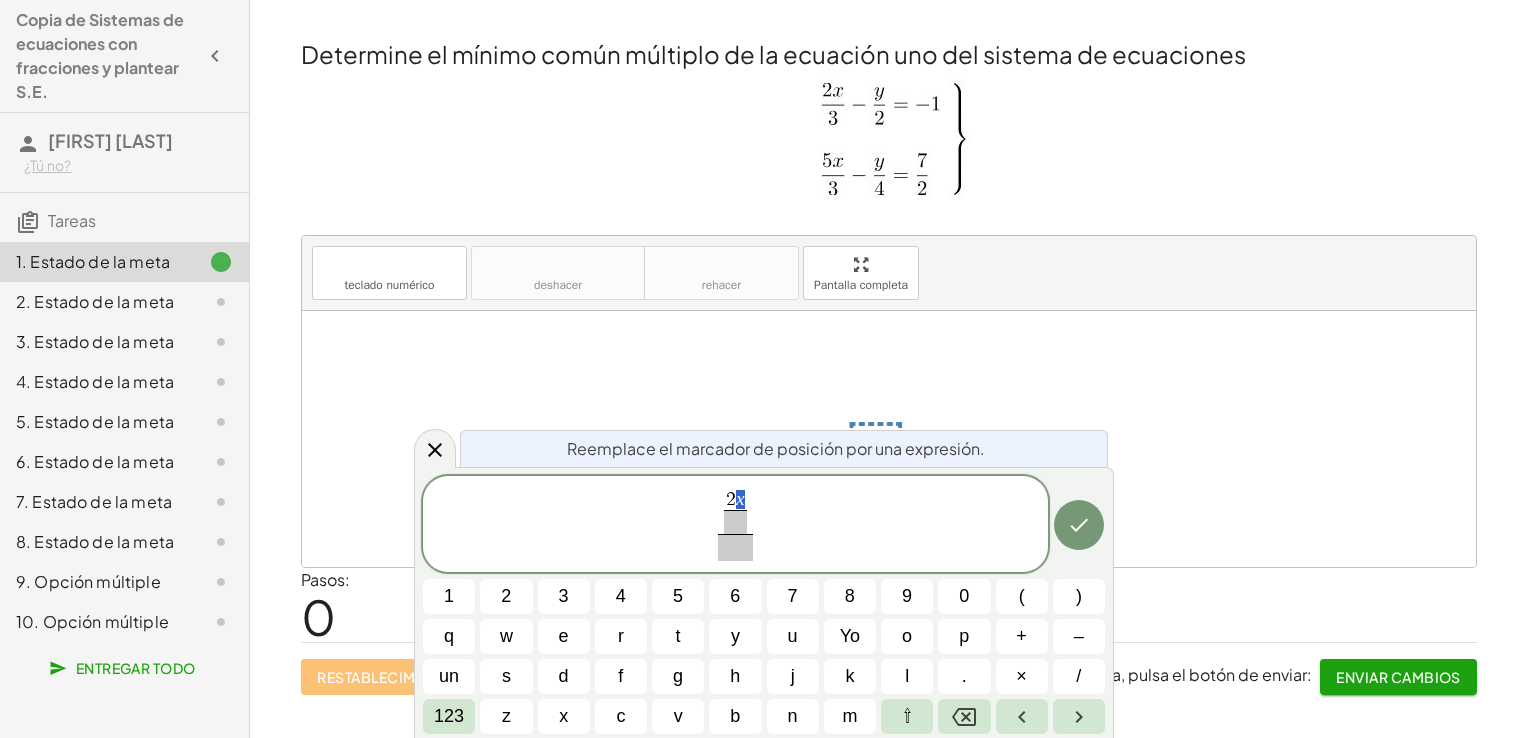 drag, startPoint x: 731, startPoint y: 566, endPoint x: 747, endPoint y: 550, distance: 22.627417 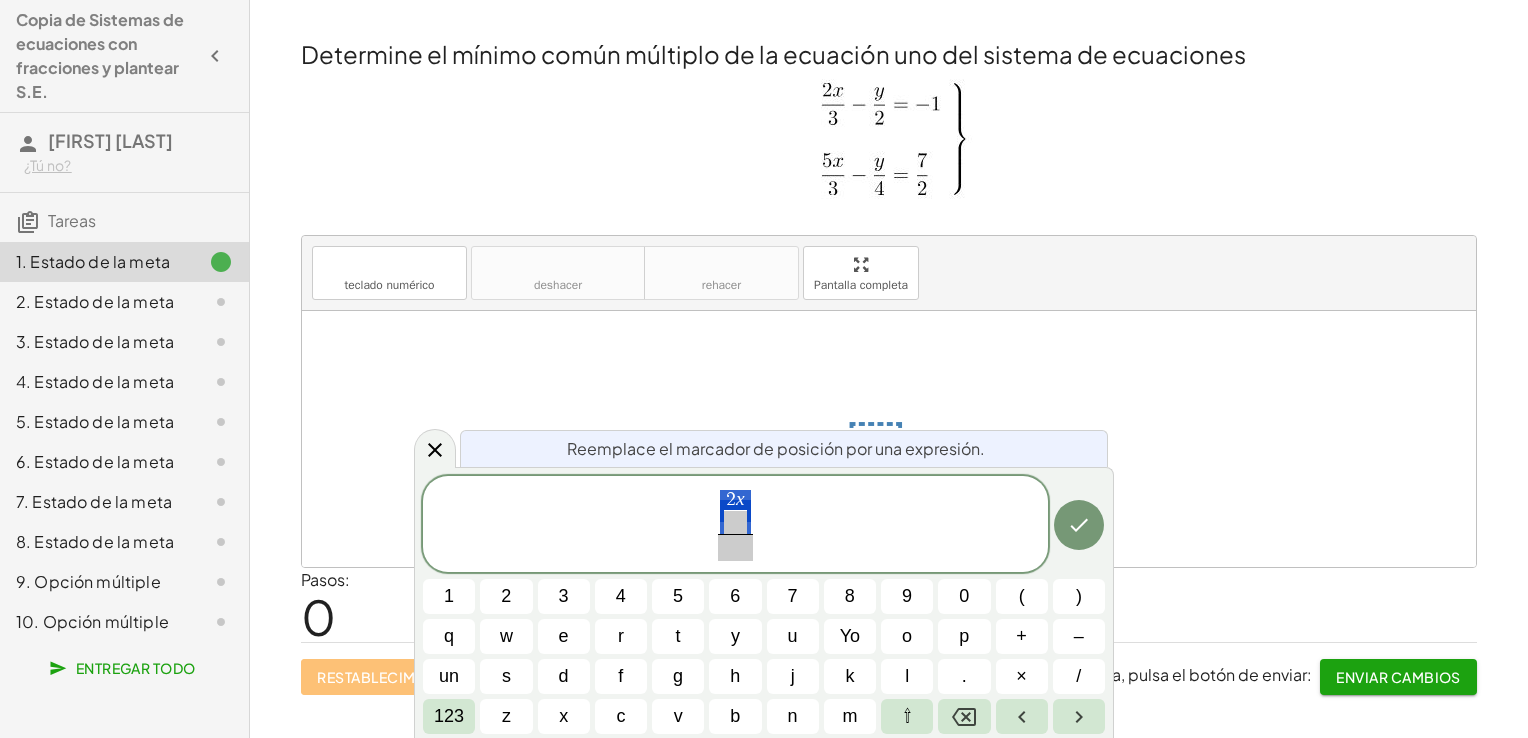 click at bounding box center [735, 547] 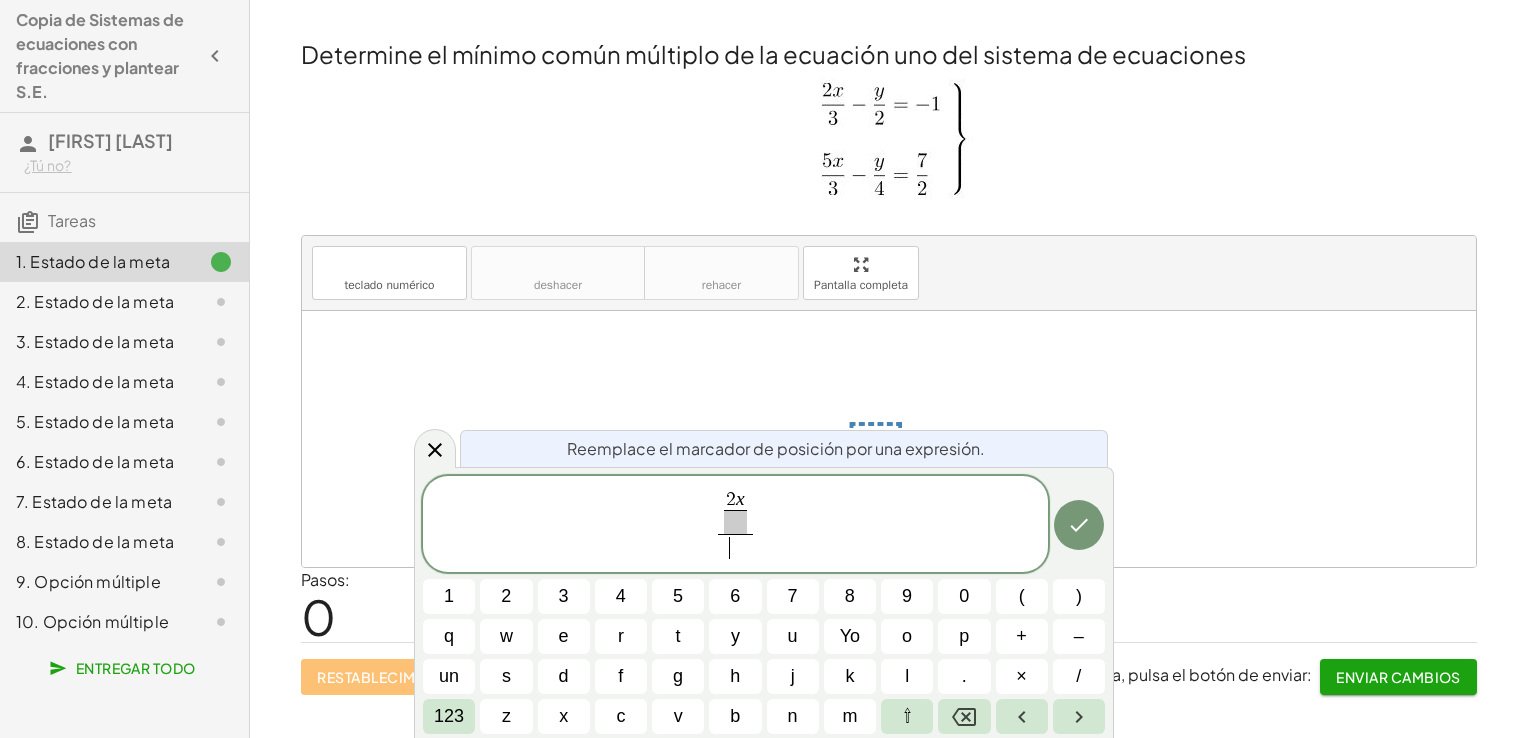 click on "​" at bounding box center (735, 547) 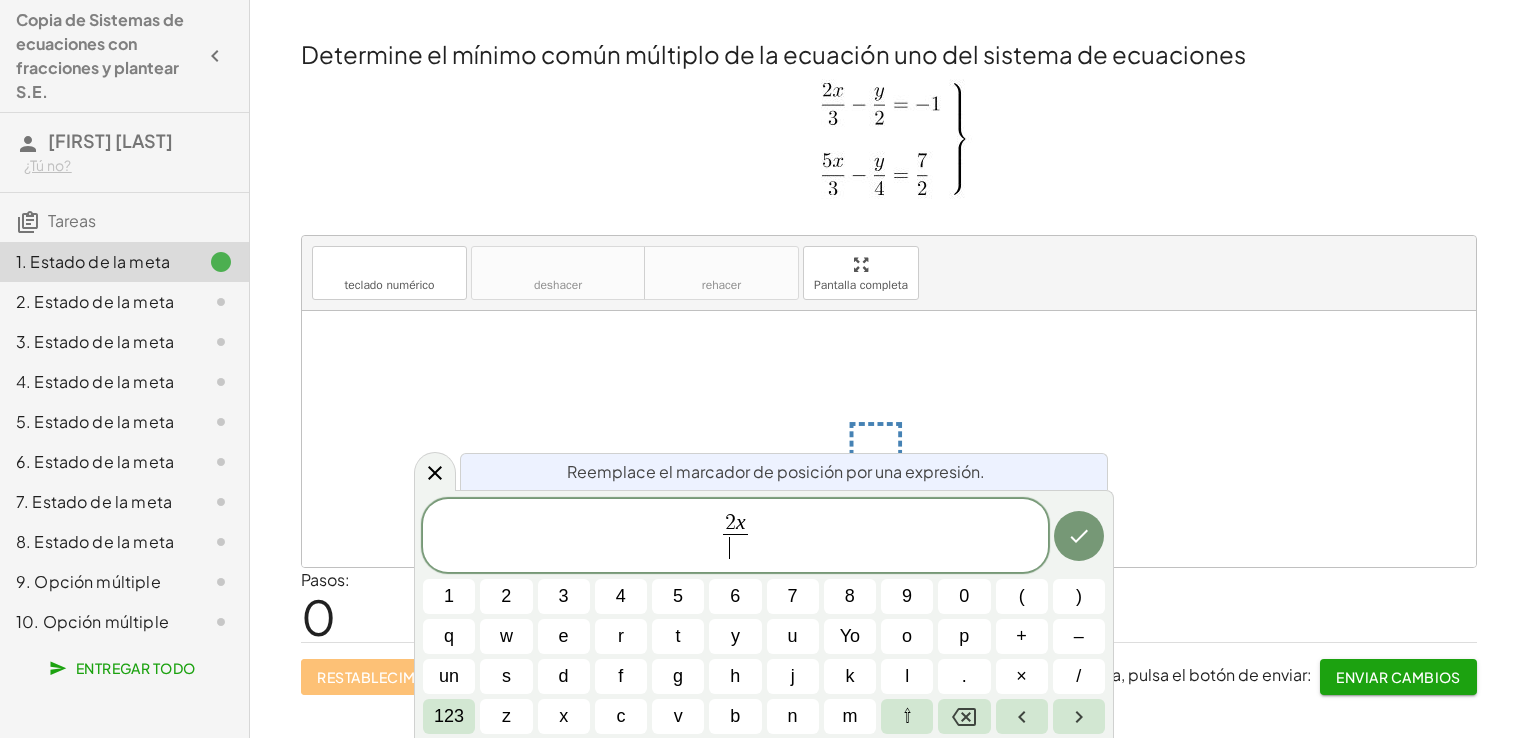 click on "​" at bounding box center [735, 547] 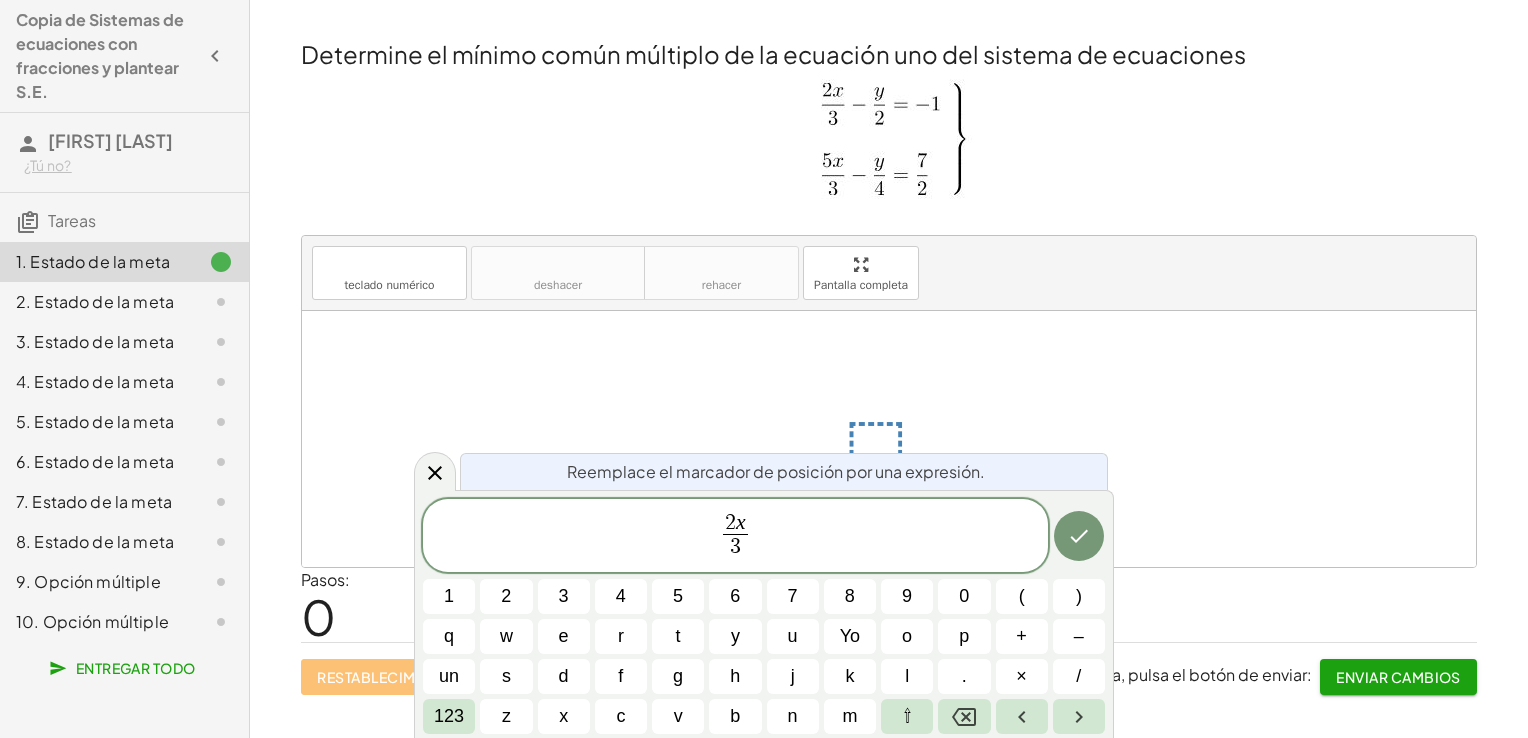 click on "2 x 3 ​ ​" at bounding box center (735, 537) 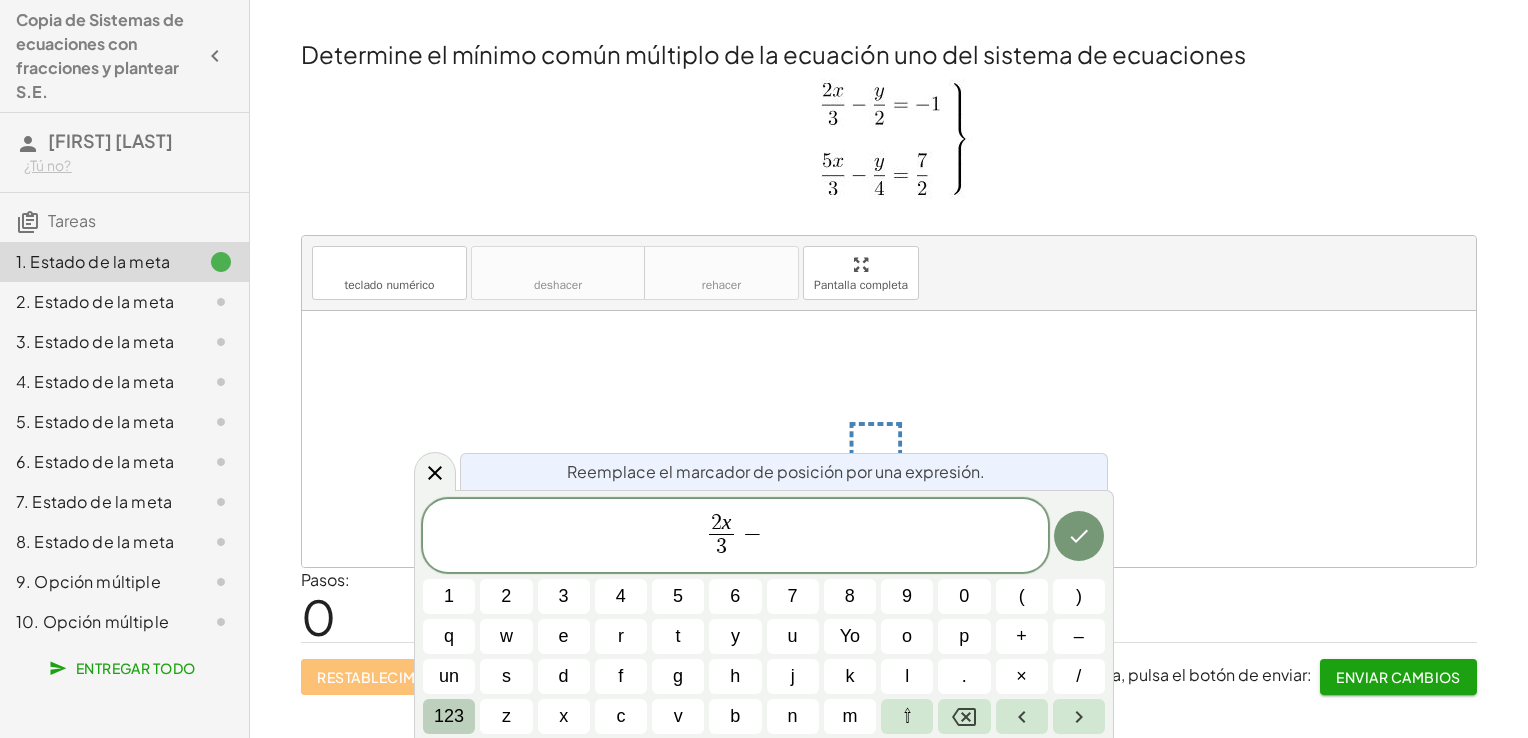 click on "123" at bounding box center (449, 716) 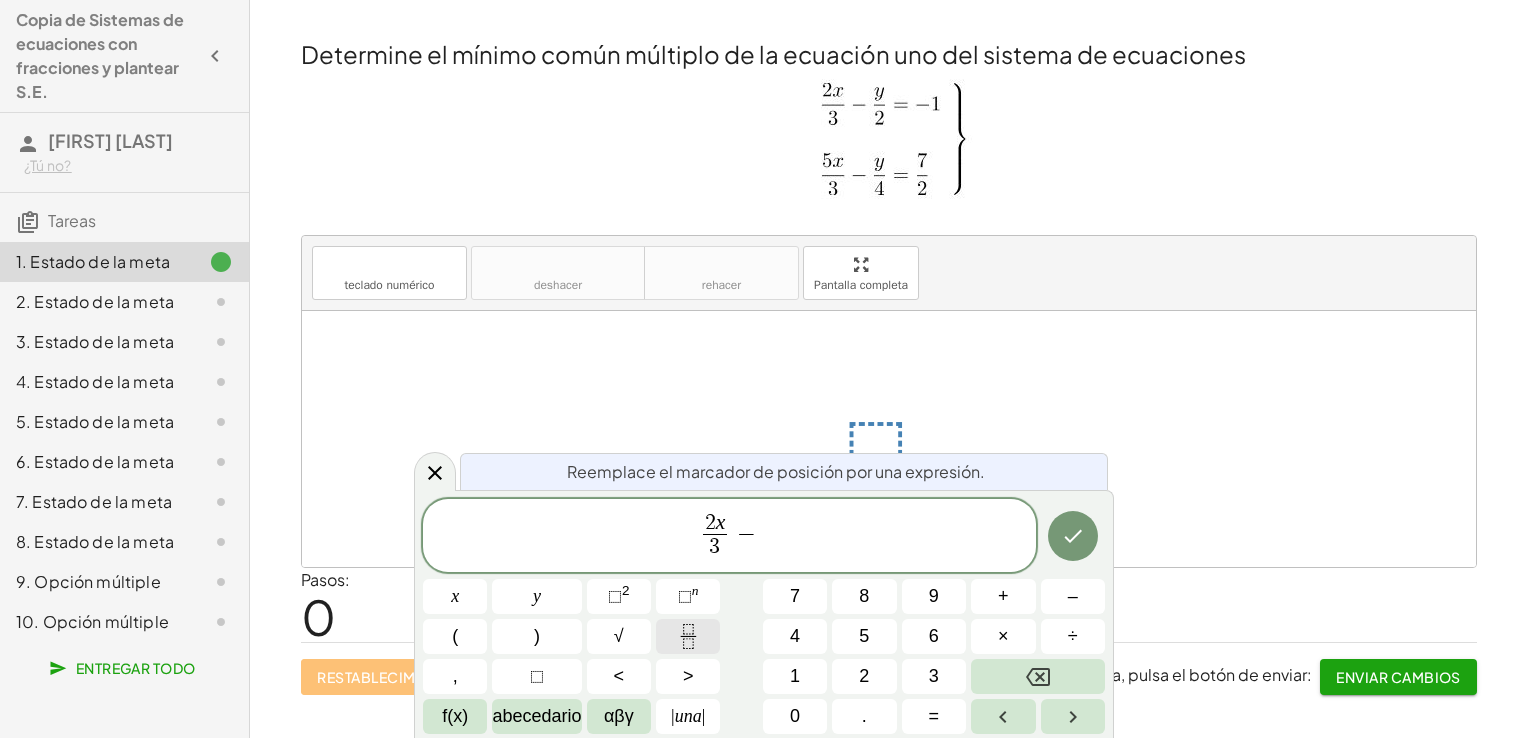 click at bounding box center (688, 636) 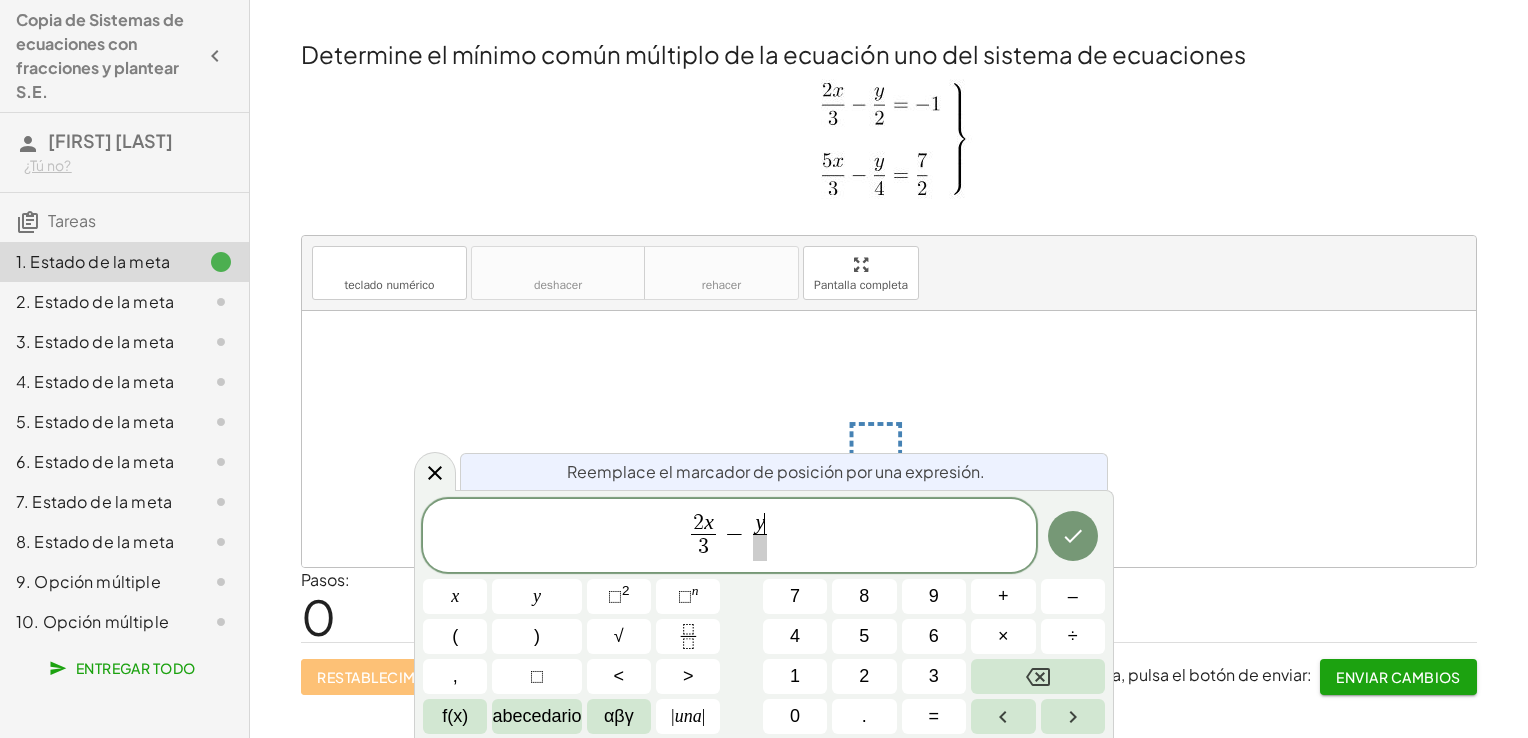 click at bounding box center [760, 547] 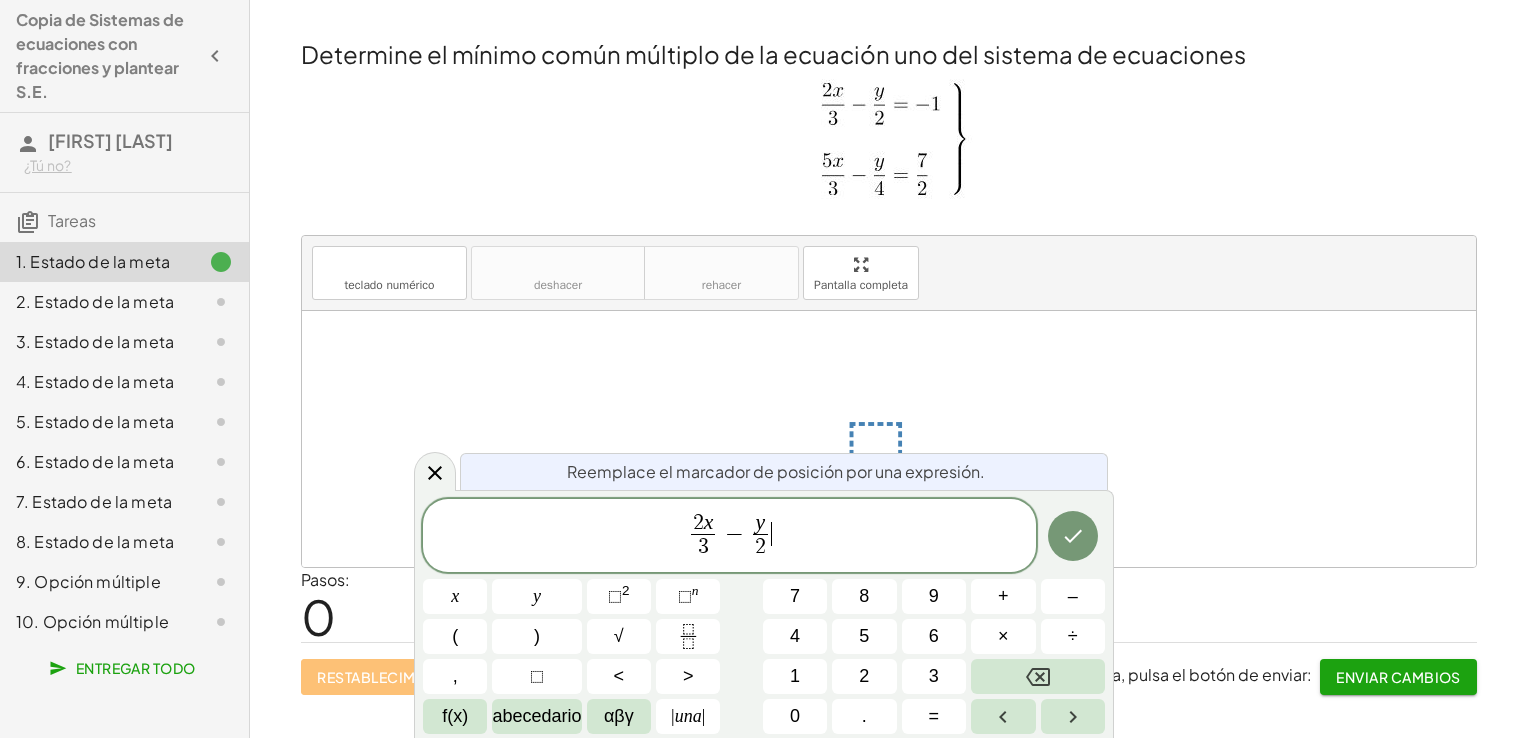 click on "2 x 3 ​ − y 2 ​ ​" at bounding box center [729, 537] 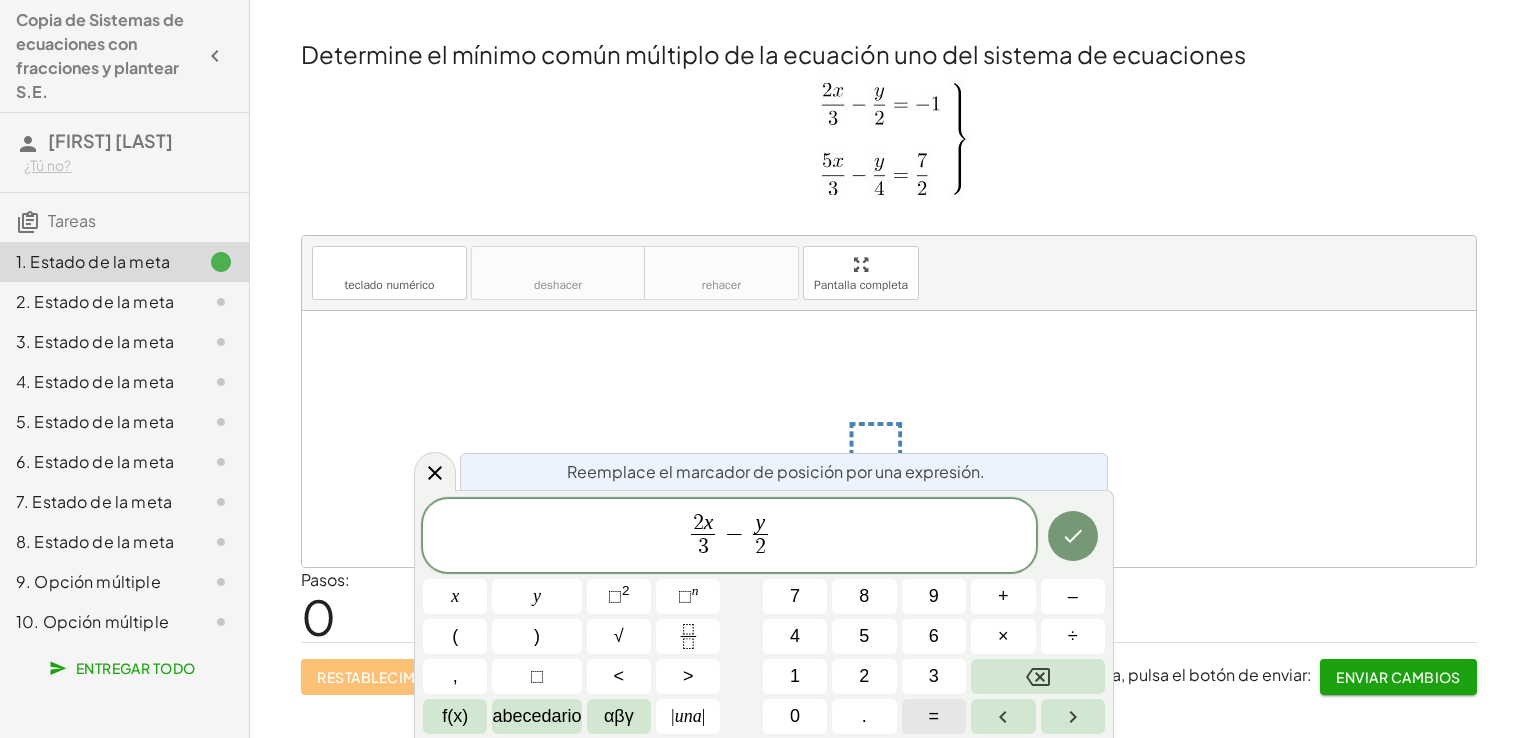 click on "=" at bounding box center (934, 716) 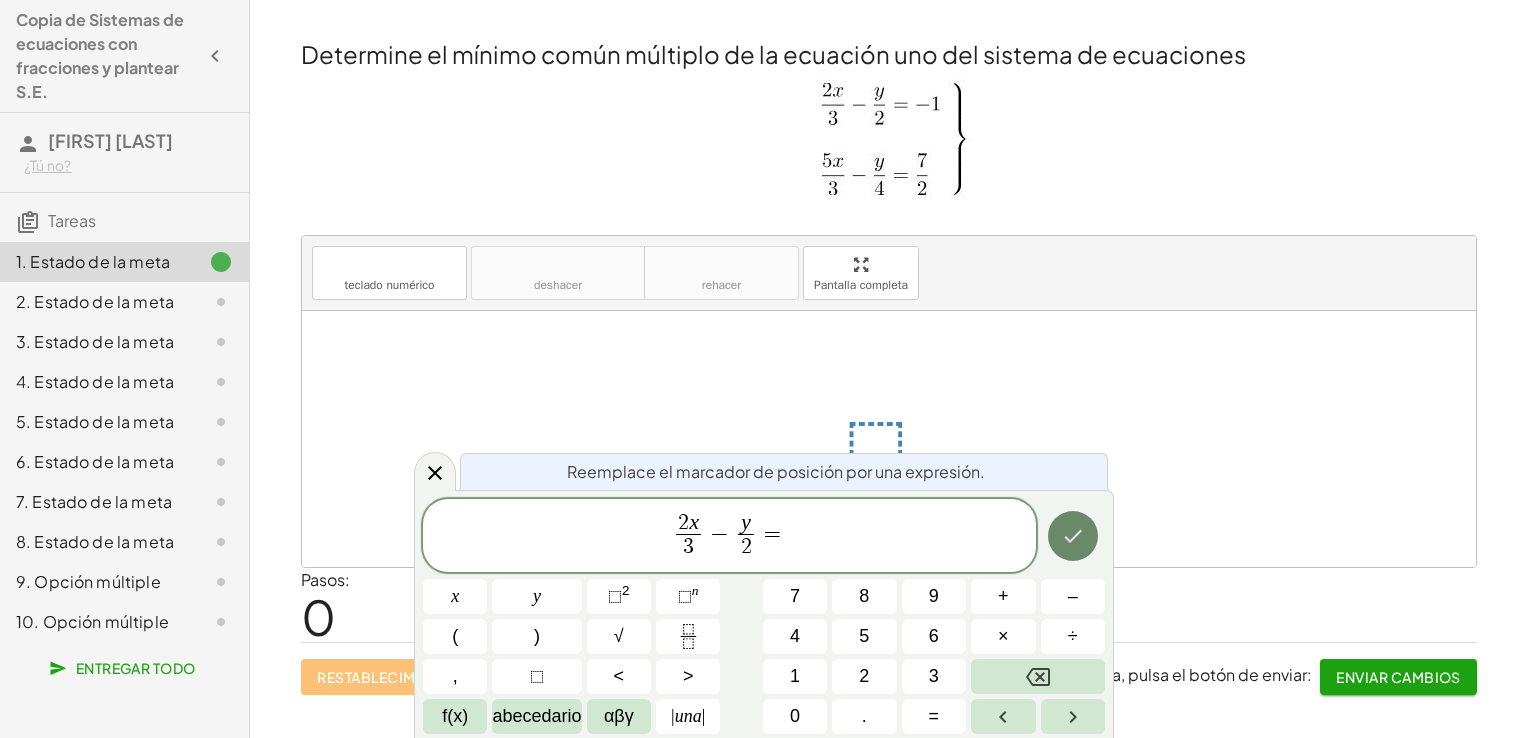 click at bounding box center [1073, 536] 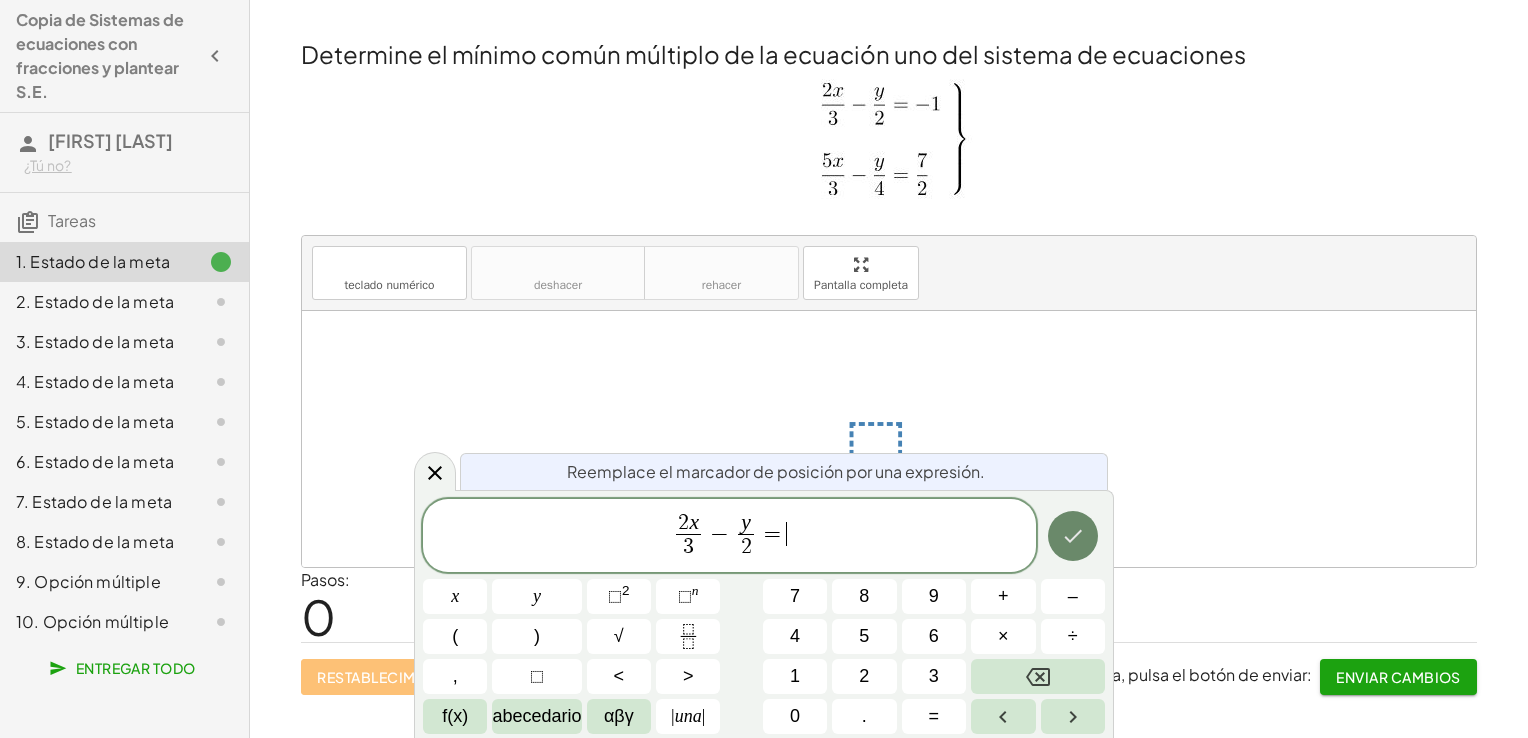 click at bounding box center (1073, 536) 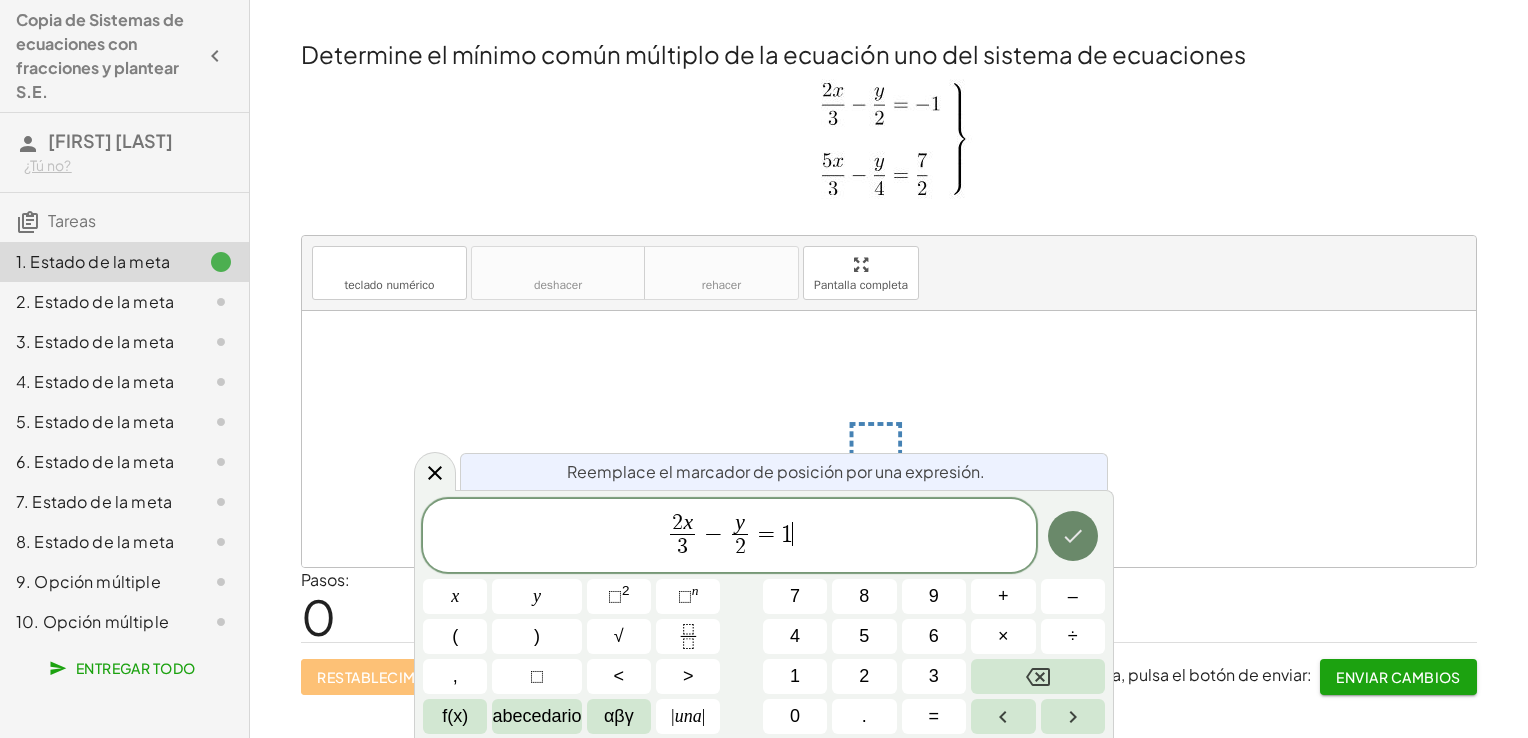 click at bounding box center [1073, 536] 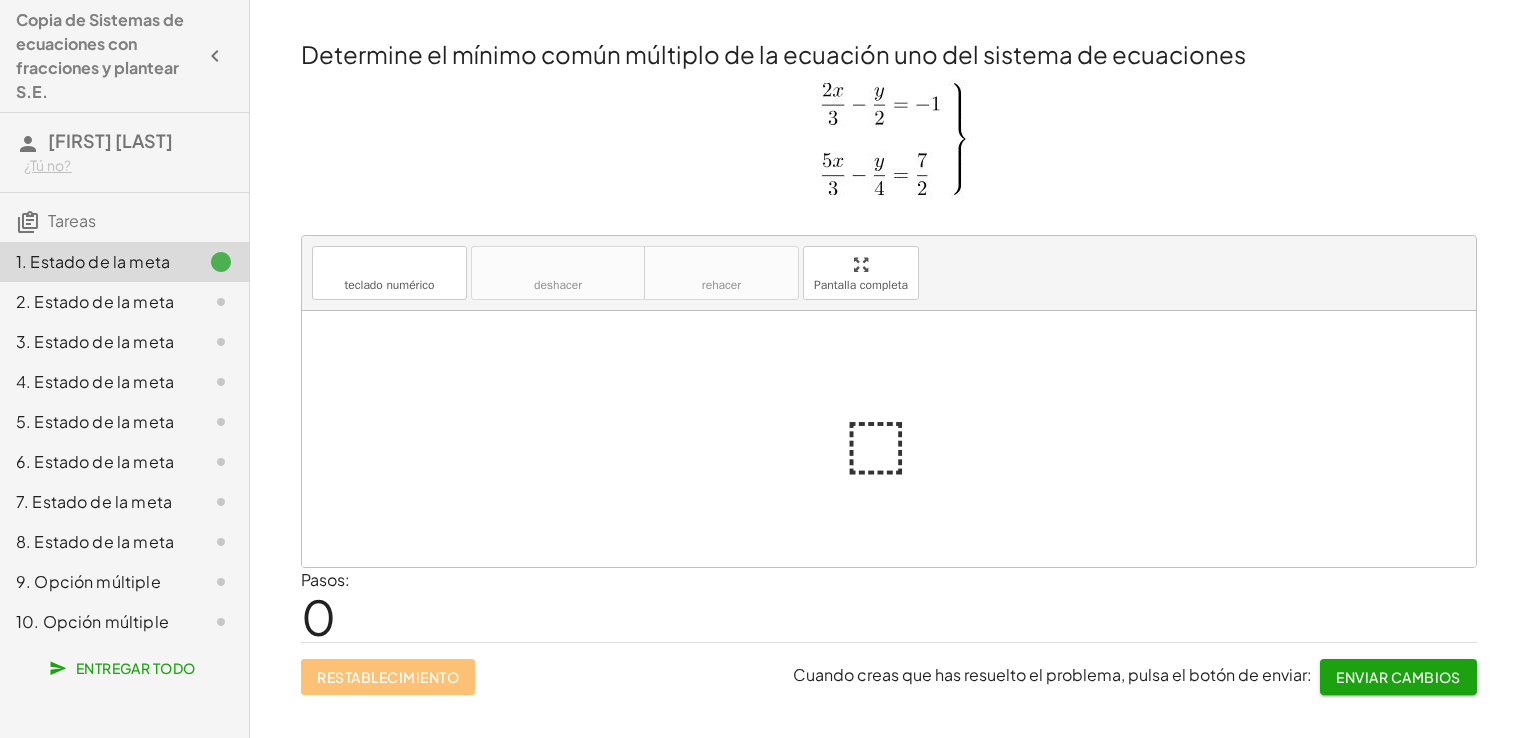 click at bounding box center (897, 439) 